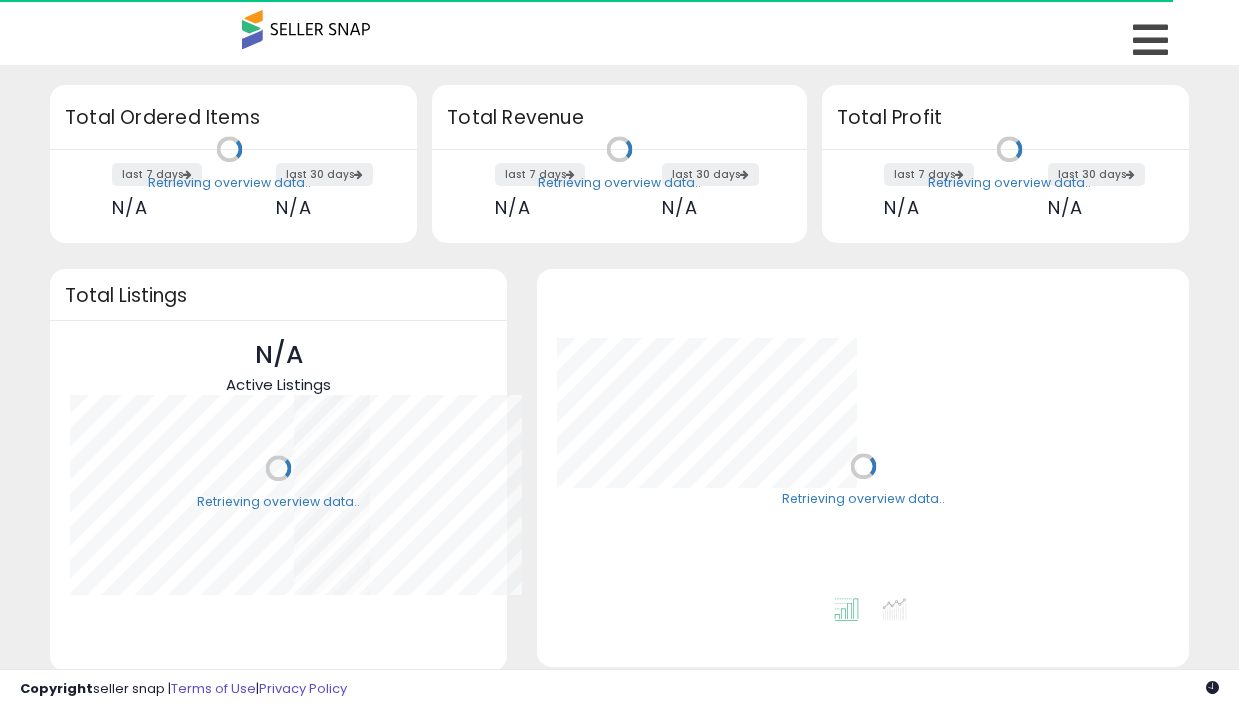 scroll, scrollTop: 0, scrollLeft: 0, axis: both 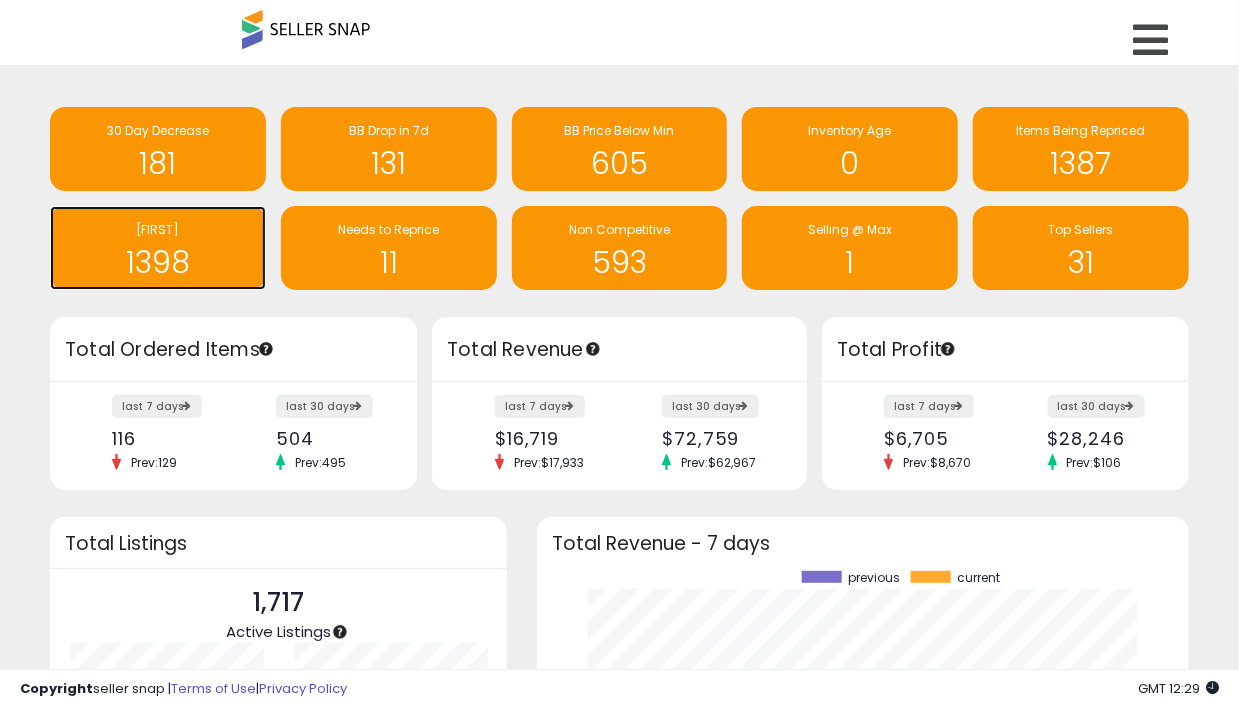 click on "[FIRST]" at bounding box center [158, 230] 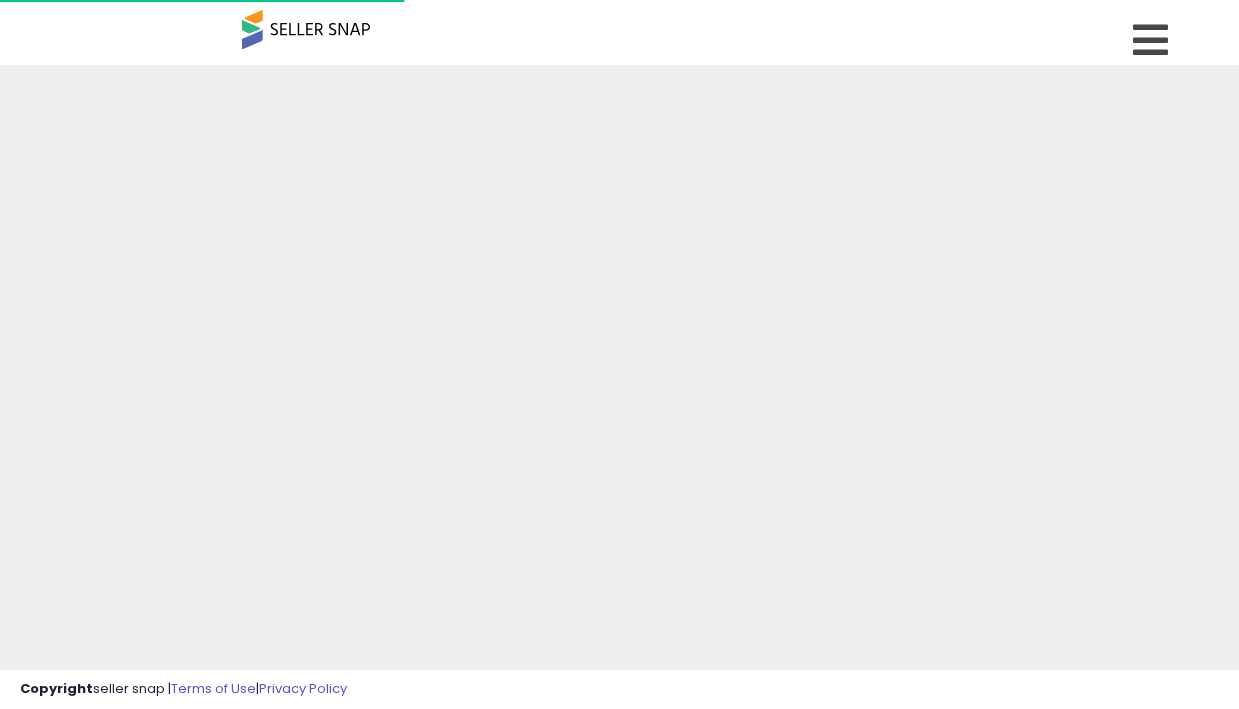 scroll, scrollTop: 0, scrollLeft: 0, axis: both 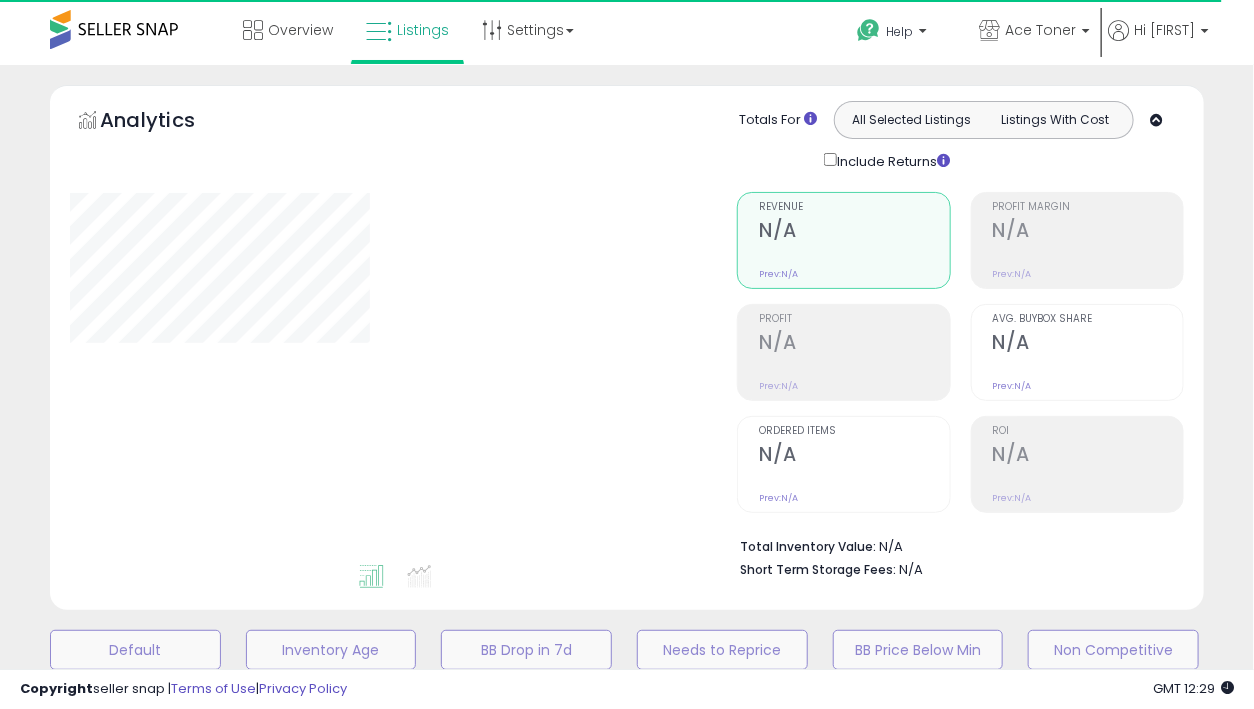 select on "**" 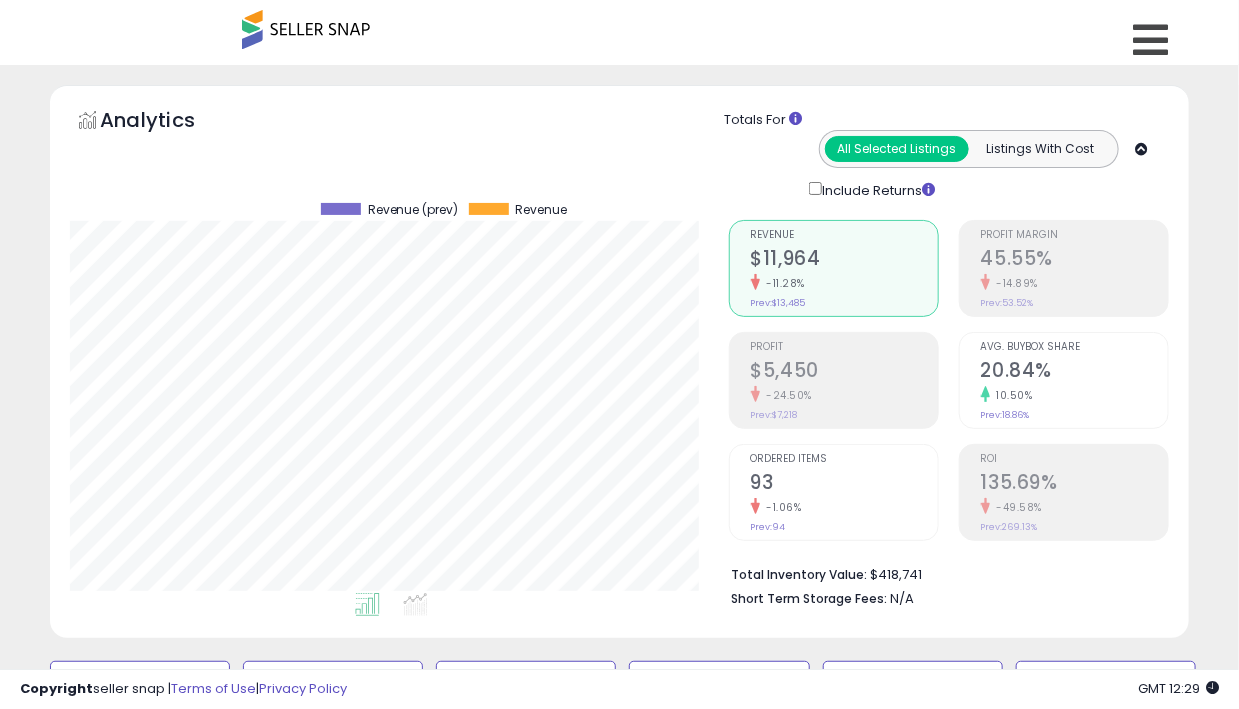 scroll, scrollTop: 999589, scrollLeft: 999341, axis: both 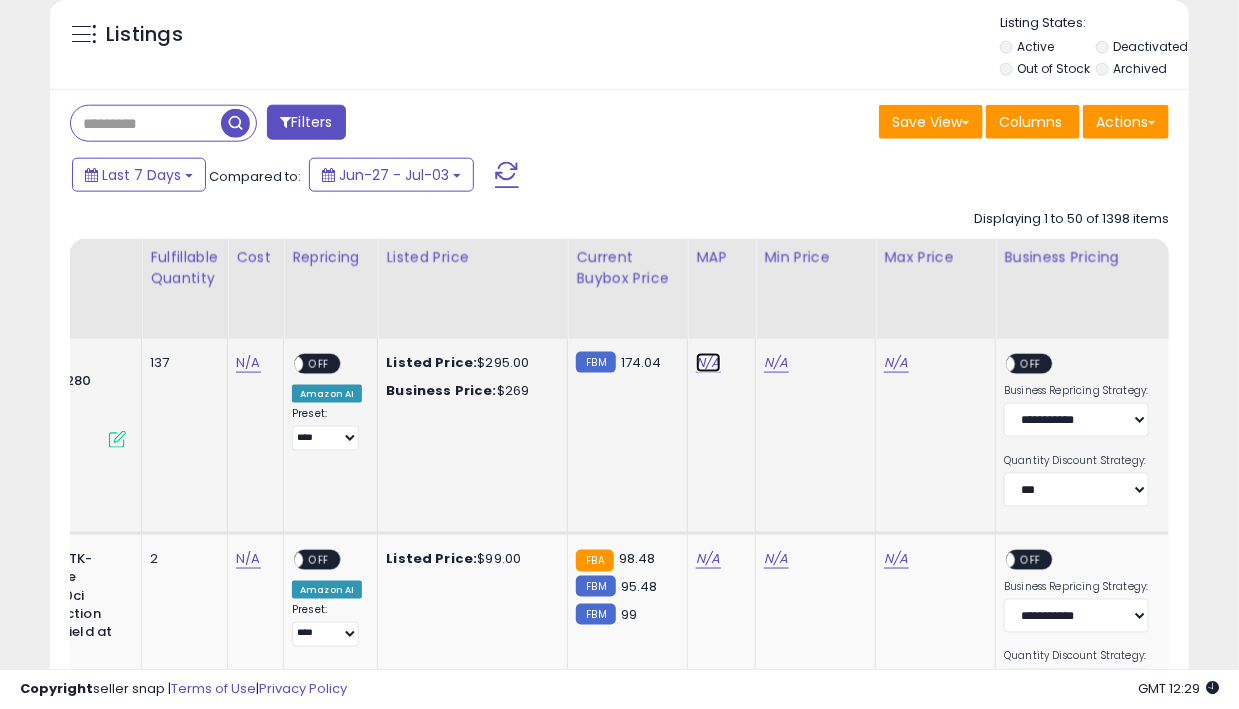 click on "N/A" at bounding box center [708, 363] 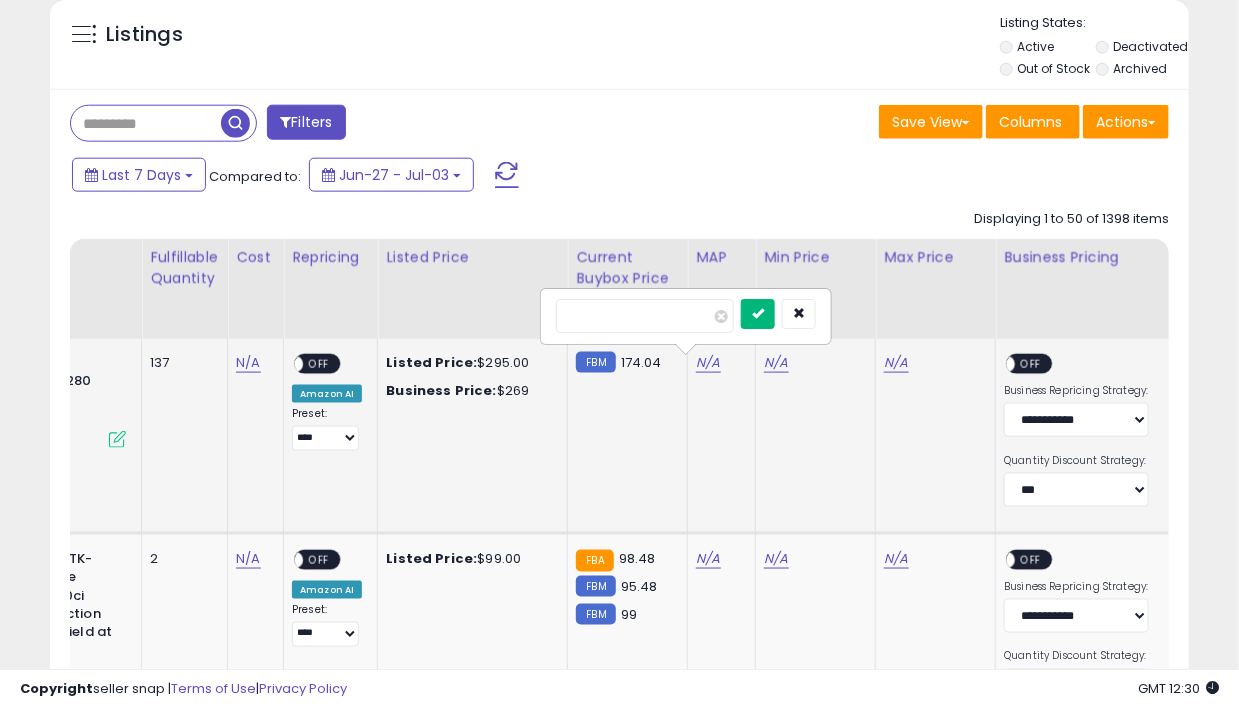 type on "***" 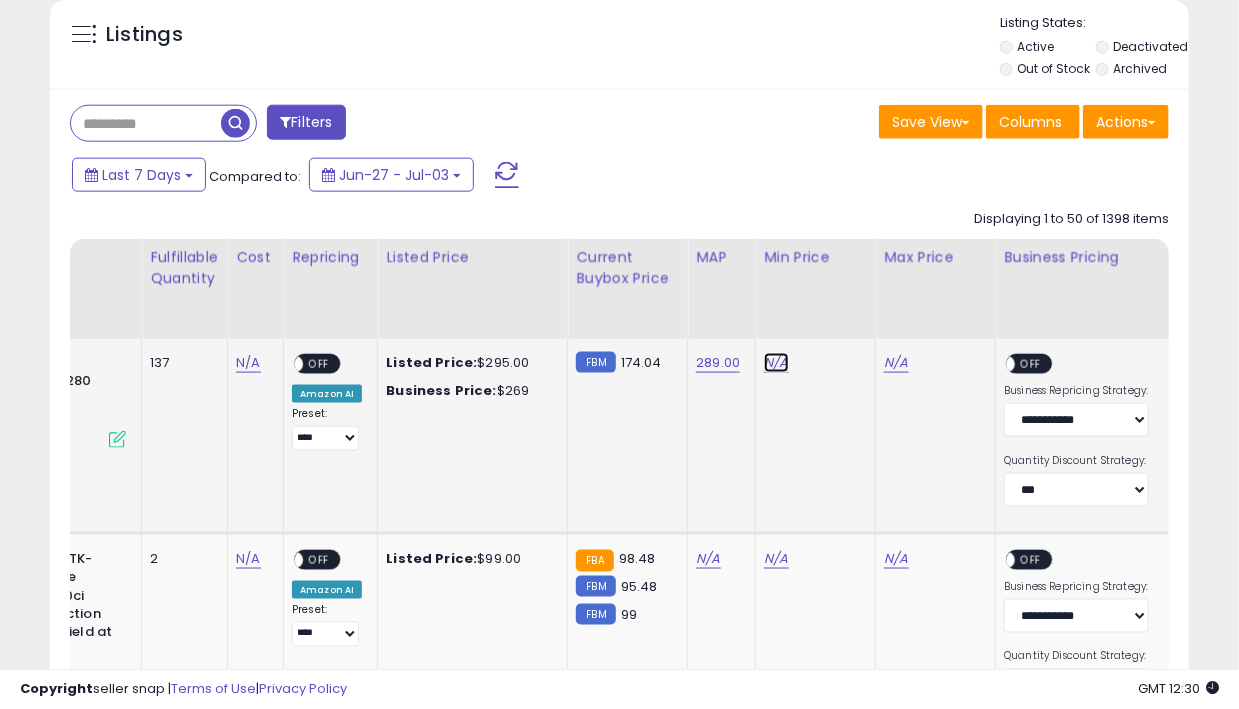 click on "N/A" at bounding box center (776, 363) 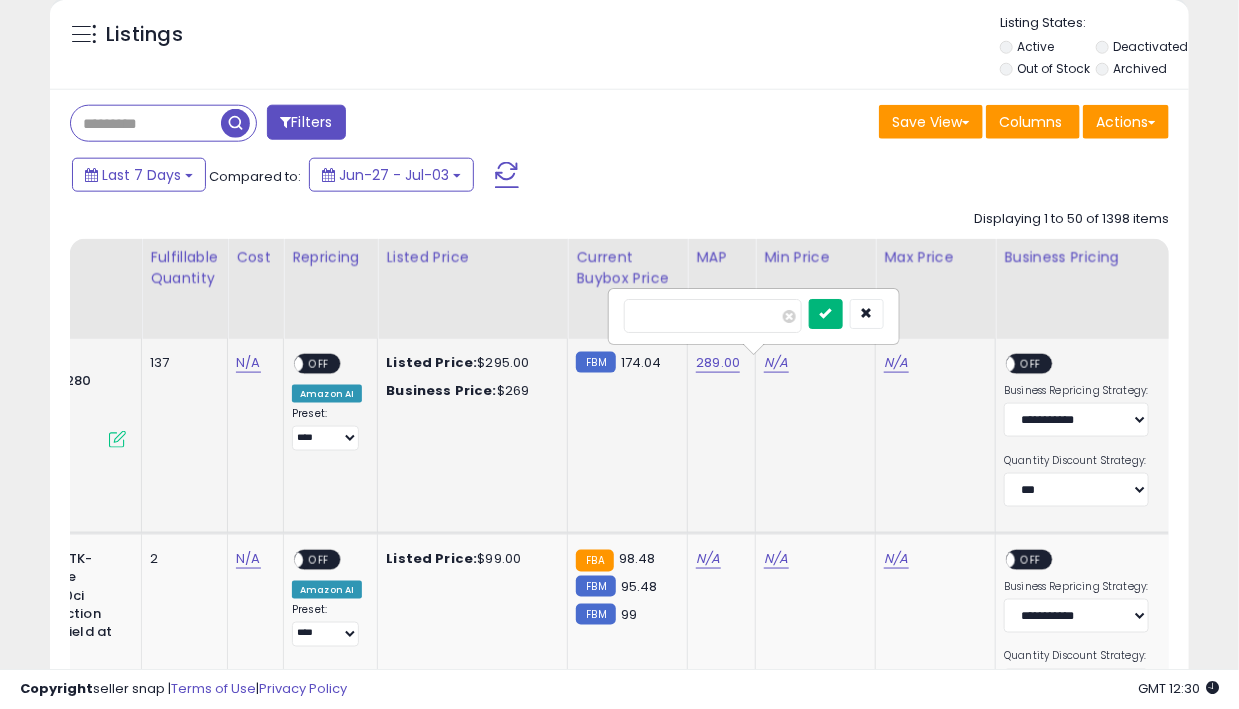 type on "***" 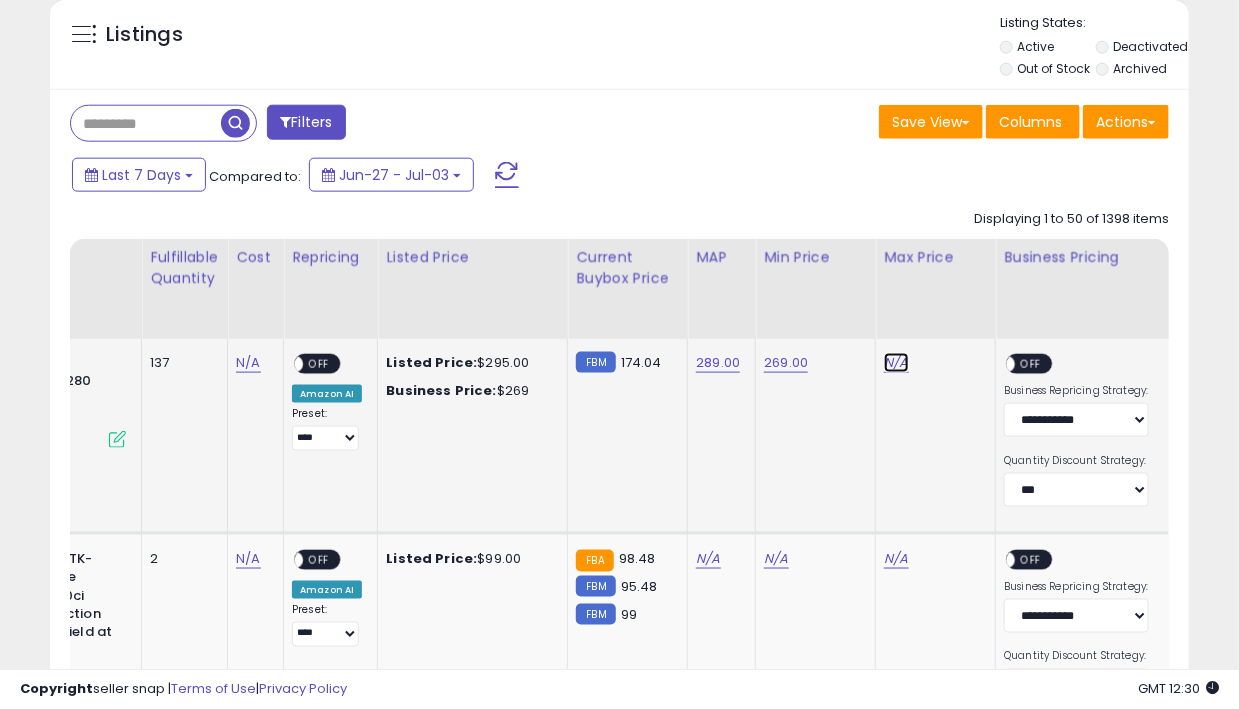 click on "N/A" at bounding box center (896, 363) 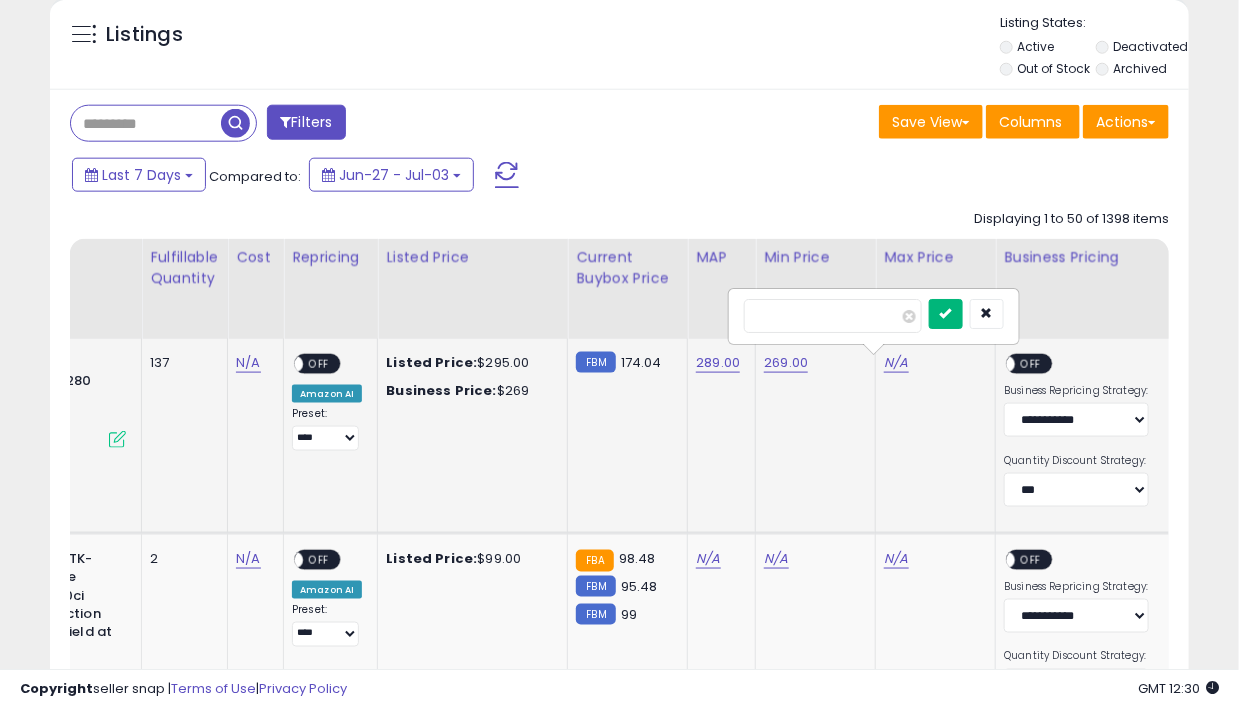 type on "***" 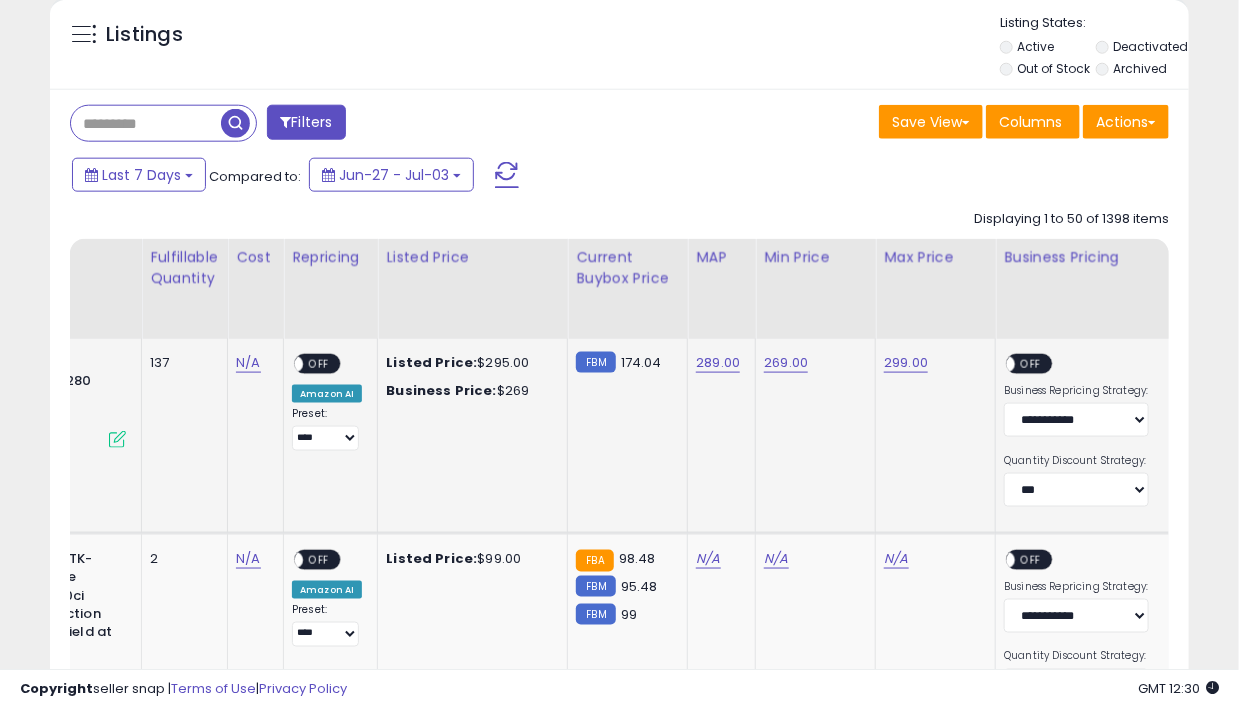 click on "ON   OFF" at bounding box center [997, 363] 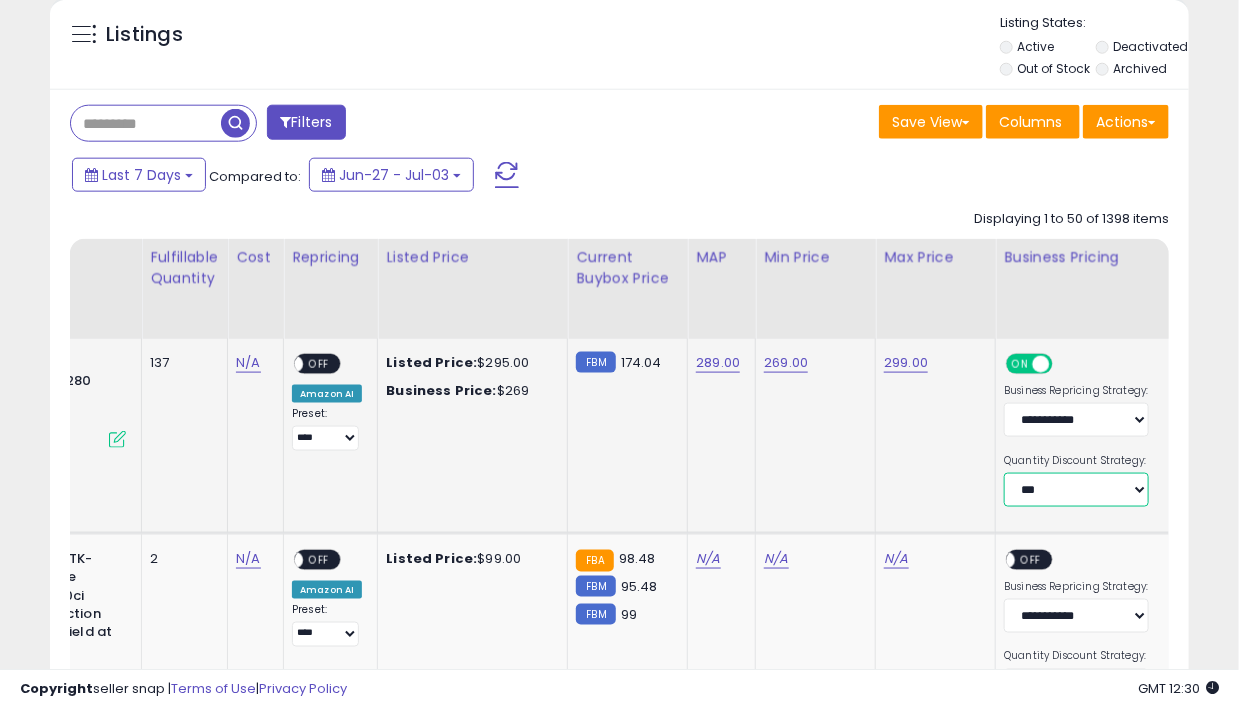 click on "**********" at bounding box center (1076, 490) 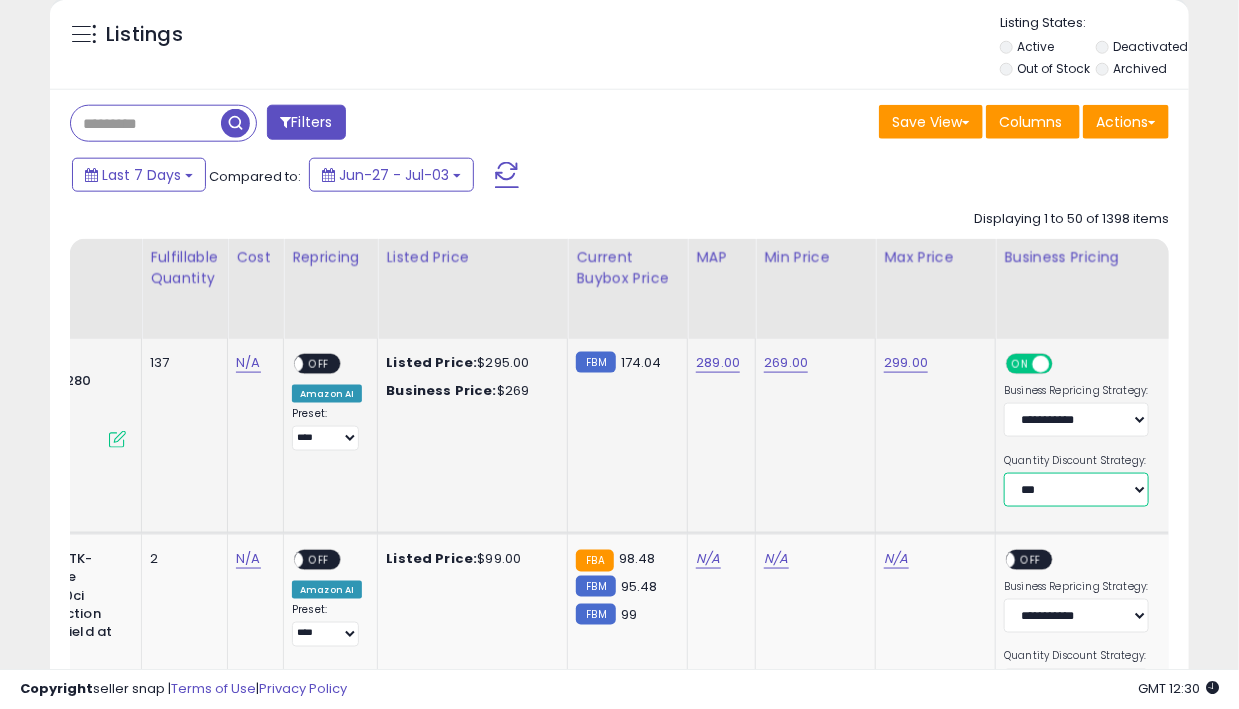 select on "**********" 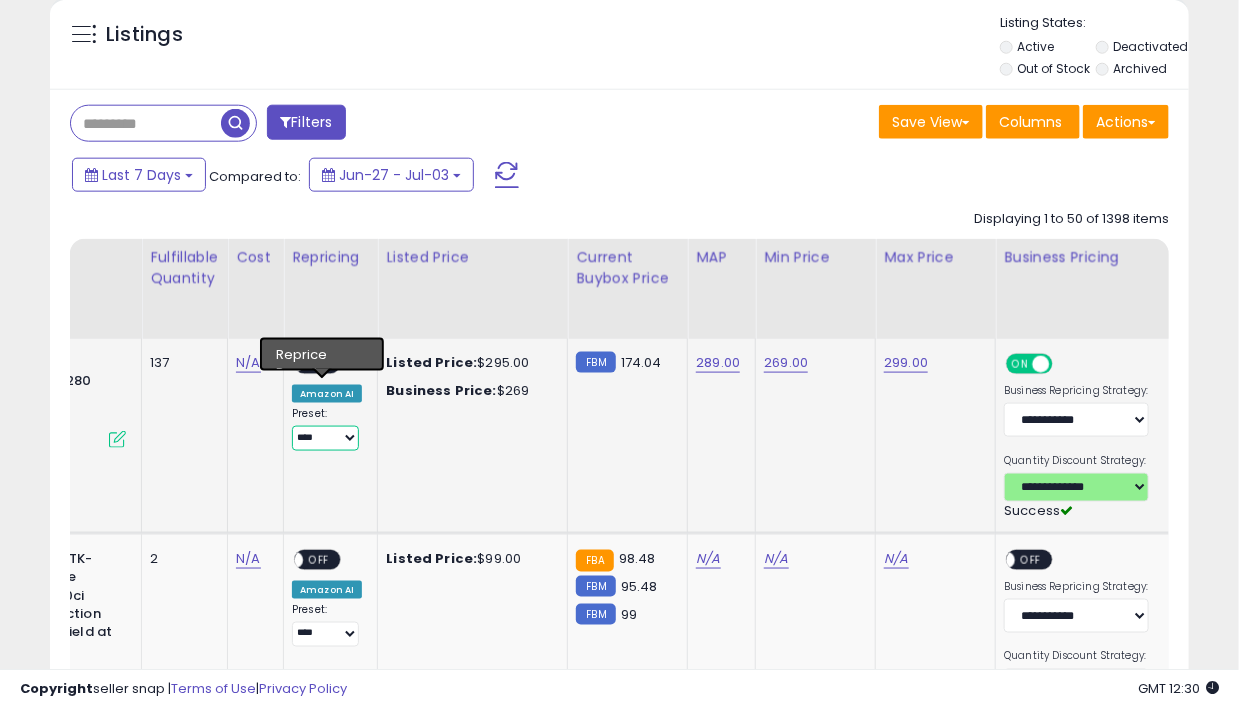 click on "**********" at bounding box center (325, 438) 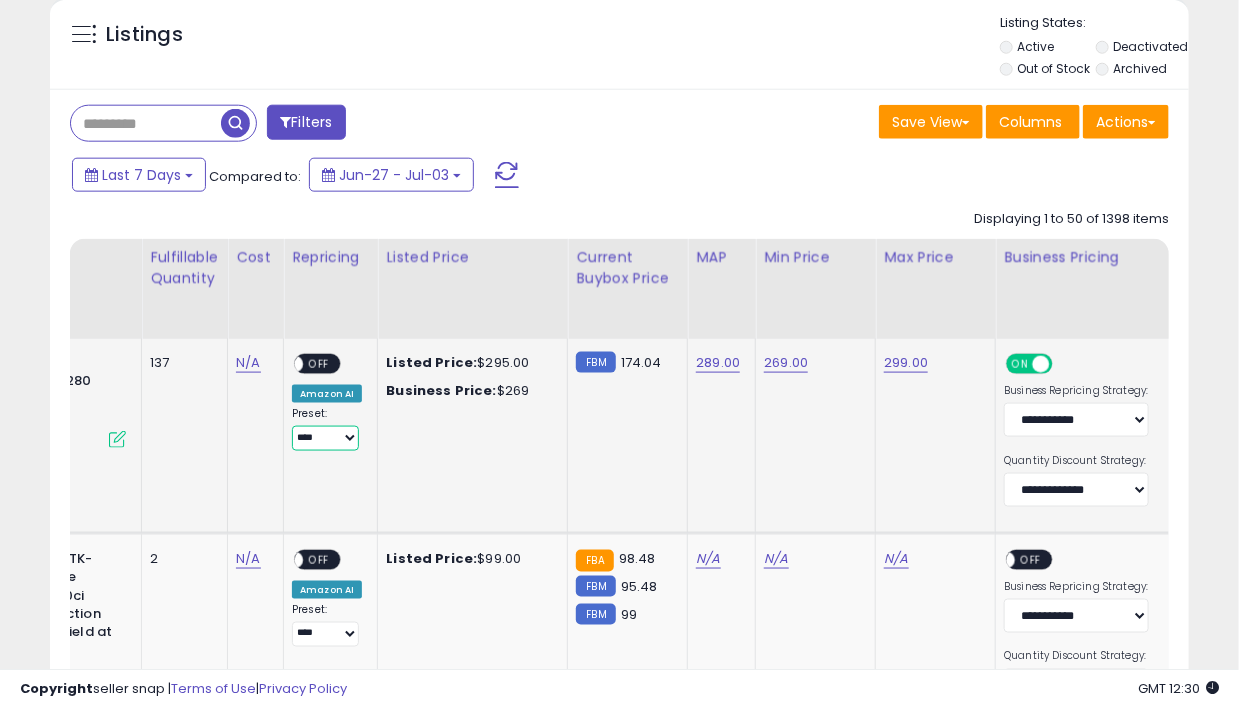 select on "**********" 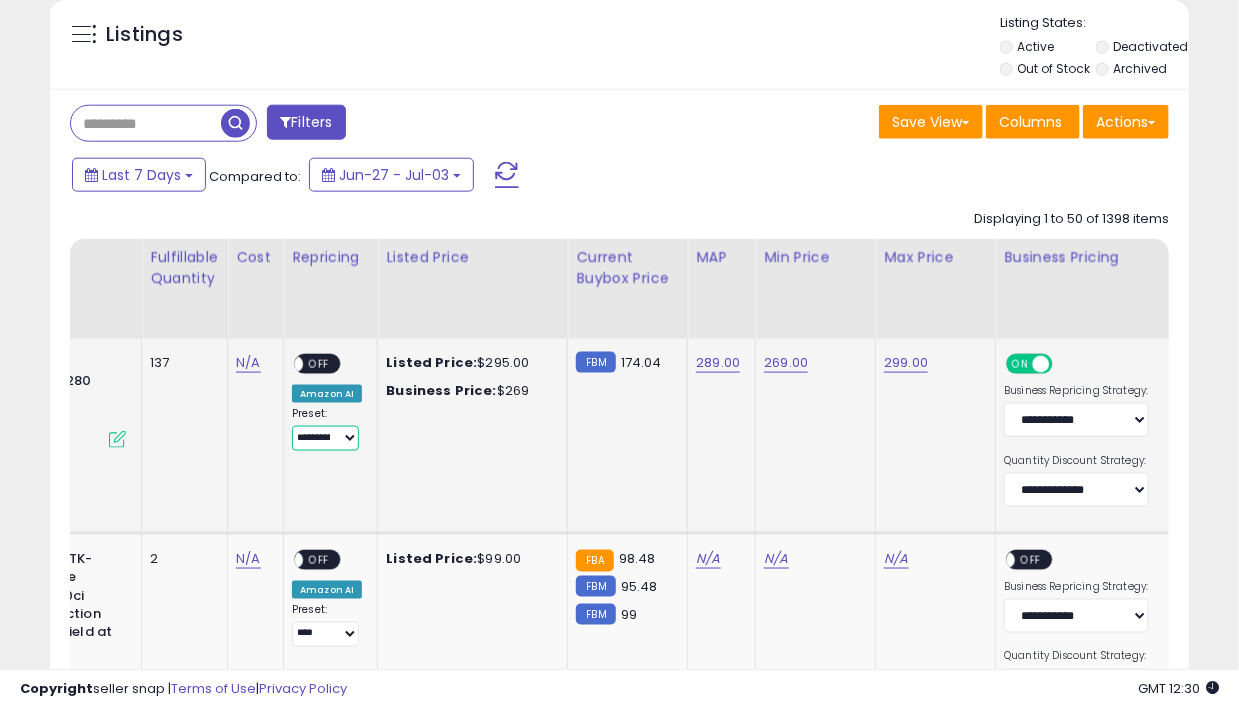 click on "**********" at bounding box center [325, 438] 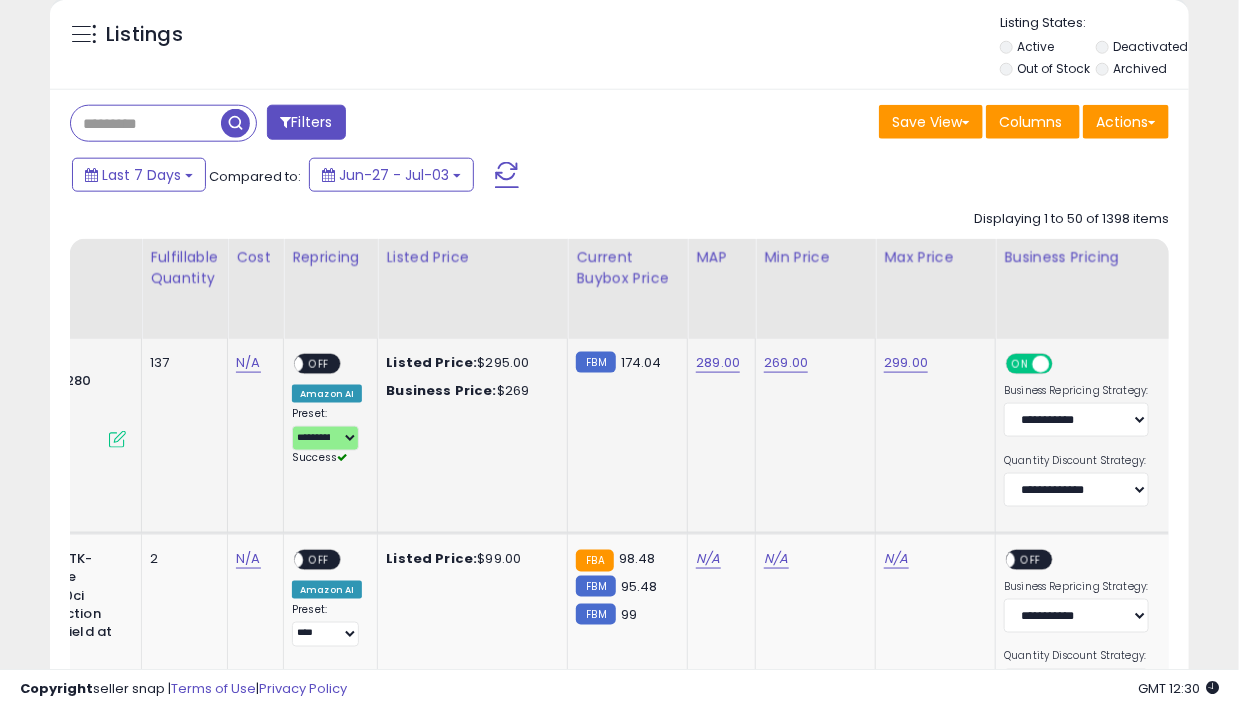 click on "OFF" at bounding box center (319, 363) 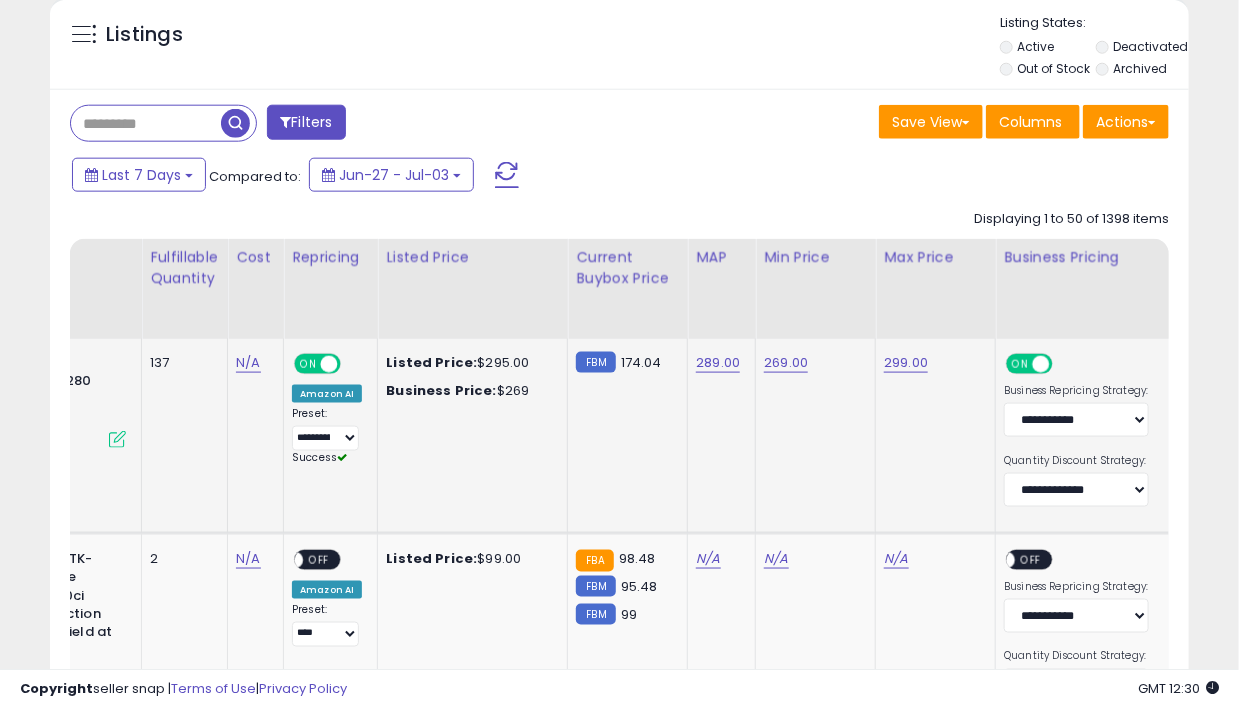 click on "137" 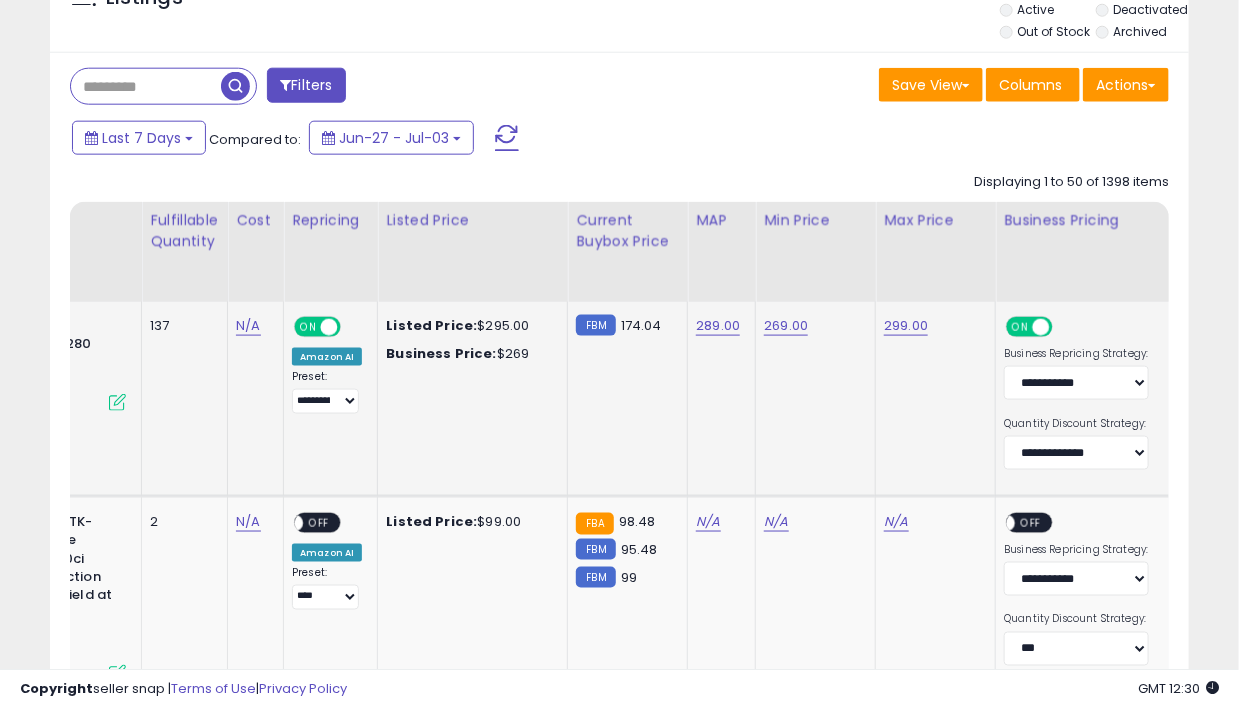 scroll, scrollTop: 813, scrollLeft: 0, axis: vertical 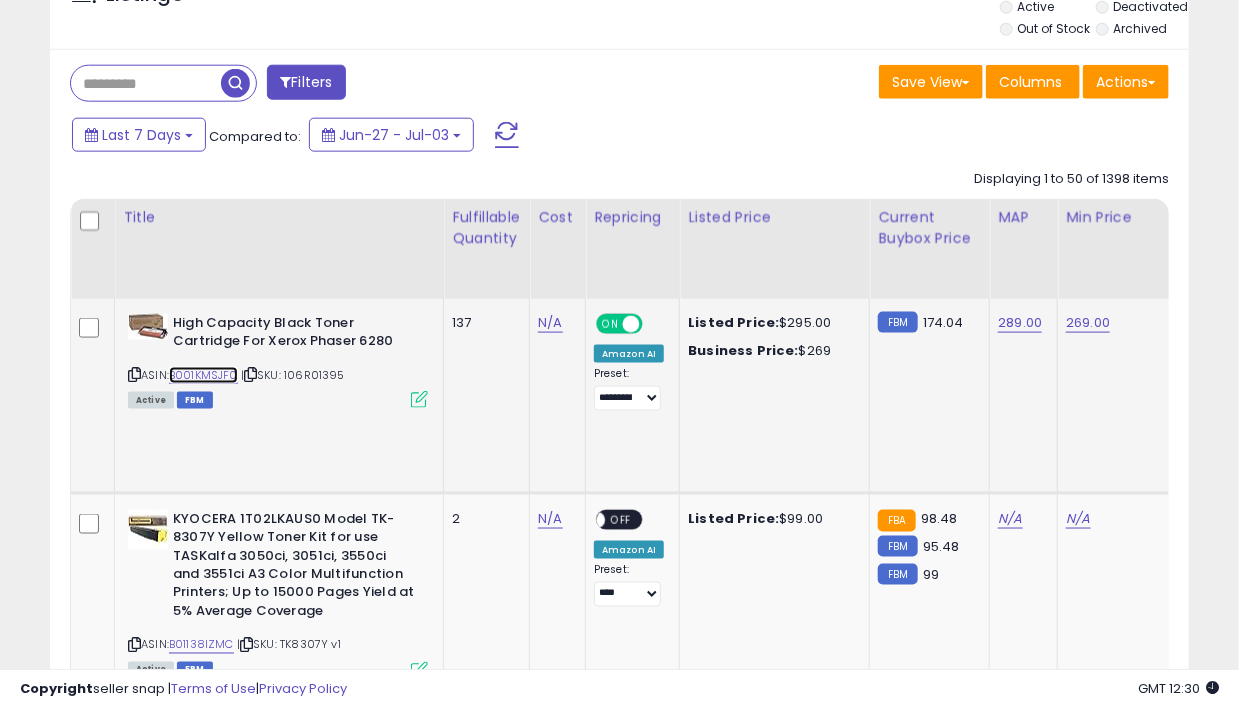 click on "B001KMSJF0" at bounding box center [203, 375] 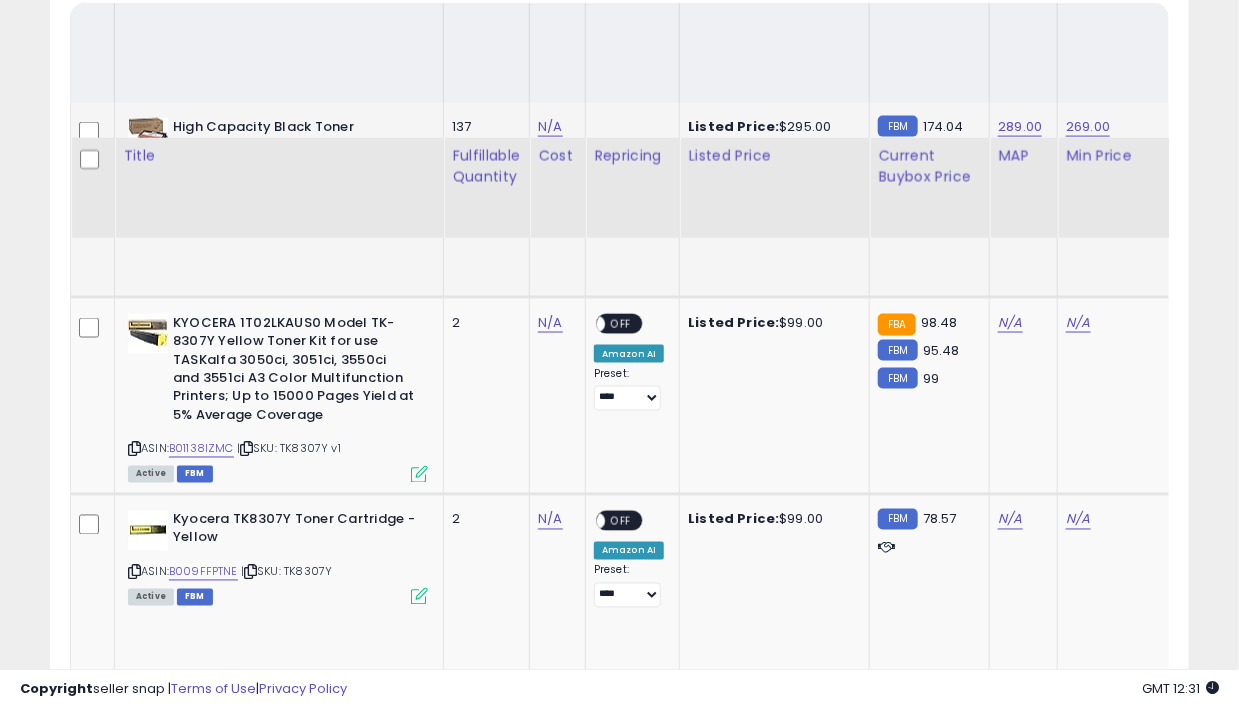 scroll, scrollTop: 1213, scrollLeft: 0, axis: vertical 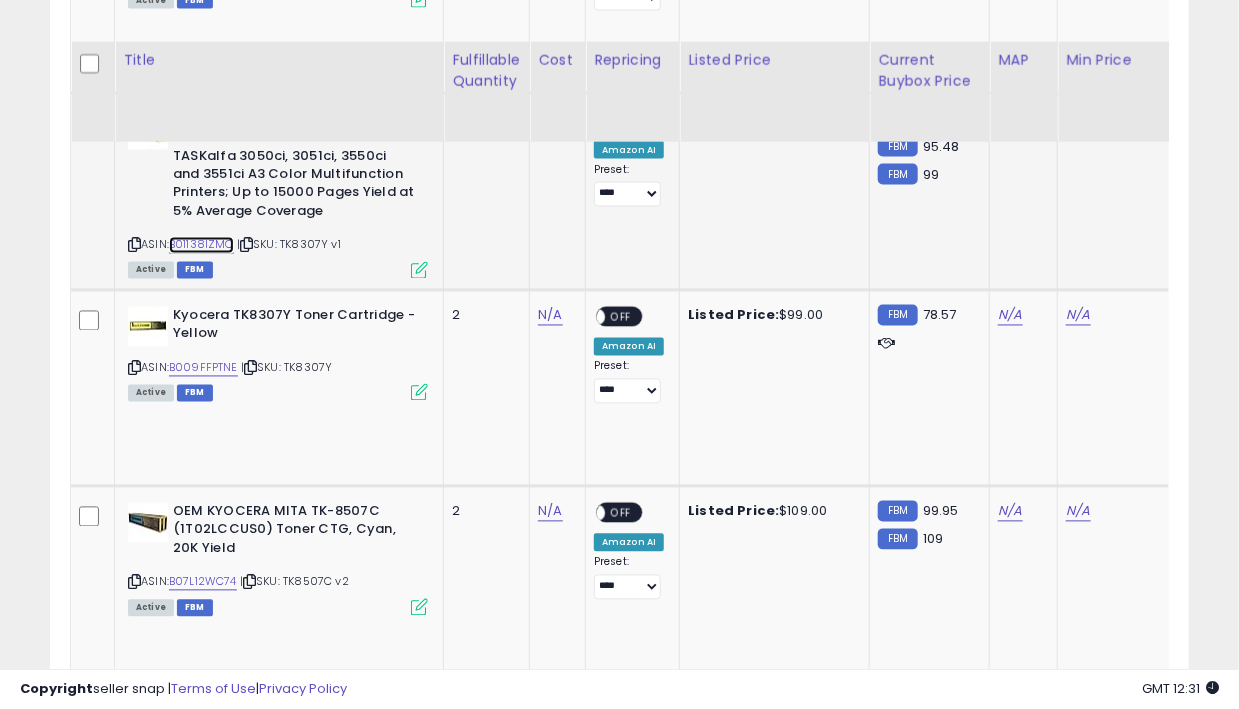 click on "B01138IZMC" at bounding box center [201, 245] 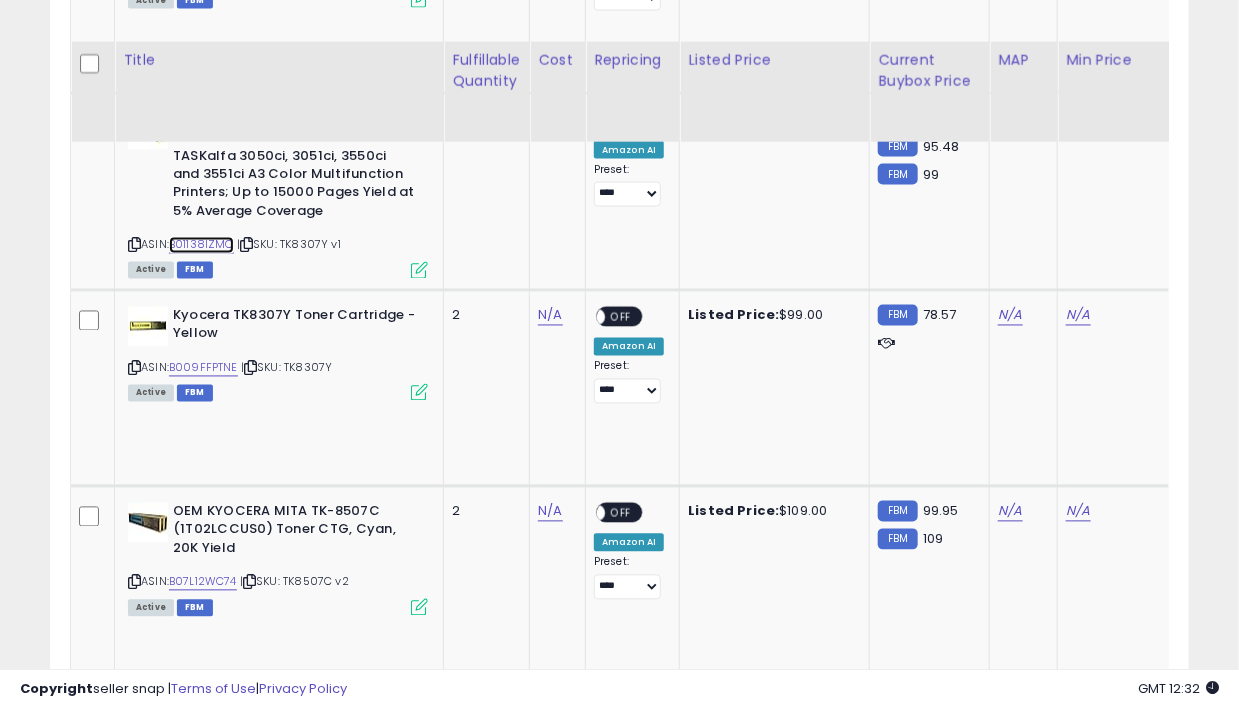 scroll, scrollTop: 0, scrollLeft: 23, axis: horizontal 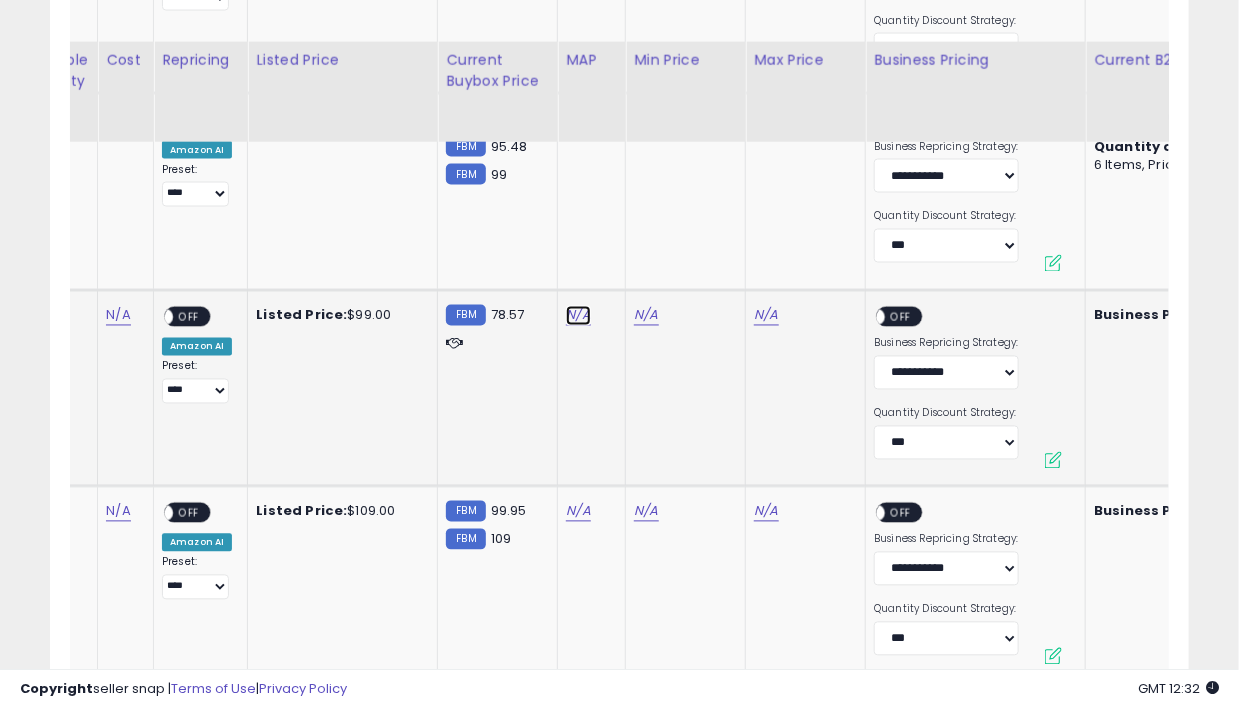 click on "N/A" at bounding box center (578, 119) 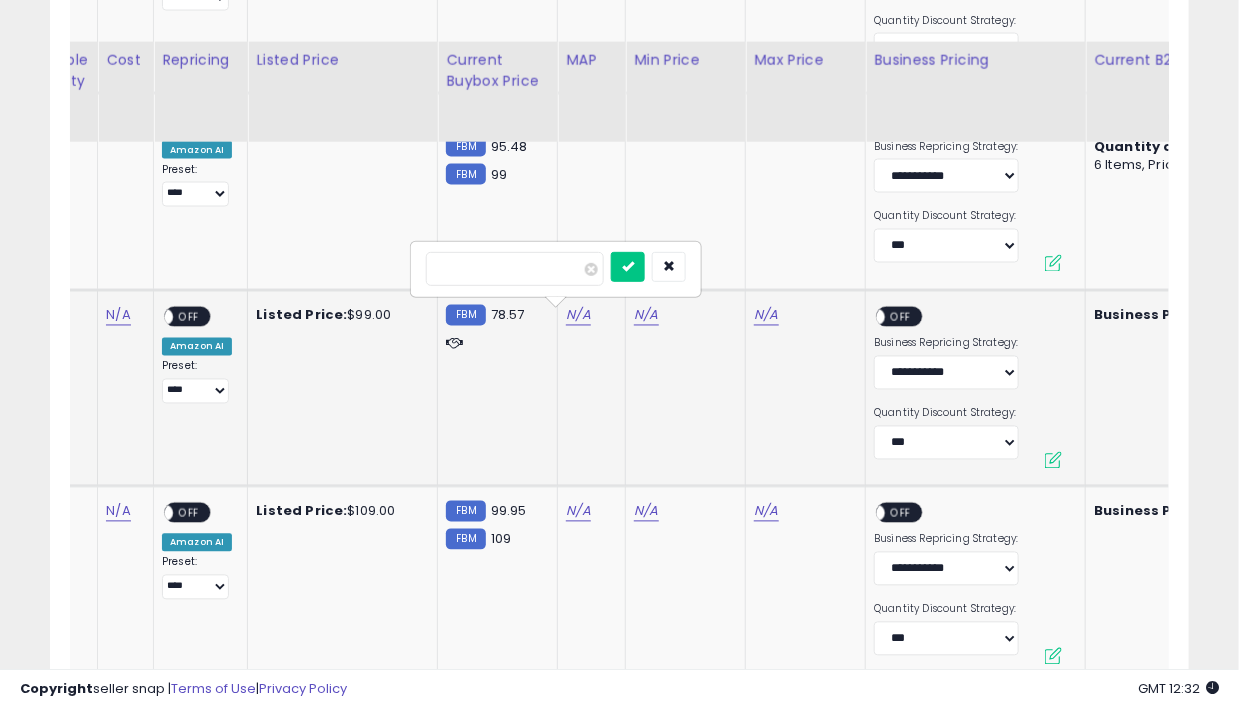 type on "*" 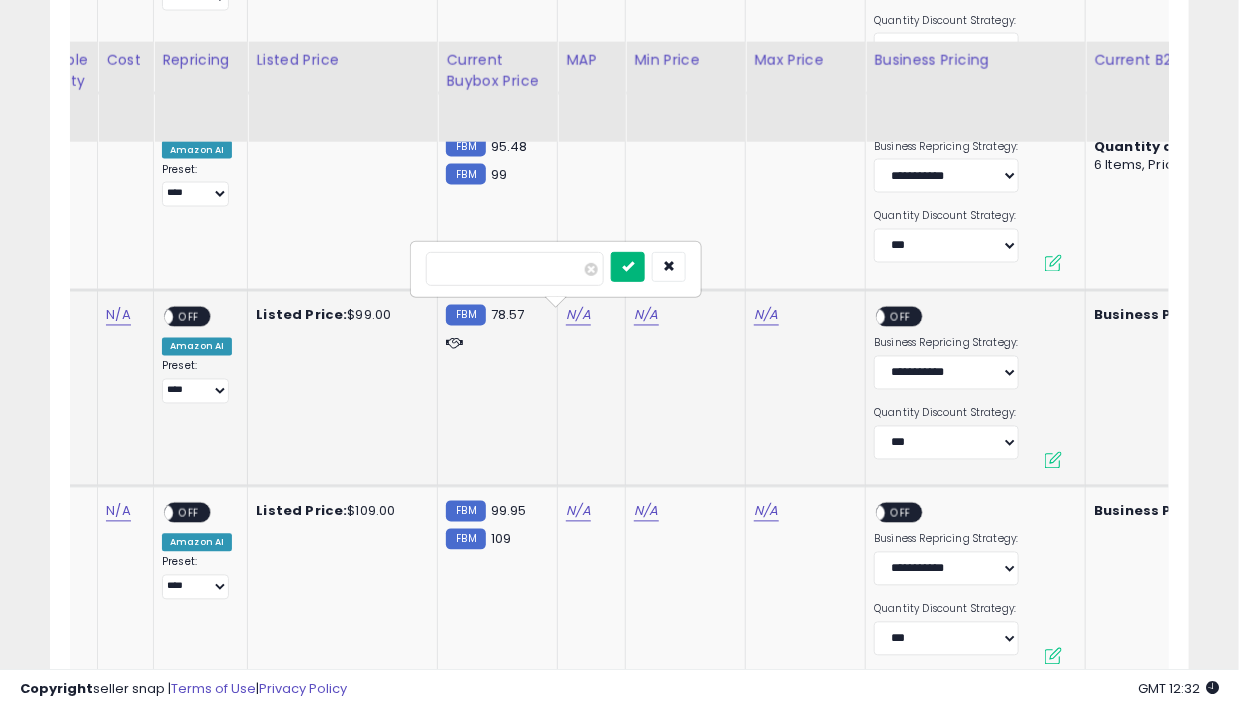 type on "**" 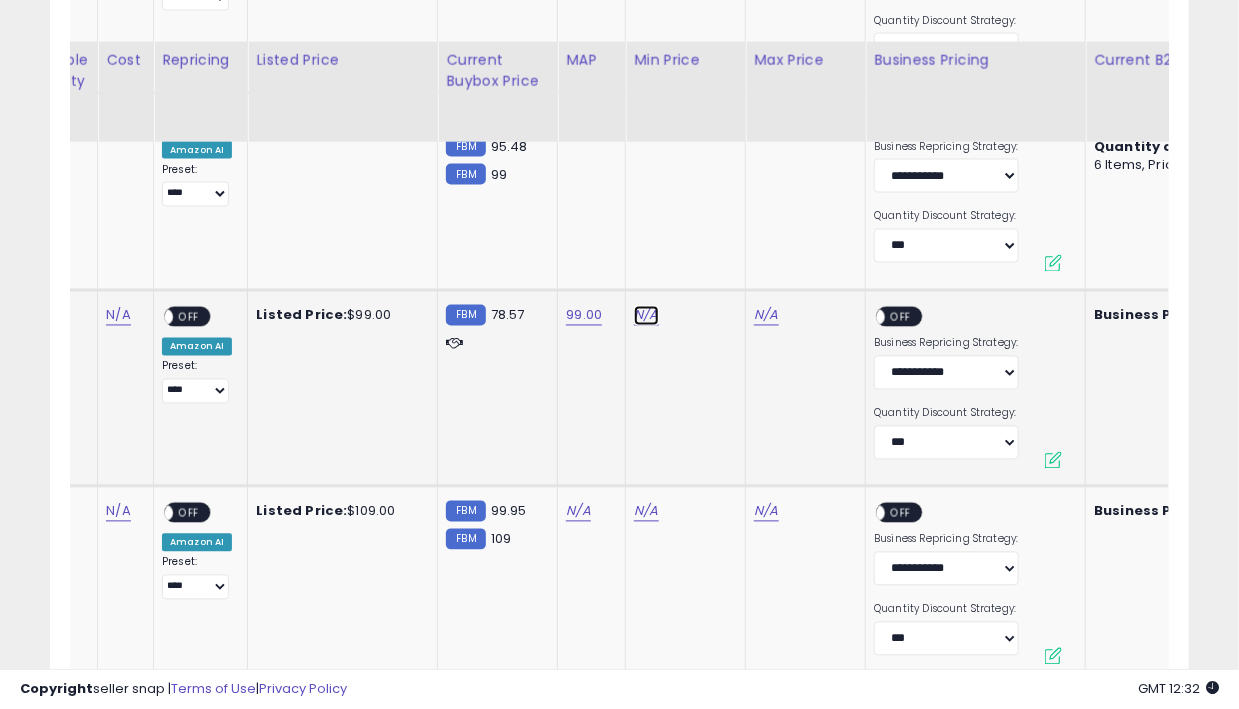 click on "N/A" at bounding box center [646, 119] 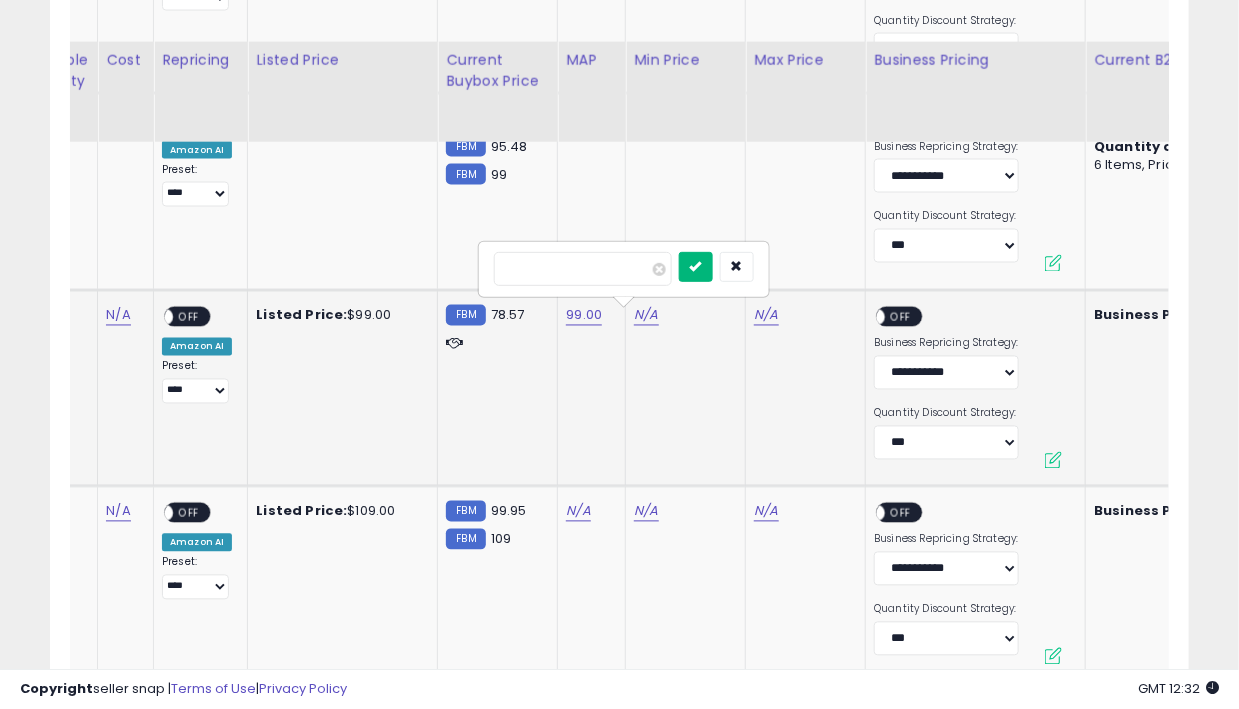 type on "**" 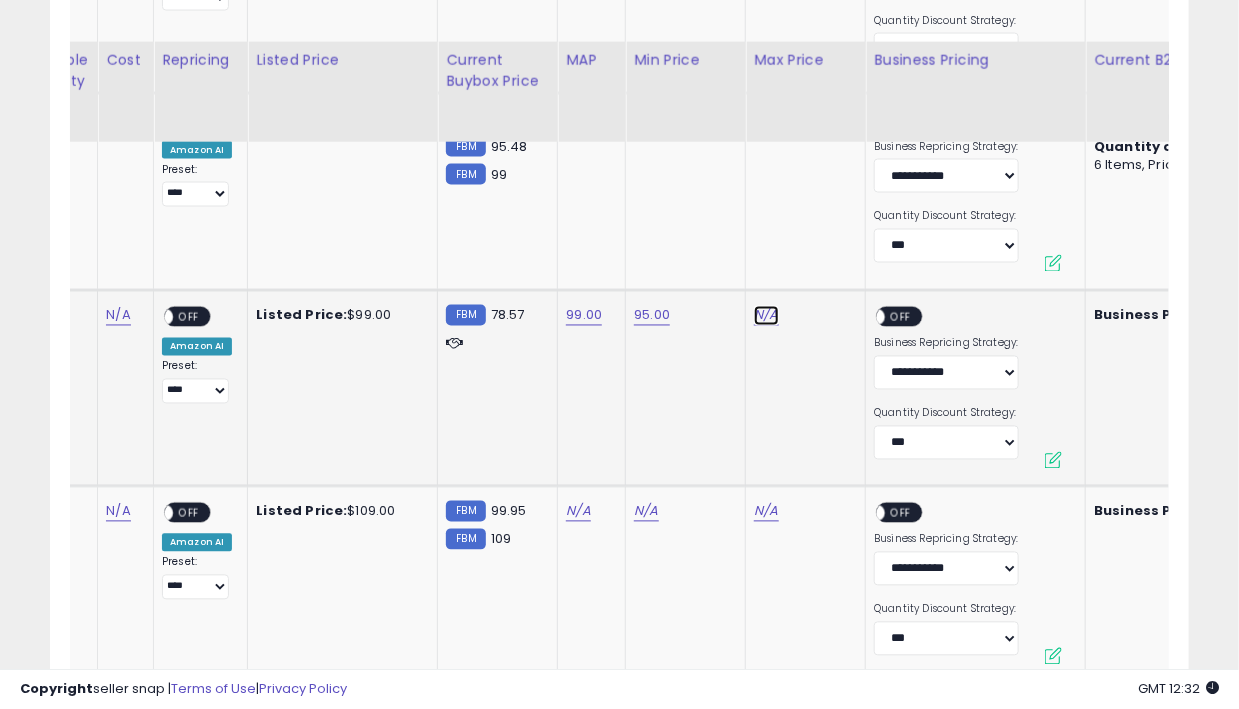 click on "N/A" at bounding box center [766, 119] 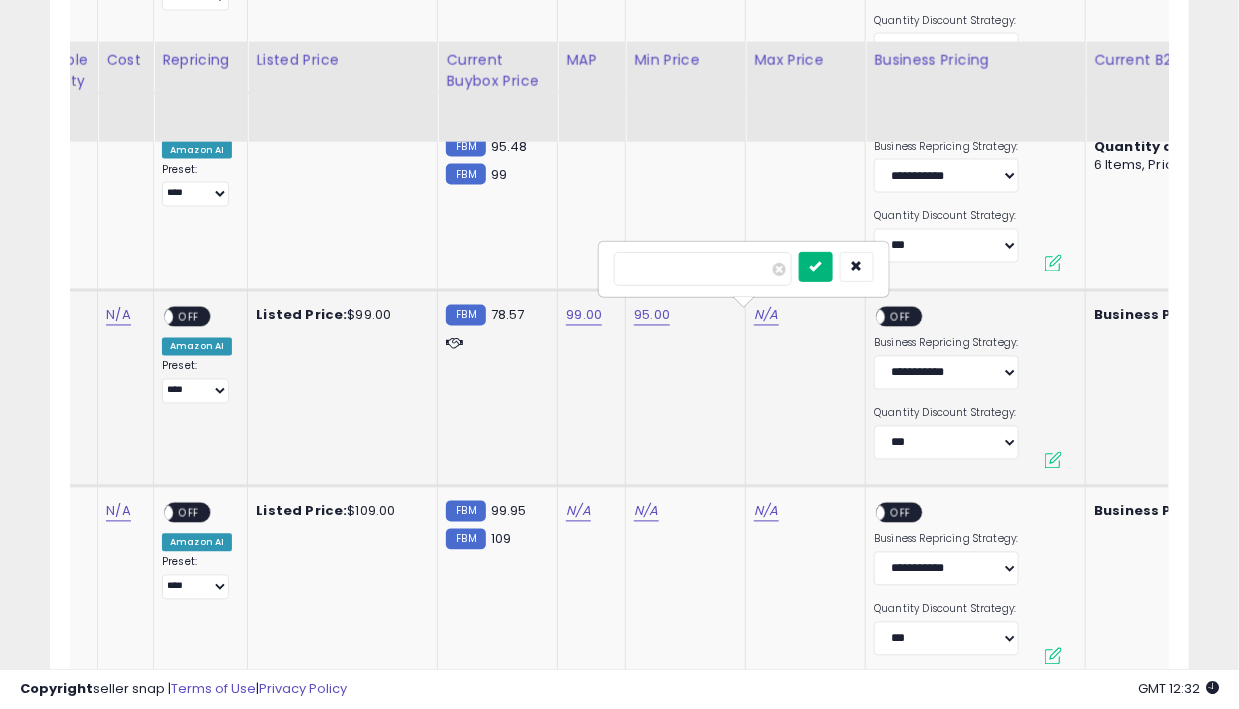 type on "***" 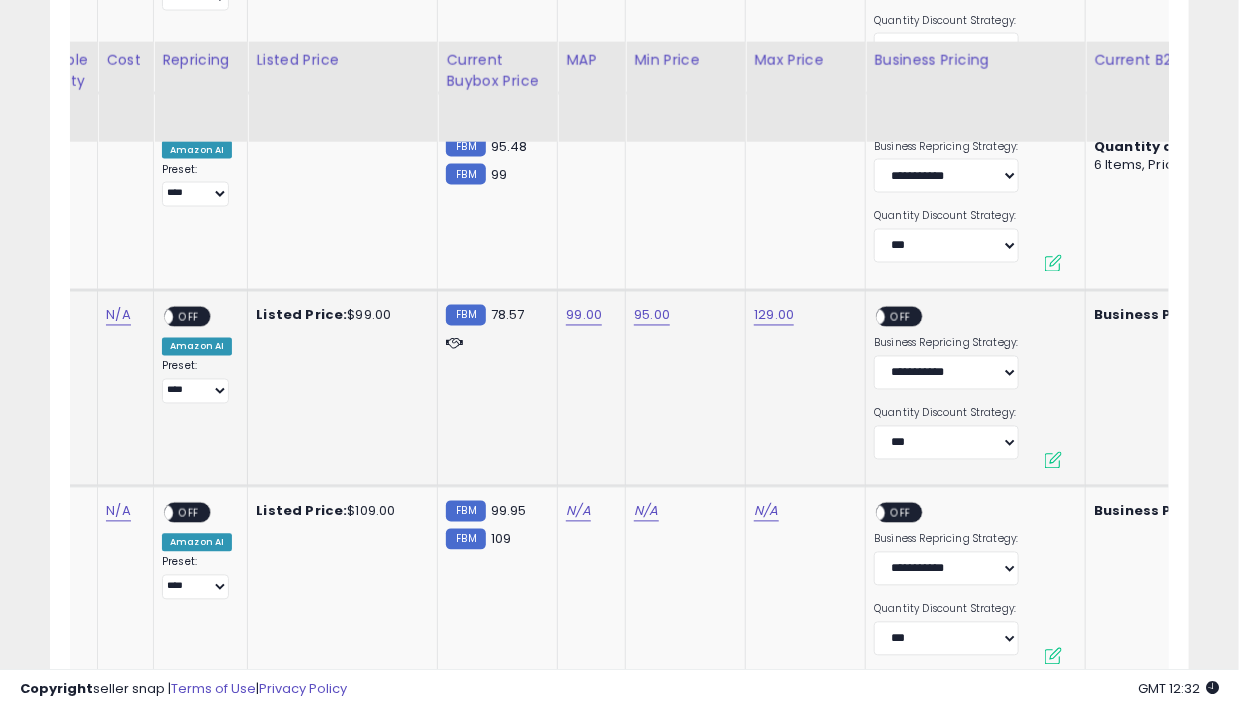 click on "OFF" at bounding box center (902, 316) 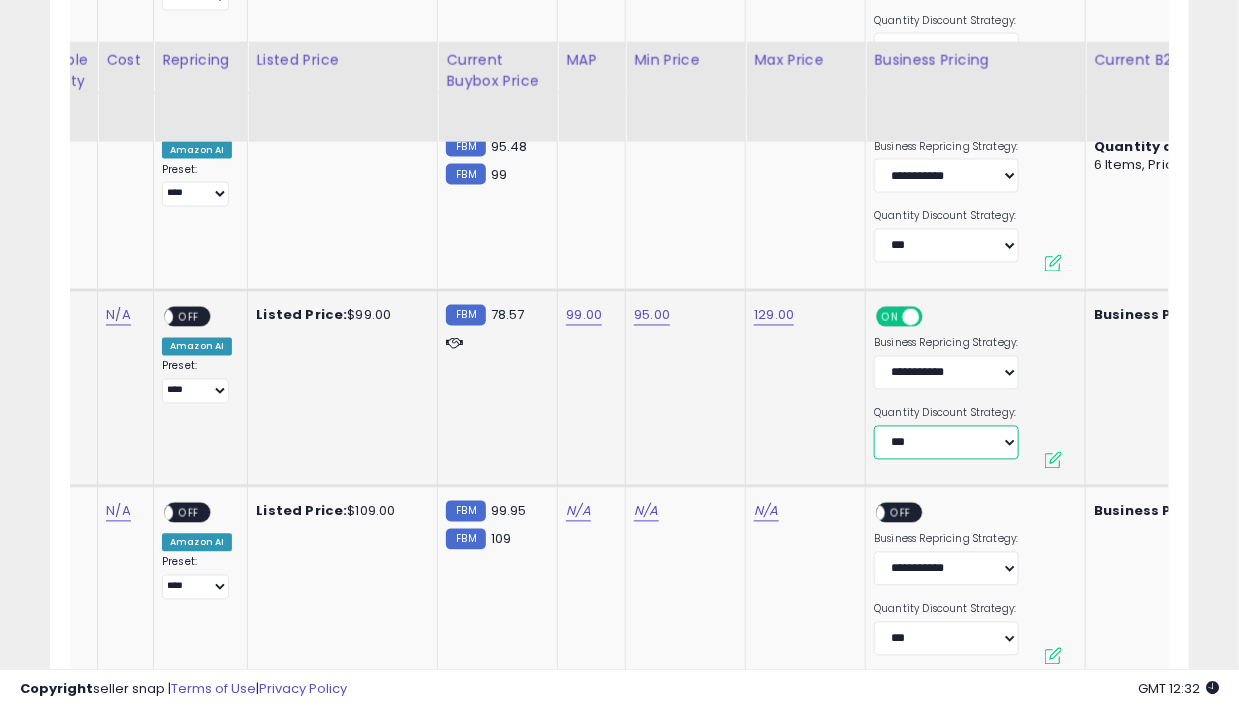 click on "**********" at bounding box center (946, 443) 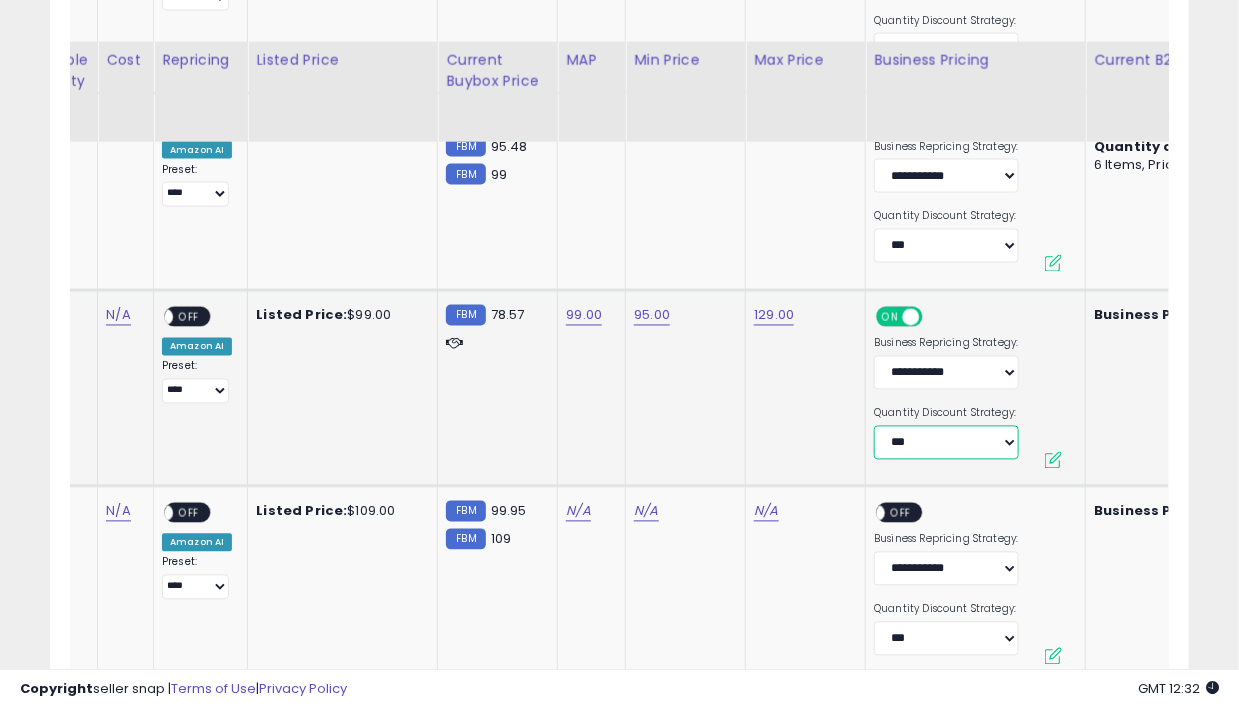 select on "**********" 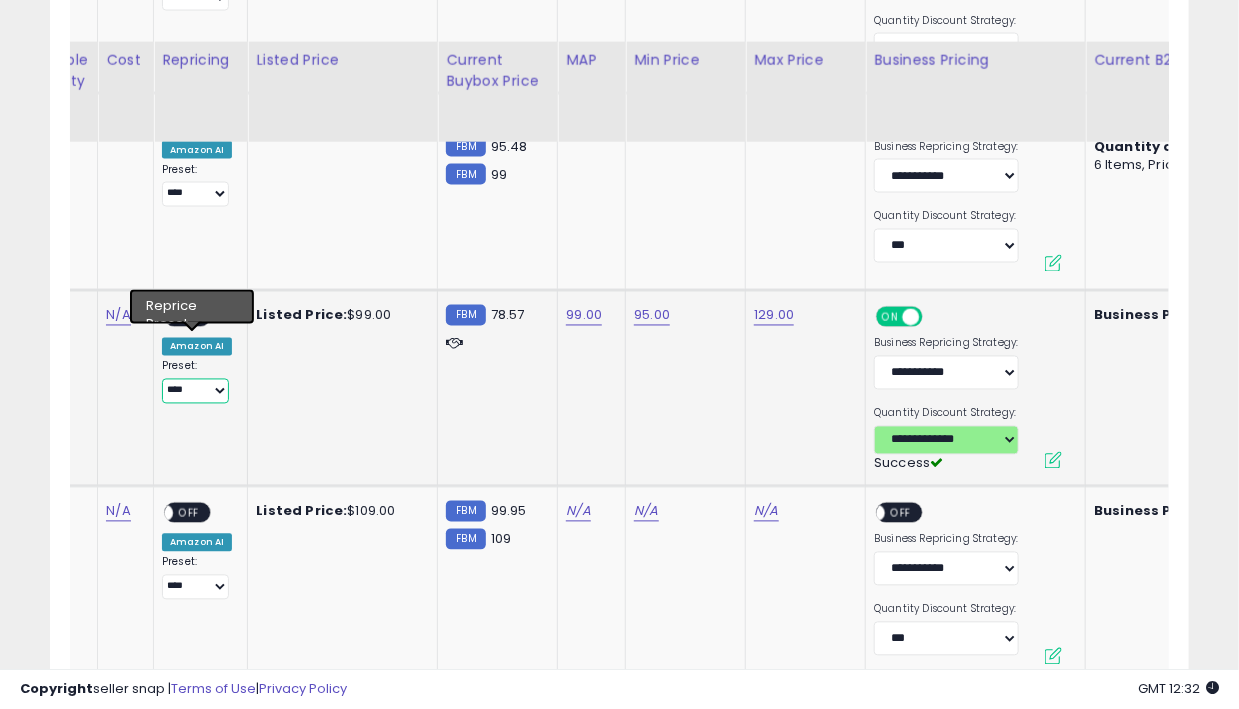 click on "**********" at bounding box center [195, 391] 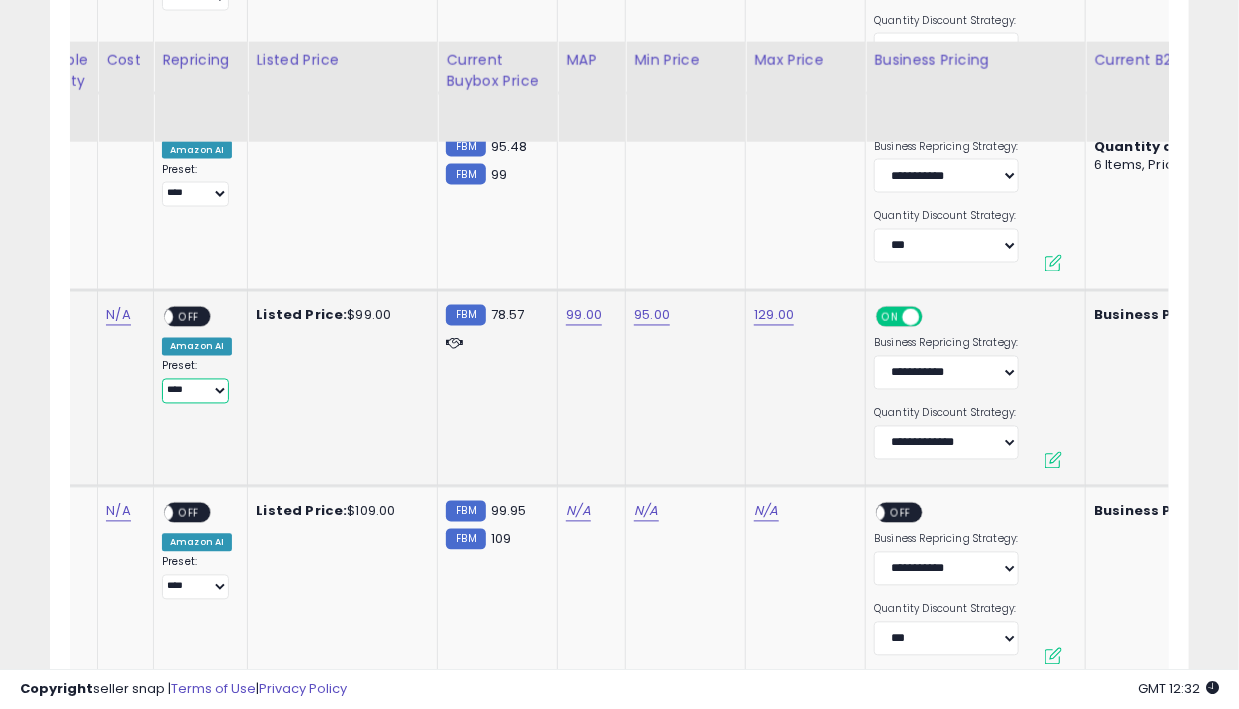 select on "*********" 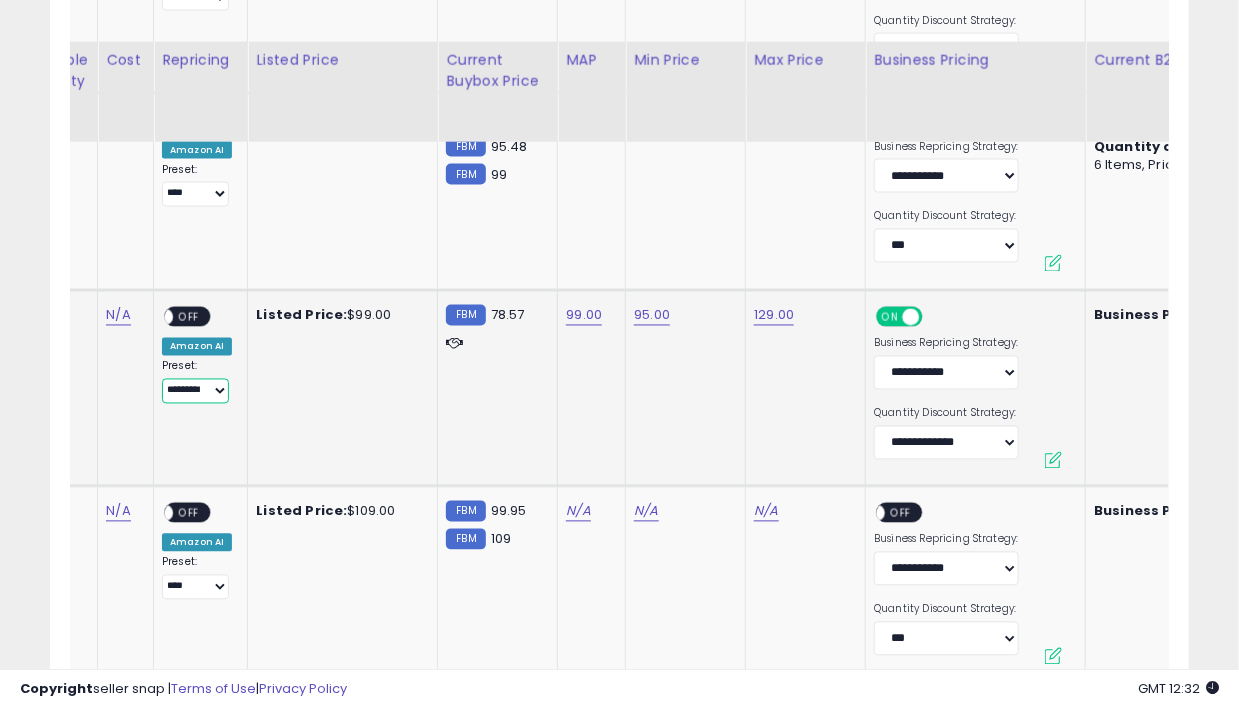click on "**********" at bounding box center (195, 391) 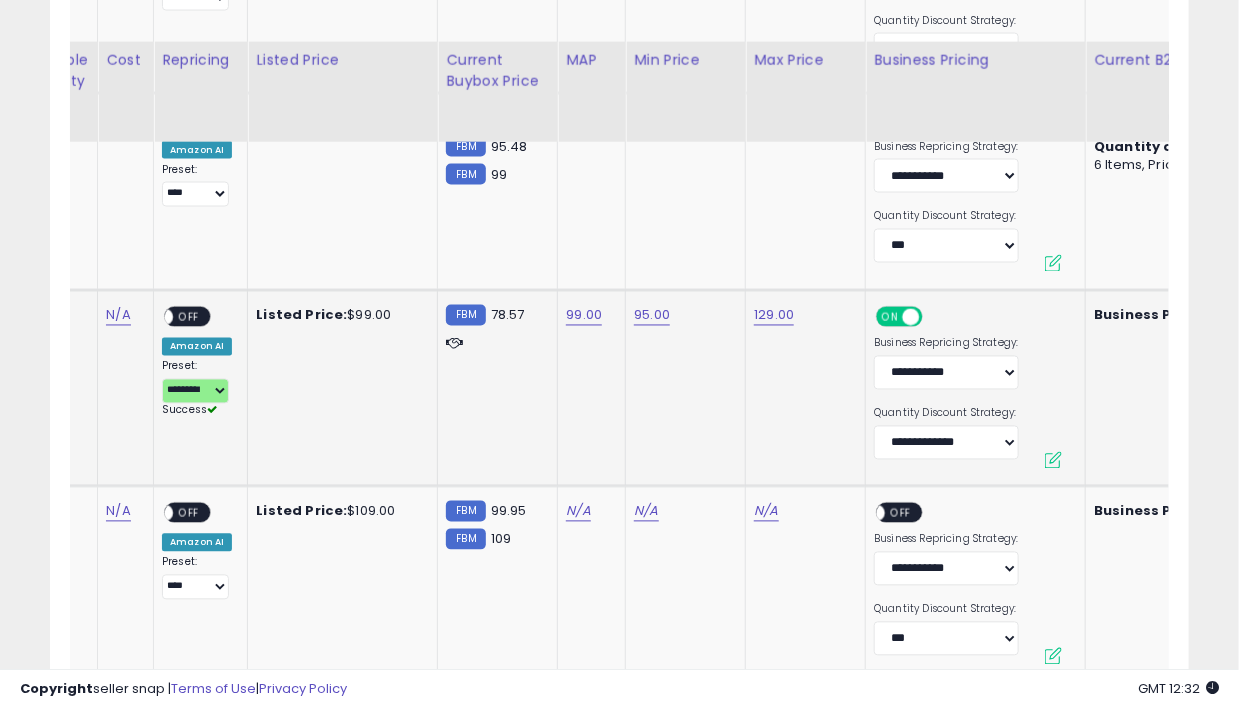 click on "OFF" at bounding box center [189, 316] 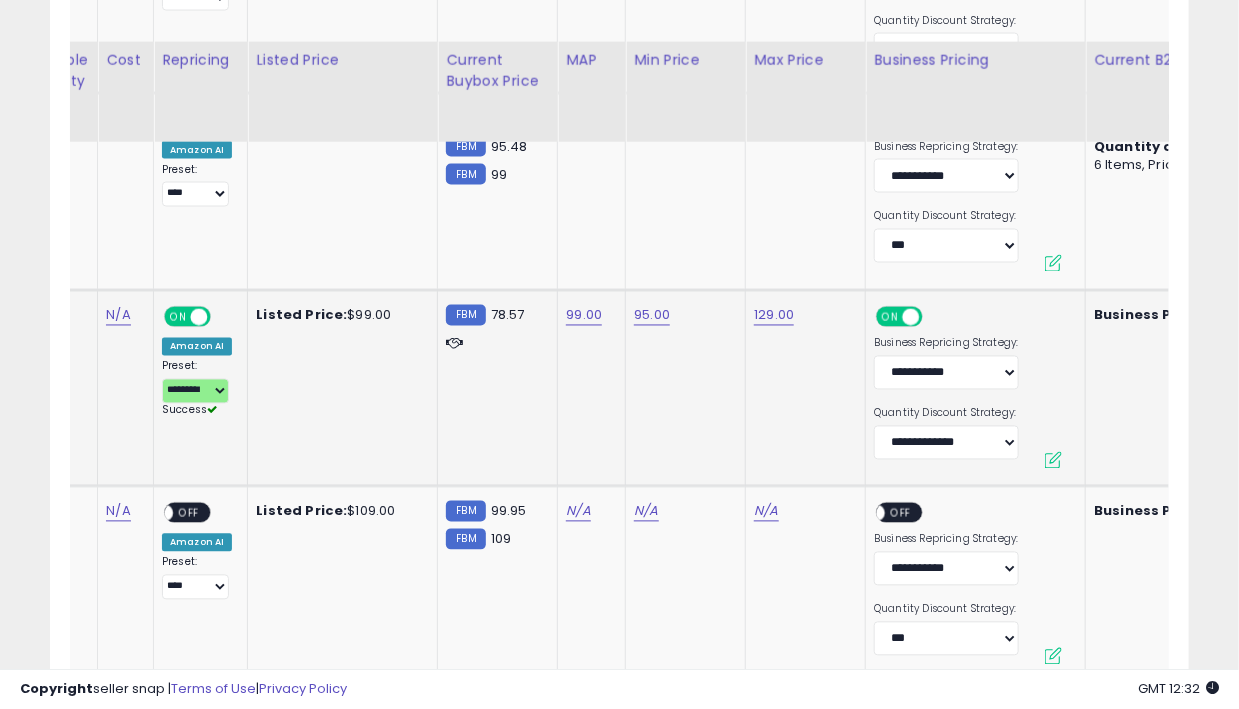 click on "Listed Price:  $99.00" 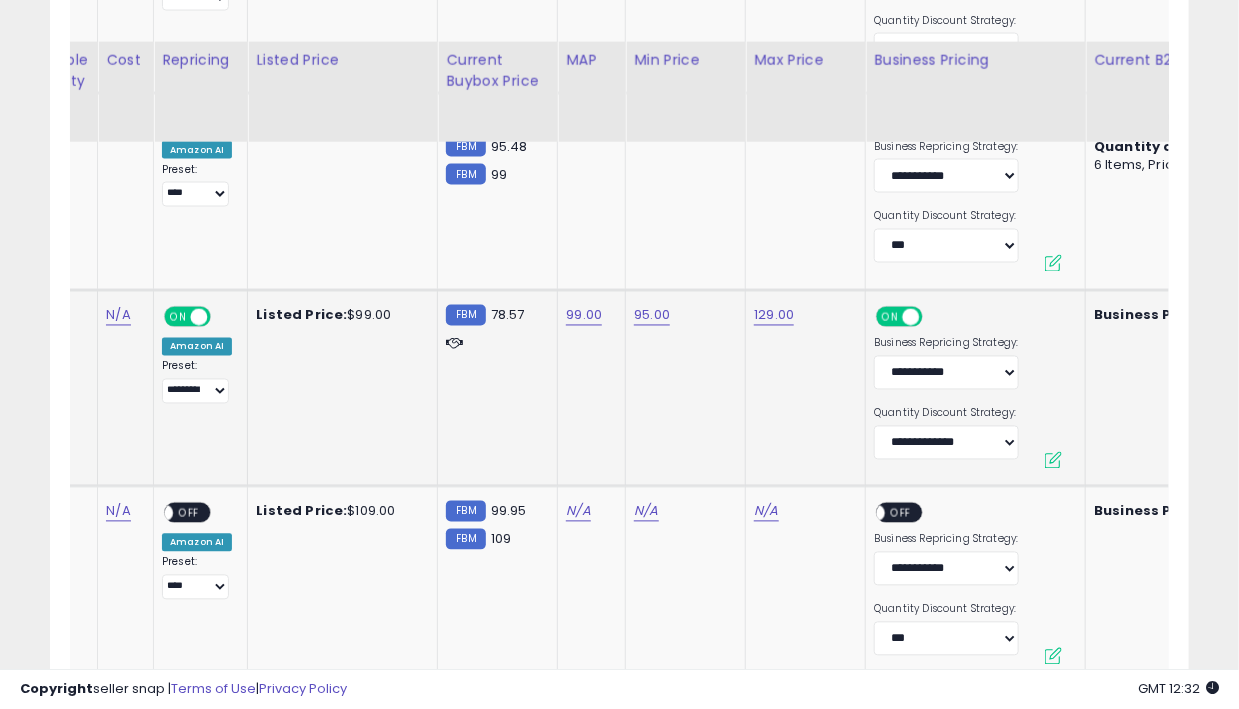 scroll, scrollTop: 0, scrollLeft: 392, axis: horizontal 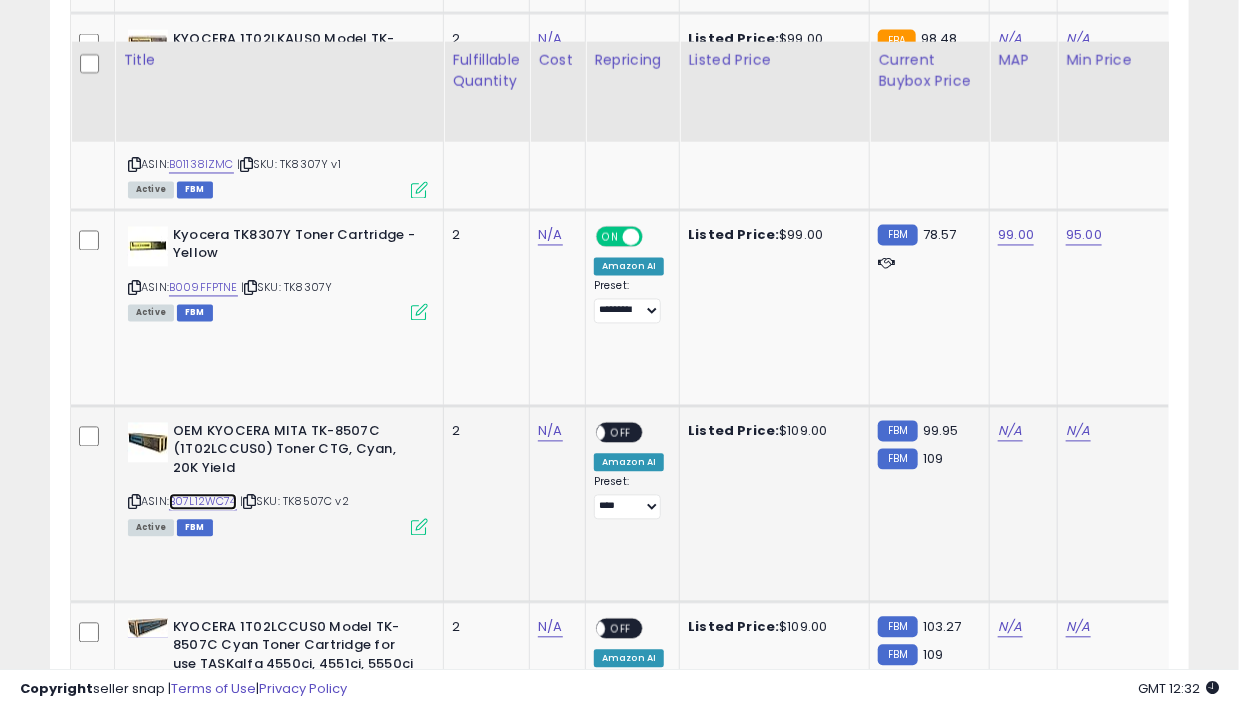 click on "B07L12WC74" at bounding box center (203, 502) 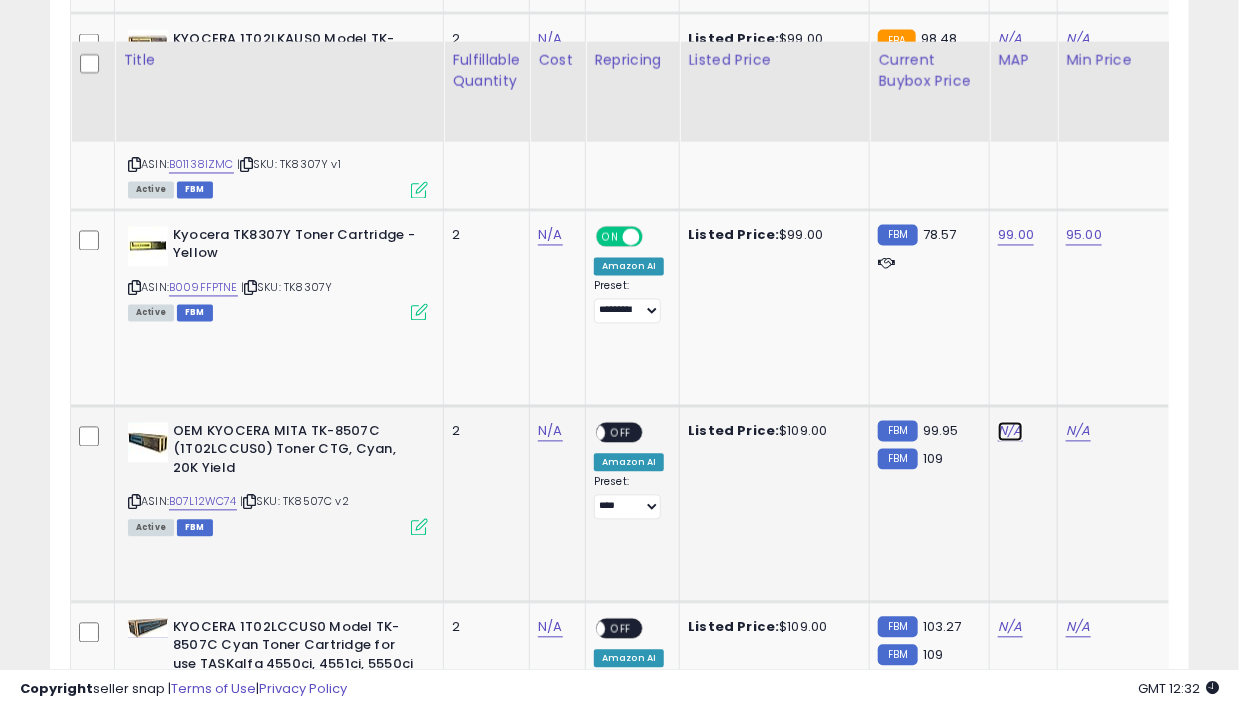 click on "N/A" at bounding box center [1010, 39] 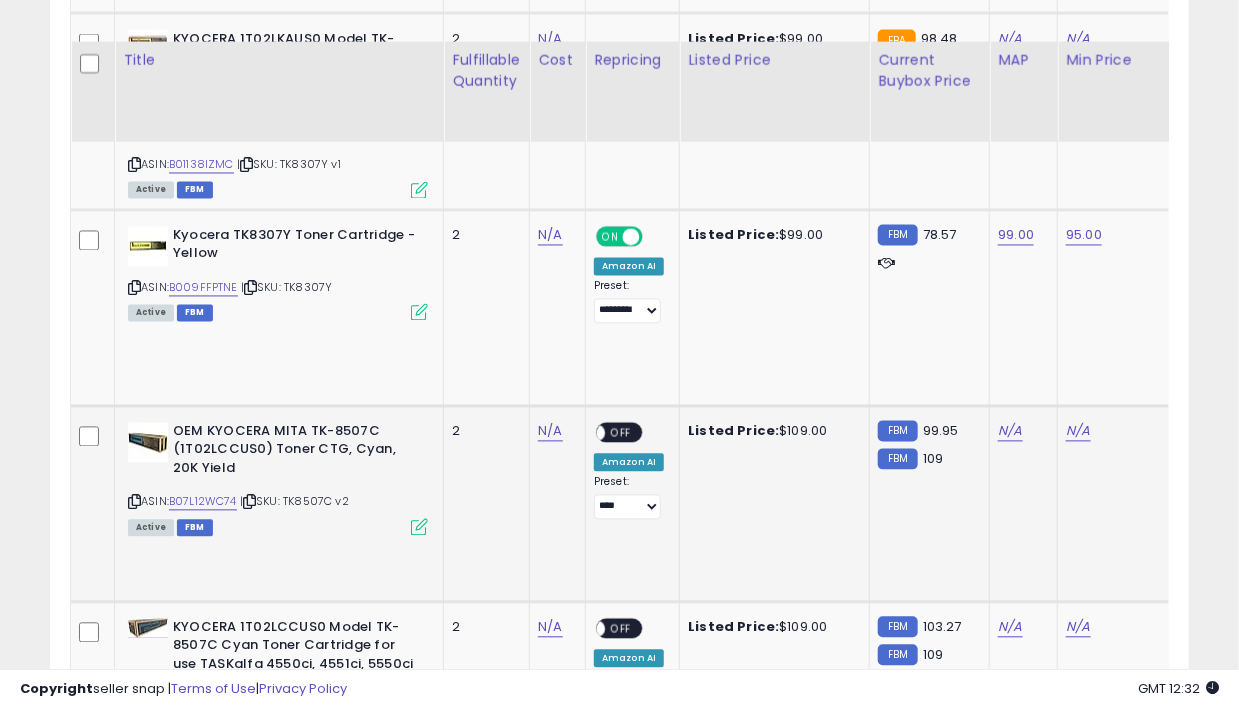 scroll, scrollTop: 0, scrollLeft: 33, axis: horizontal 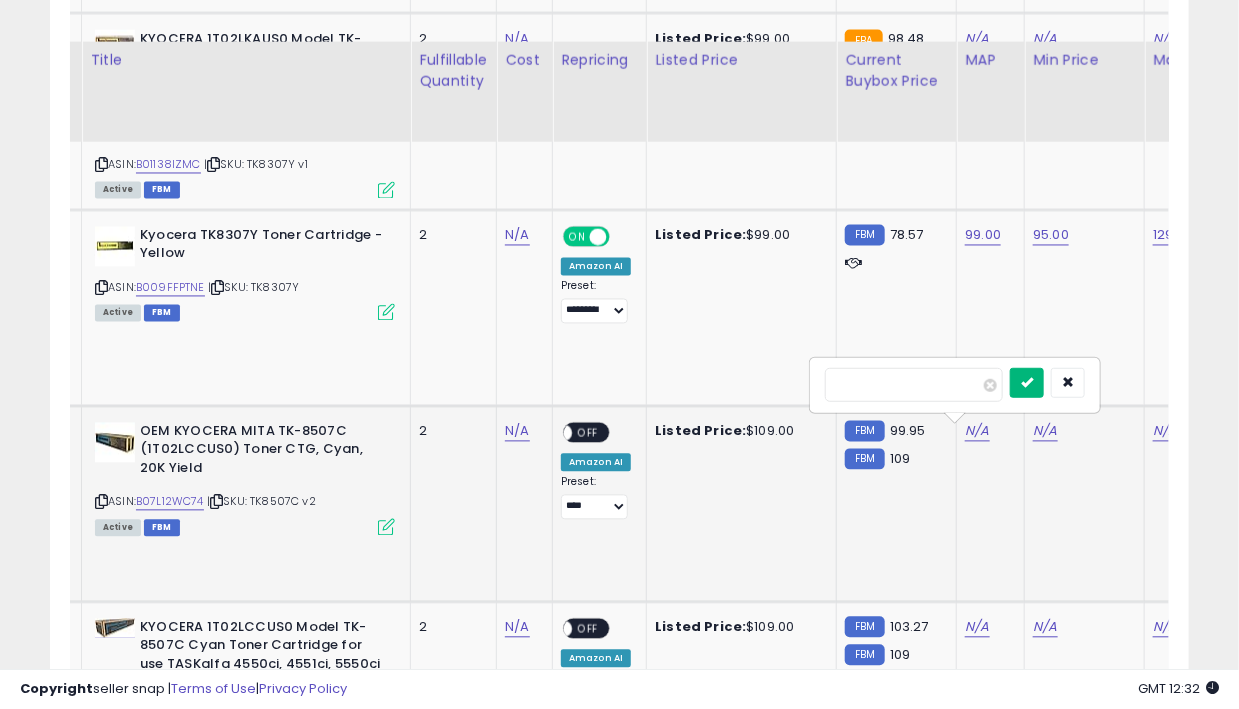 type on "***" 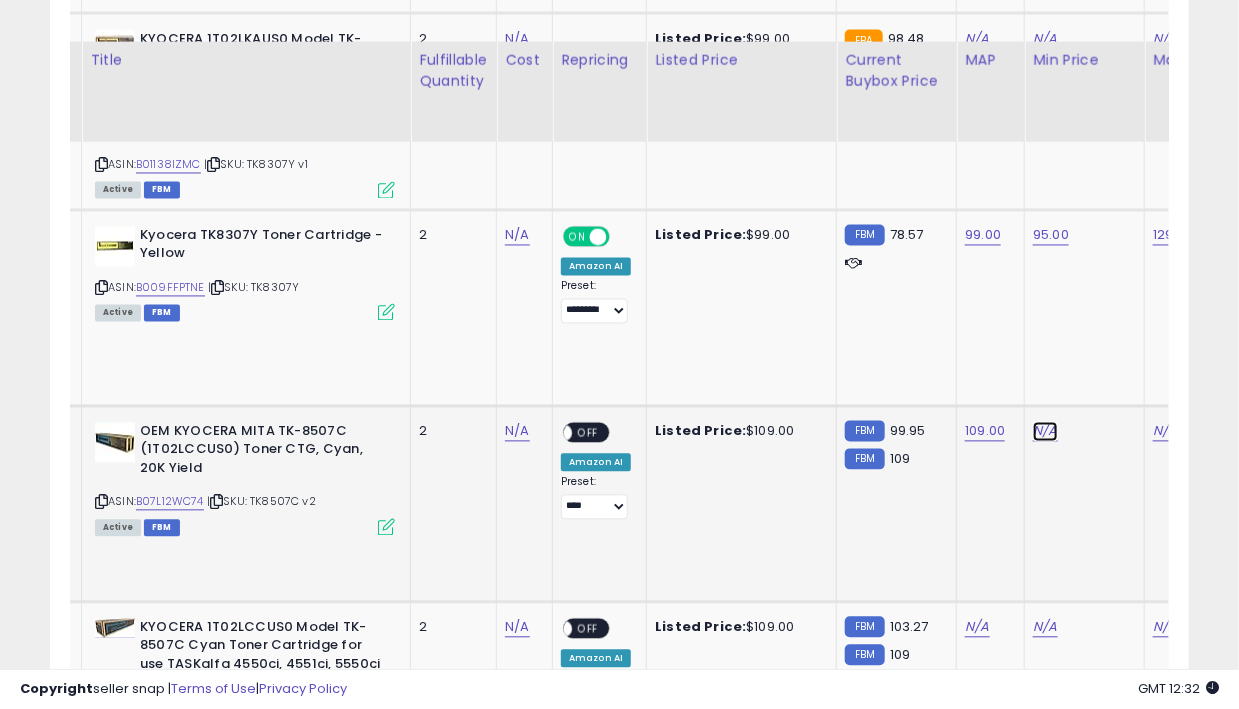 click on "N/A" at bounding box center [1045, 39] 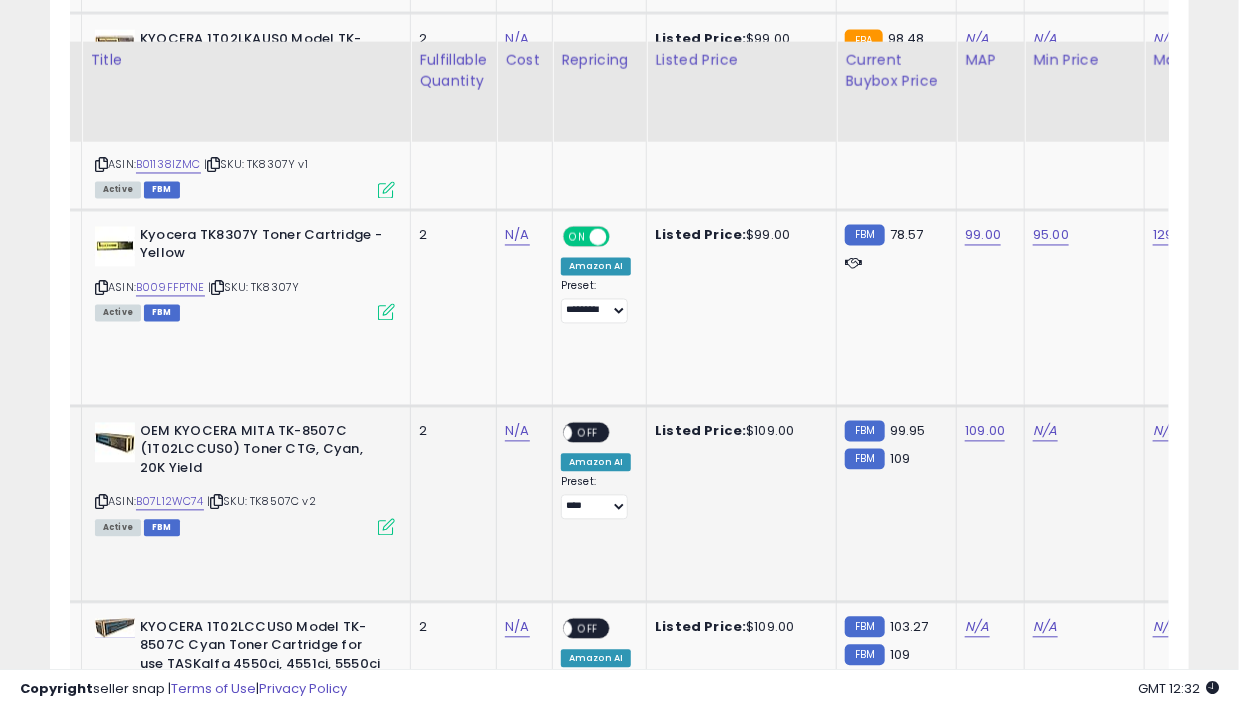scroll, scrollTop: 0, scrollLeft: 100, axis: horizontal 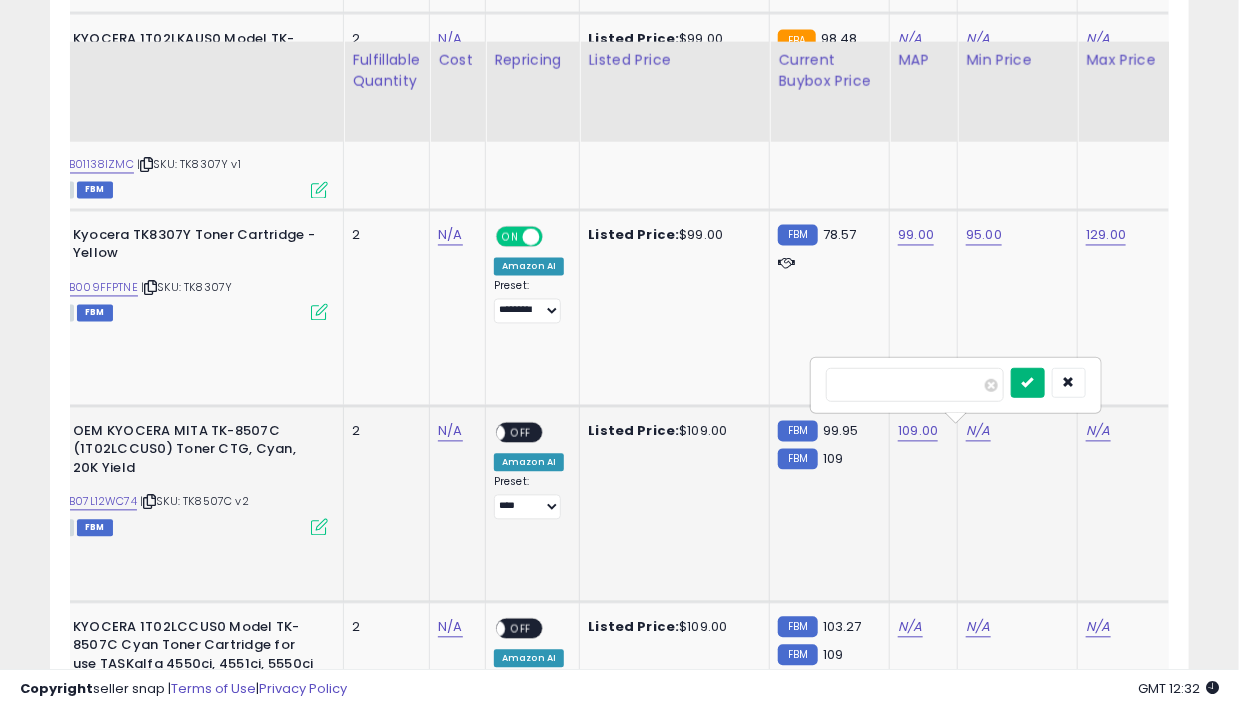 type on "**" 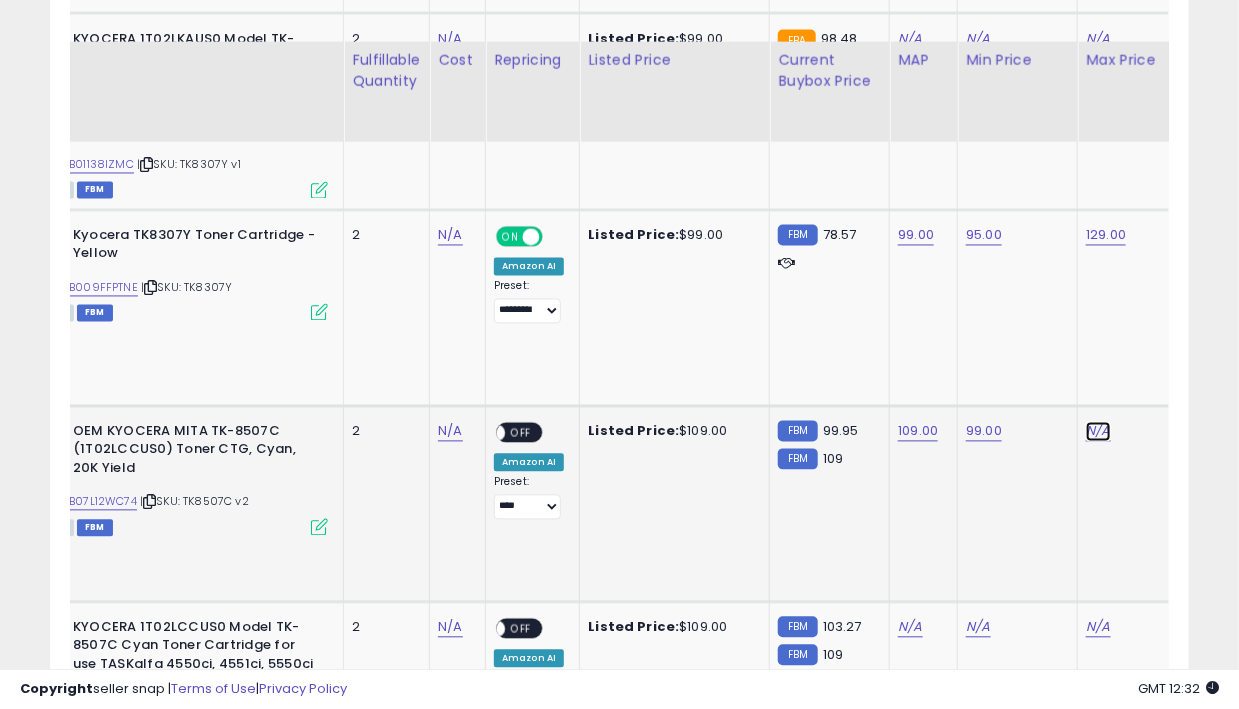 click on "N/A" at bounding box center (1098, 39) 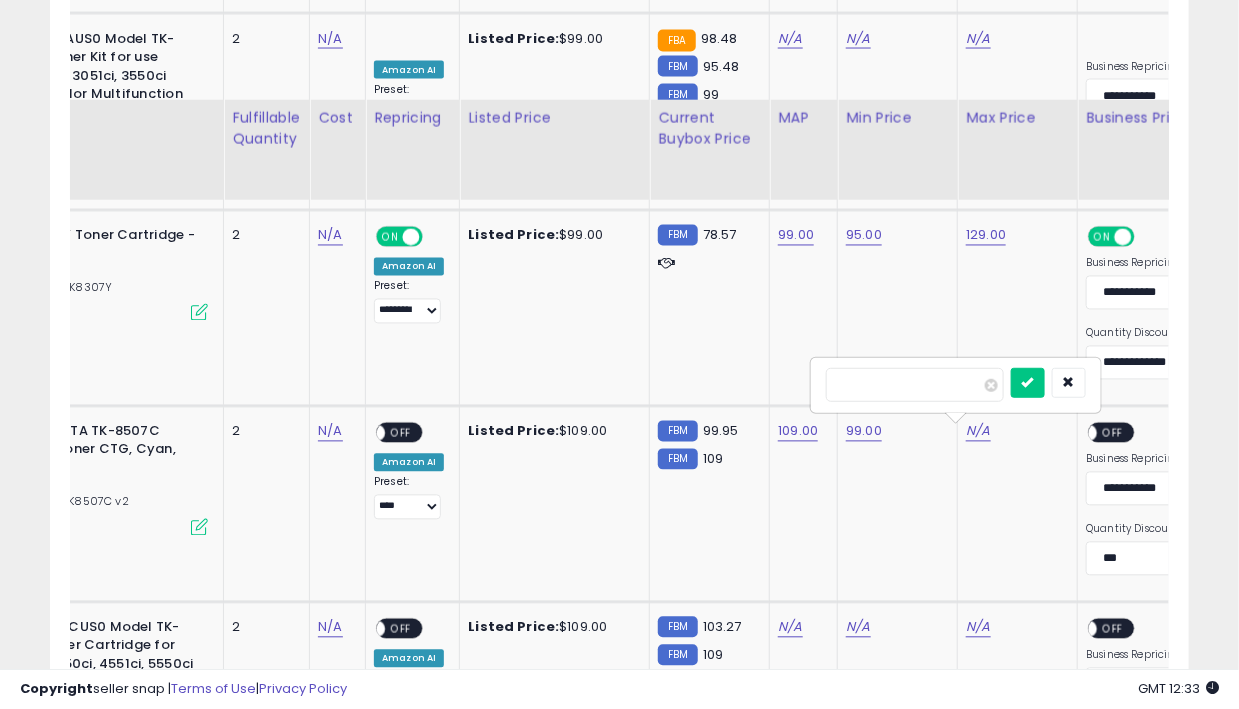 scroll, scrollTop: 1361, scrollLeft: 0, axis: vertical 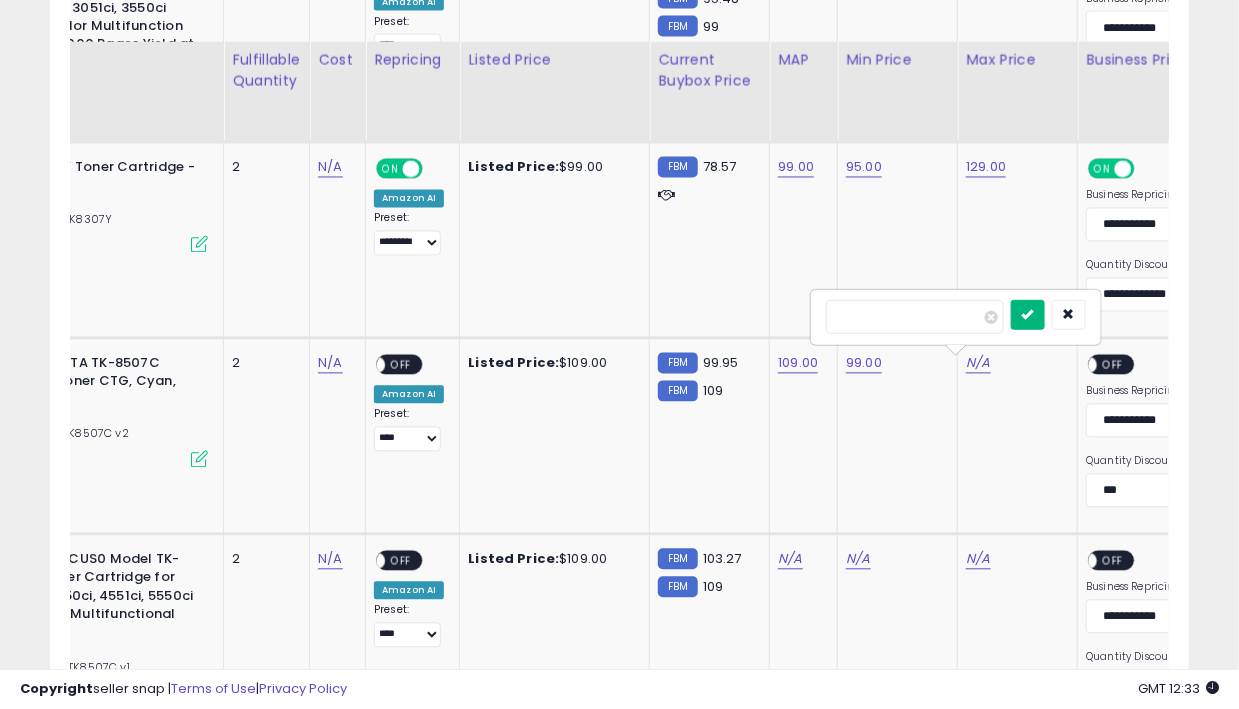 type on "***" 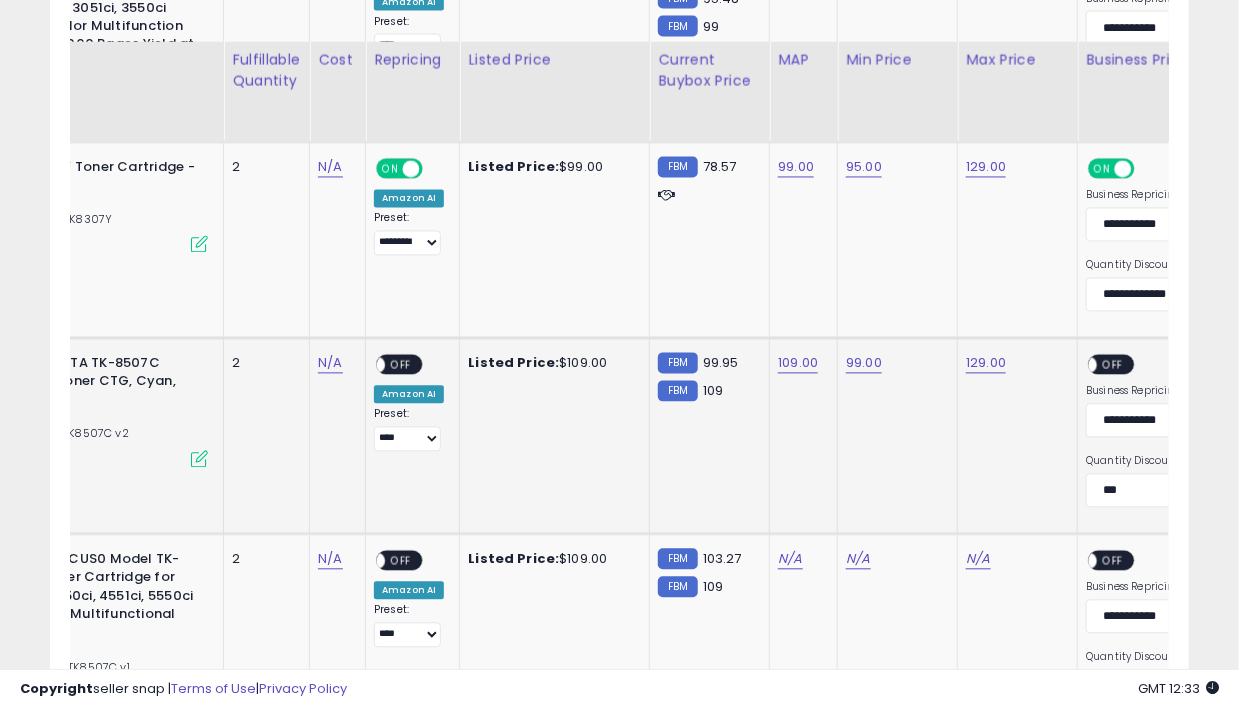 click on "OFF" at bounding box center (1114, 364) 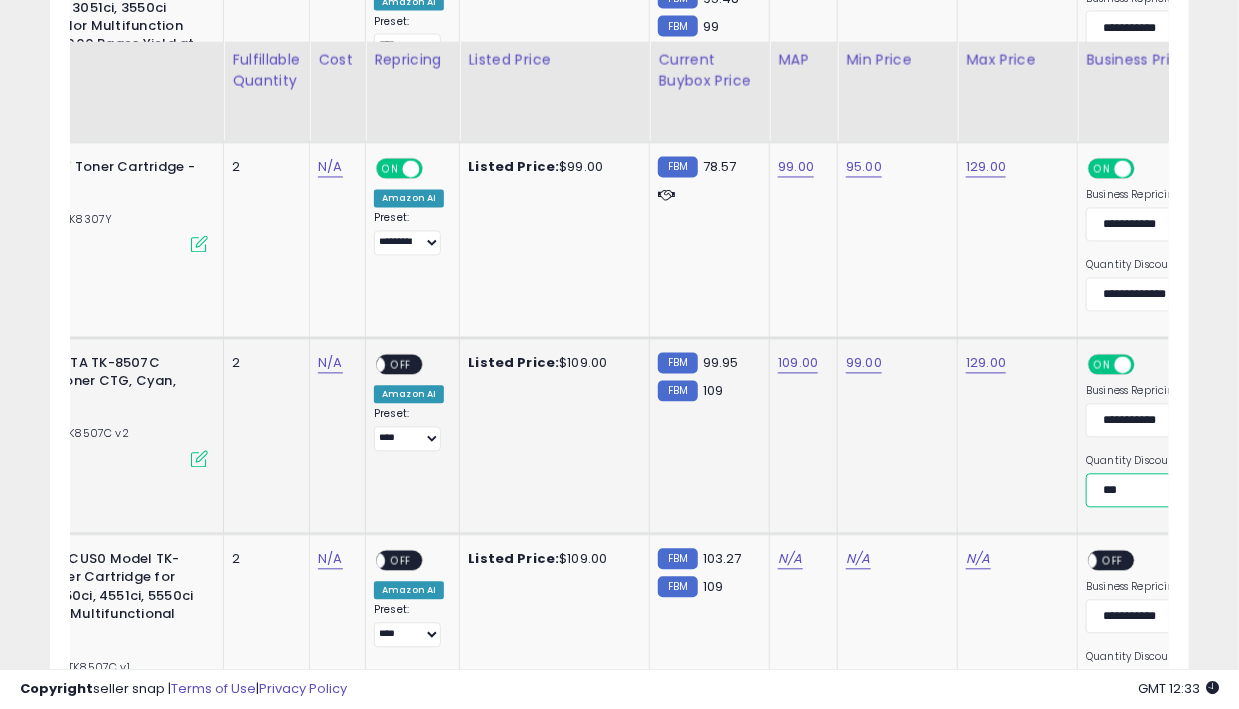 click on "**********" at bounding box center (1158, 491) 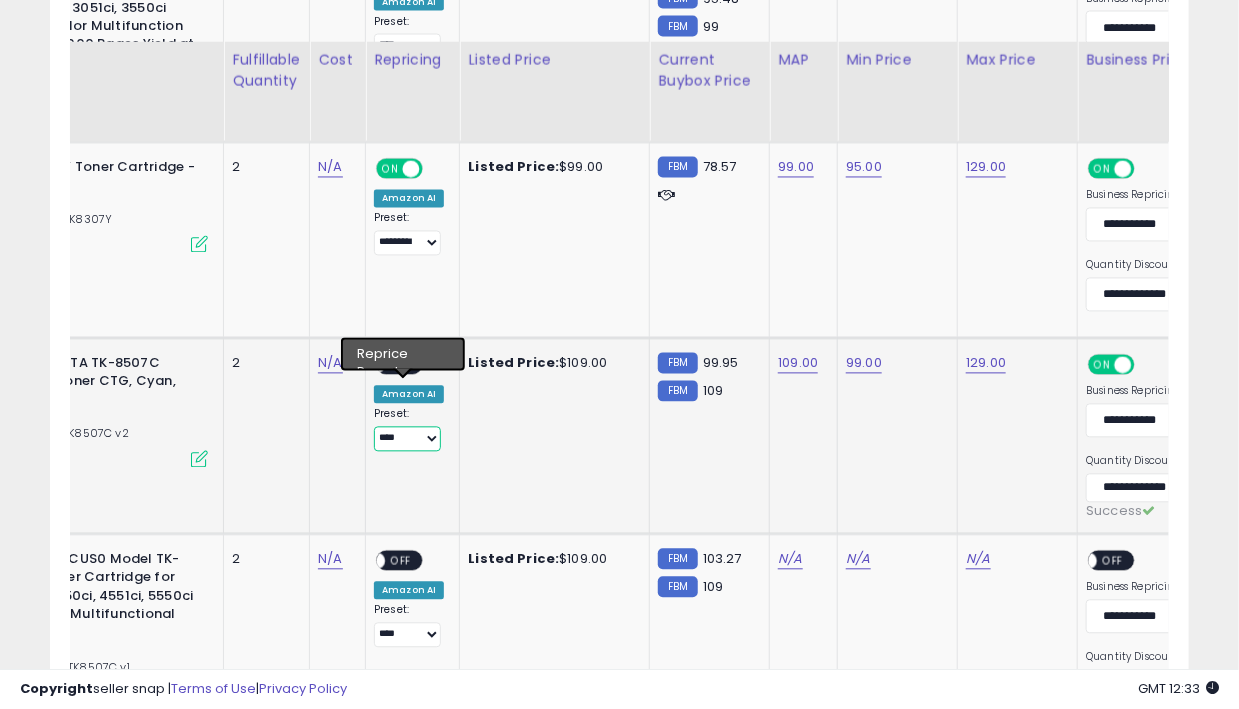 click on "**********" at bounding box center (407, 439) 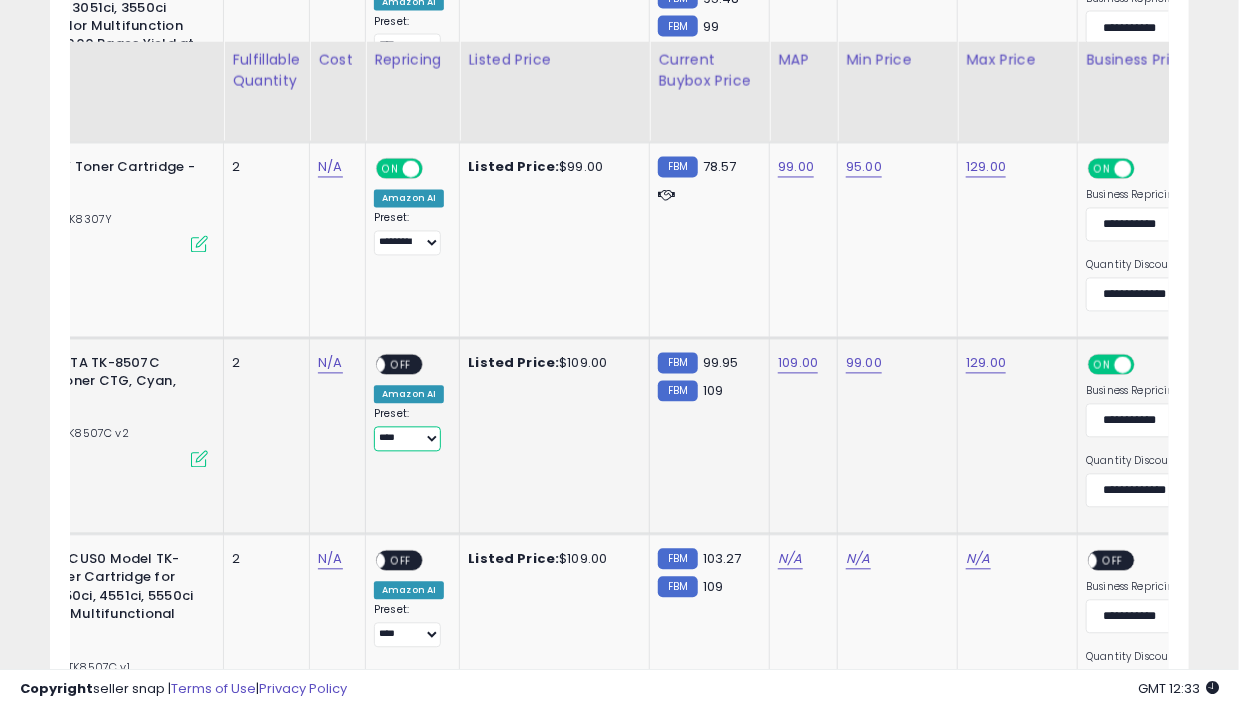 select on "*********" 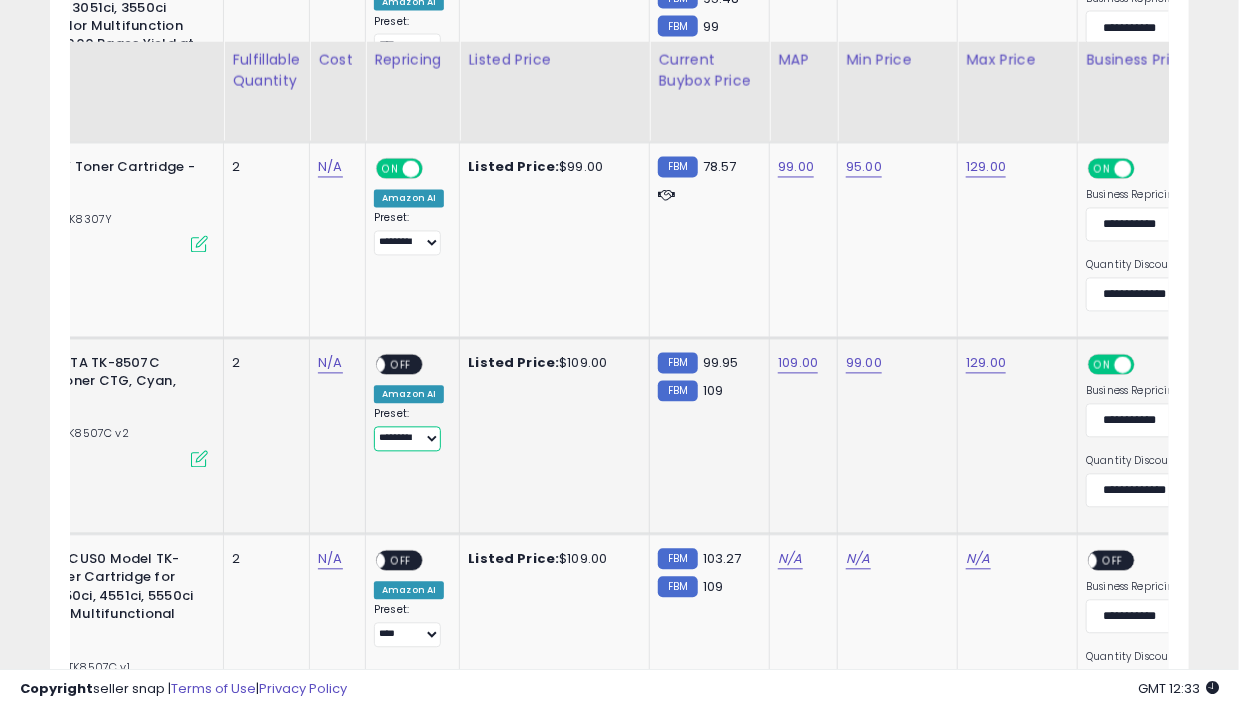 click on "**********" at bounding box center [407, 439] 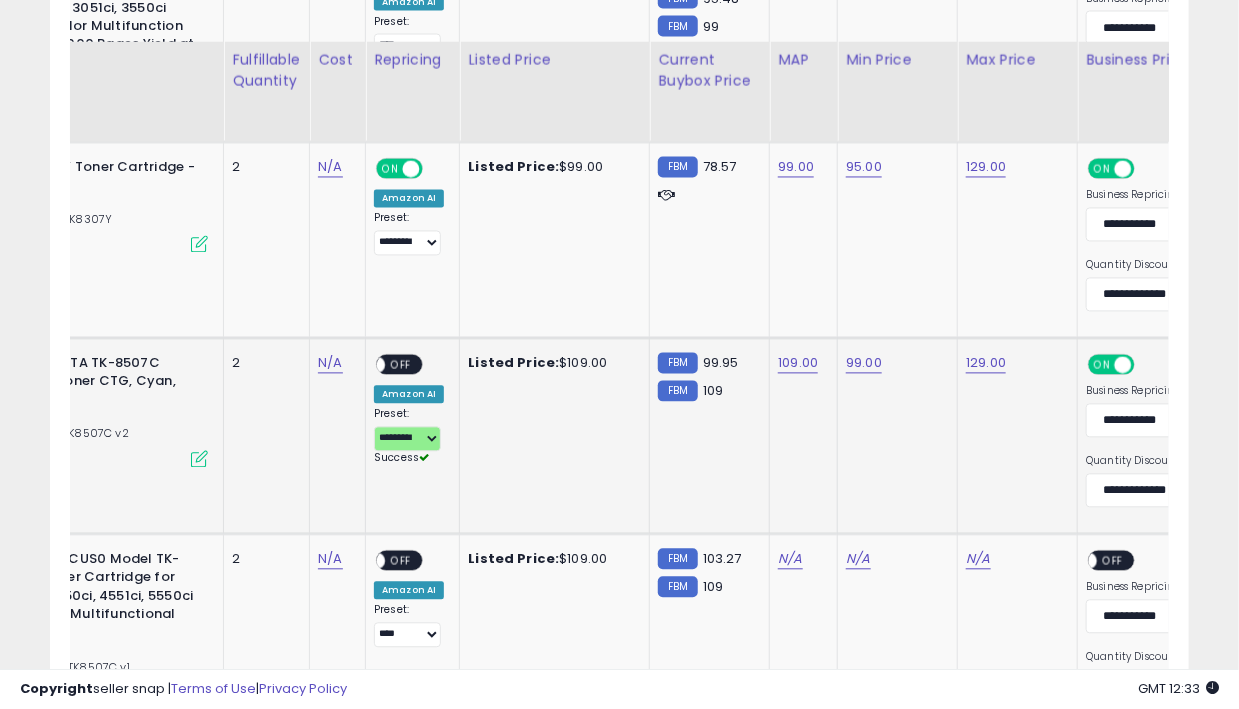 click on "OFF" at bounding box center [401, 364] 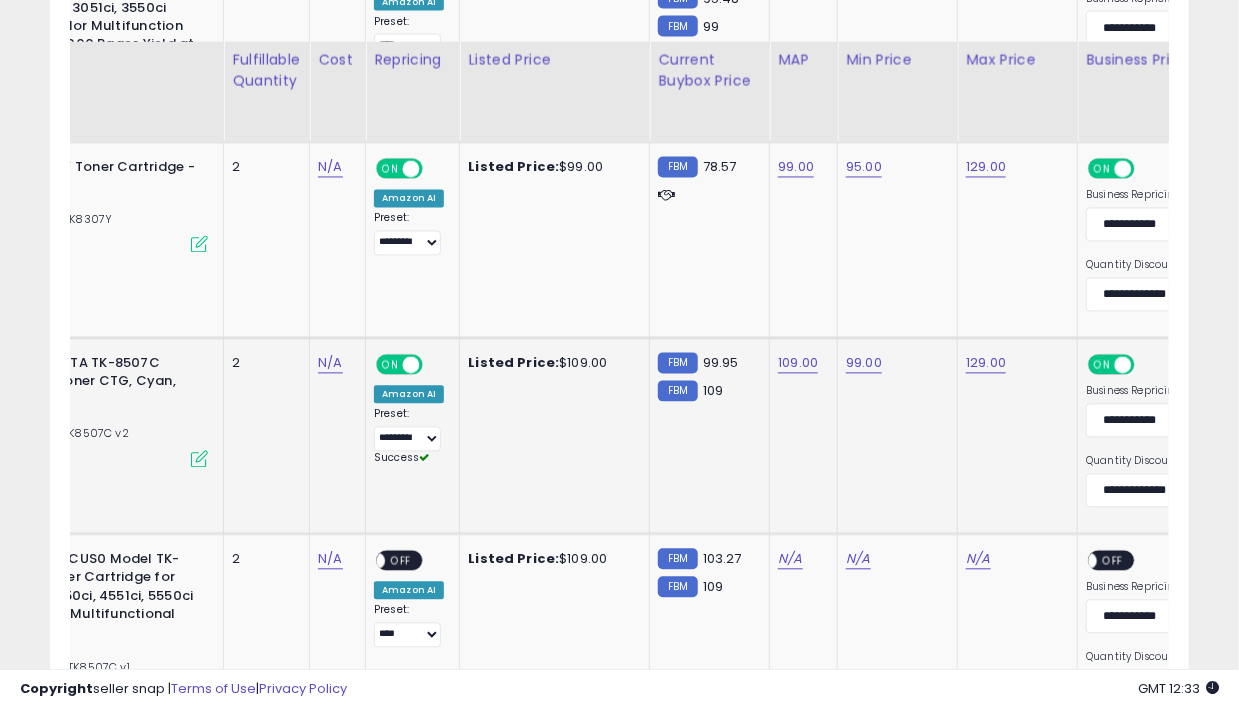 click on "N/A" 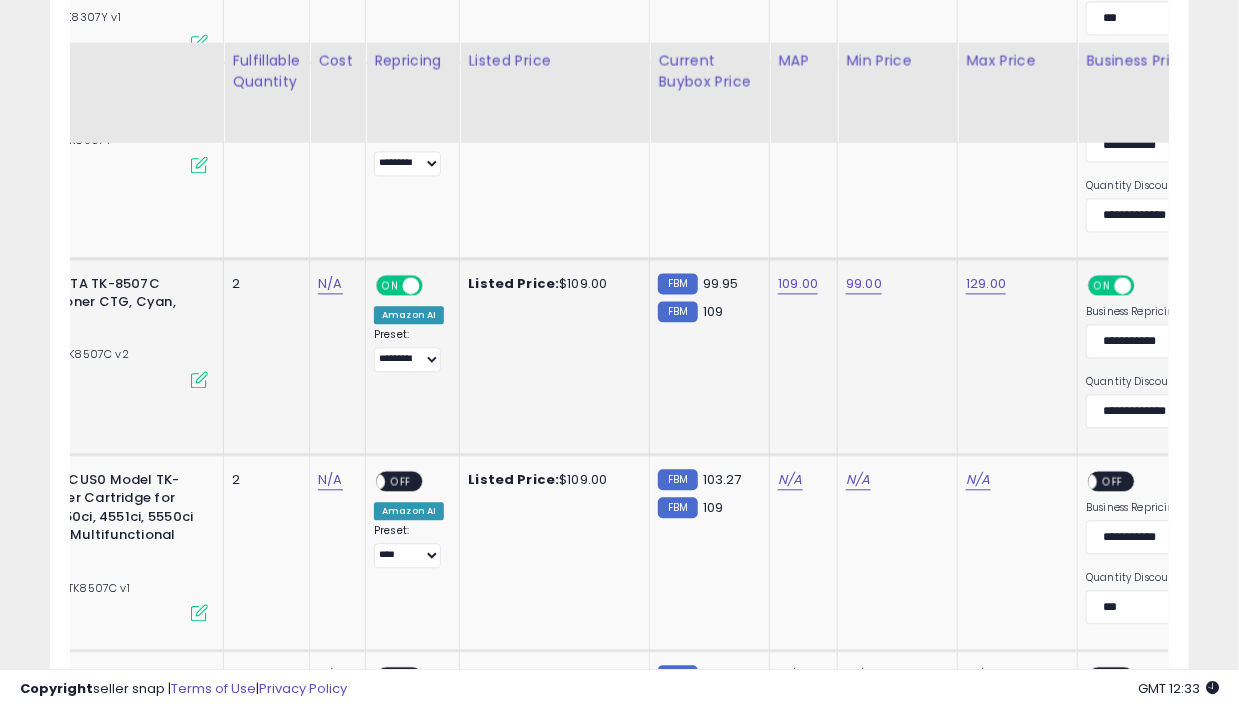 scroll, scrollTop: 1441, scrollLeft: 0, axis: vertical 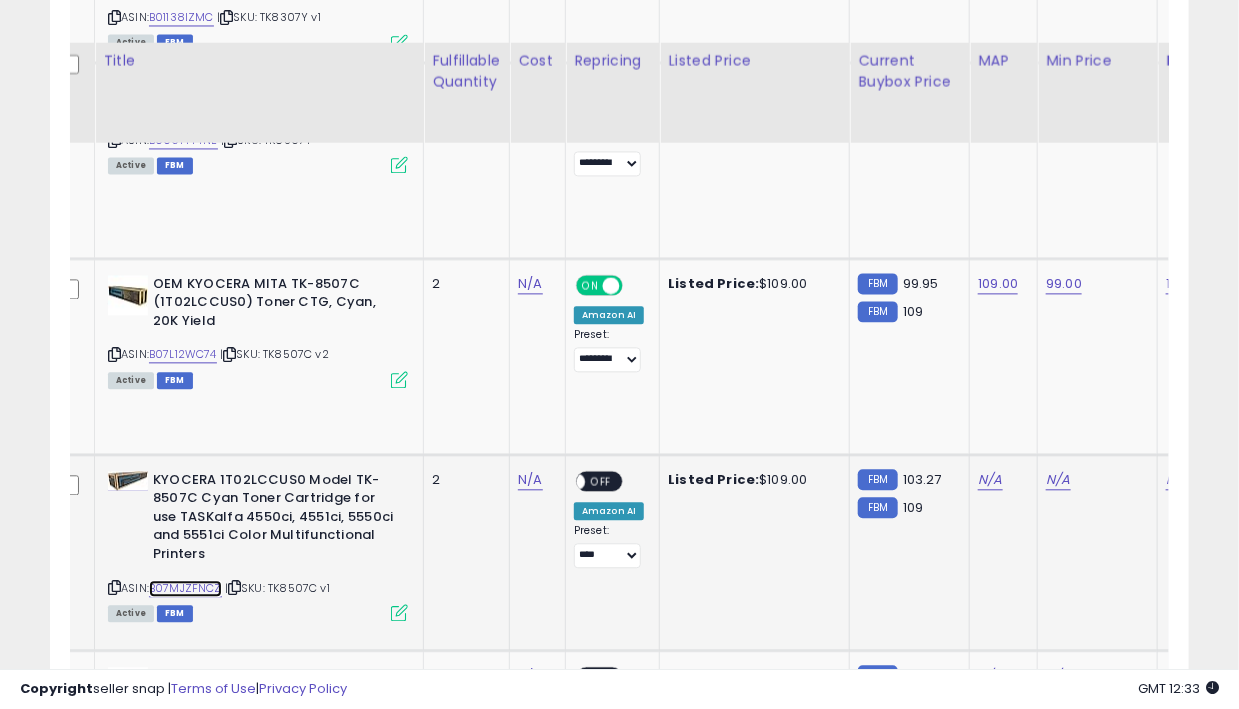 click on "B07MJZFNCZ" at bounding box center [185, 588] 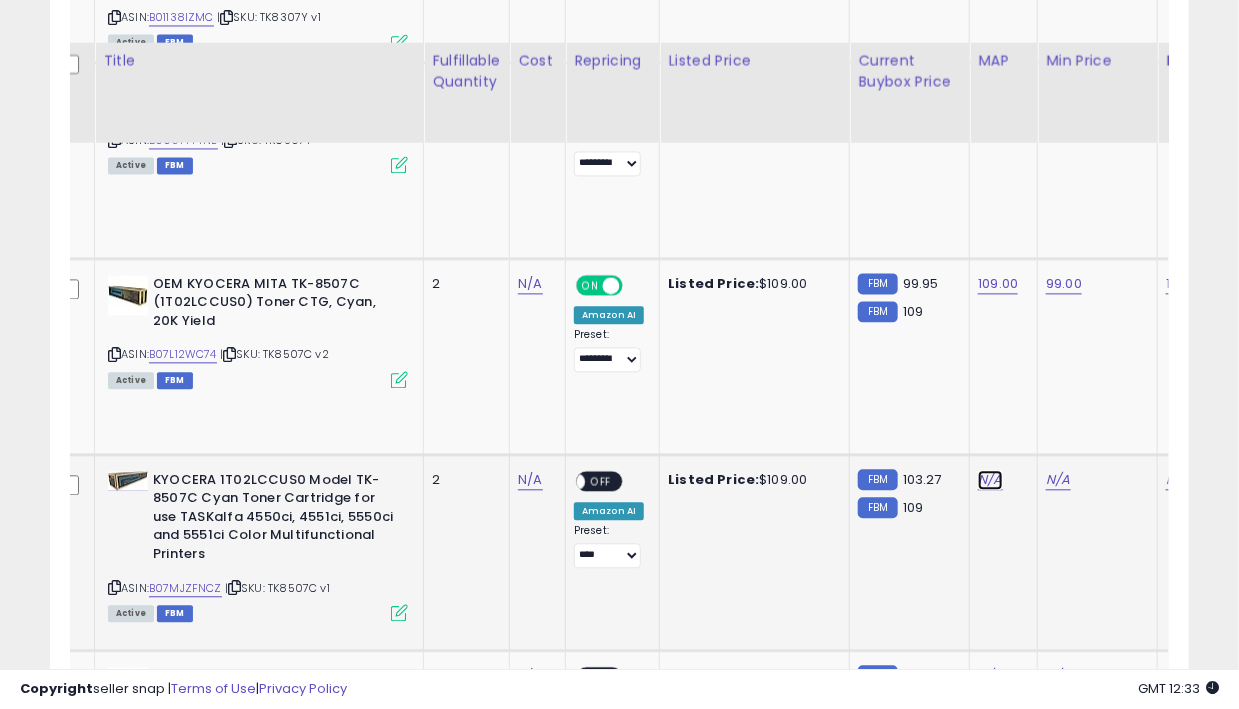 click on "N/A" at bounding box center (990, -109) 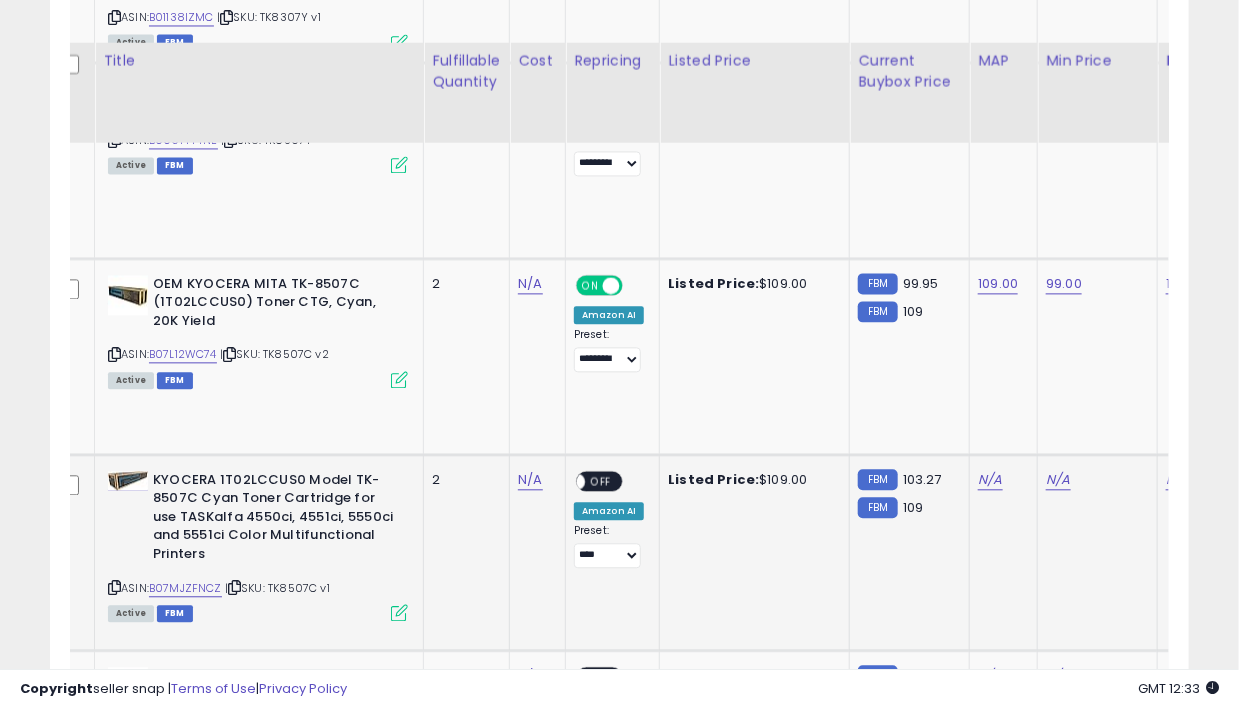 scroll, scrollTop: 0, scrollLeft: 33, axis: horizontal 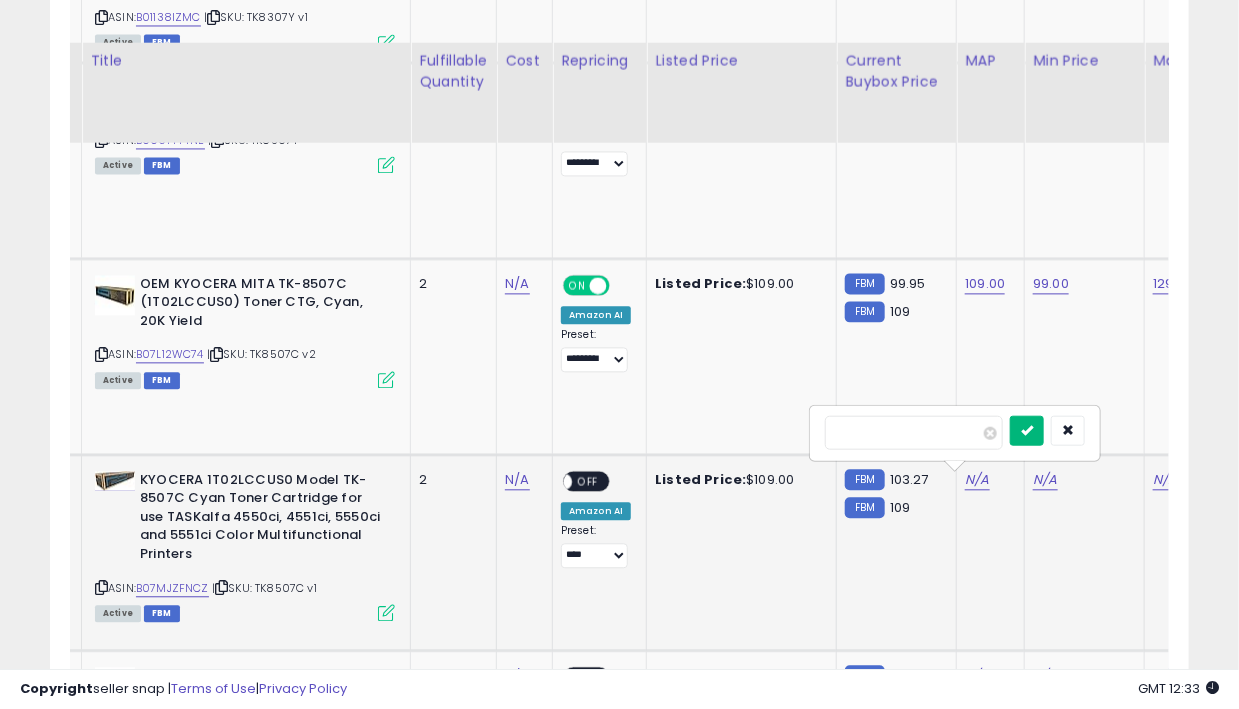 type on "***" 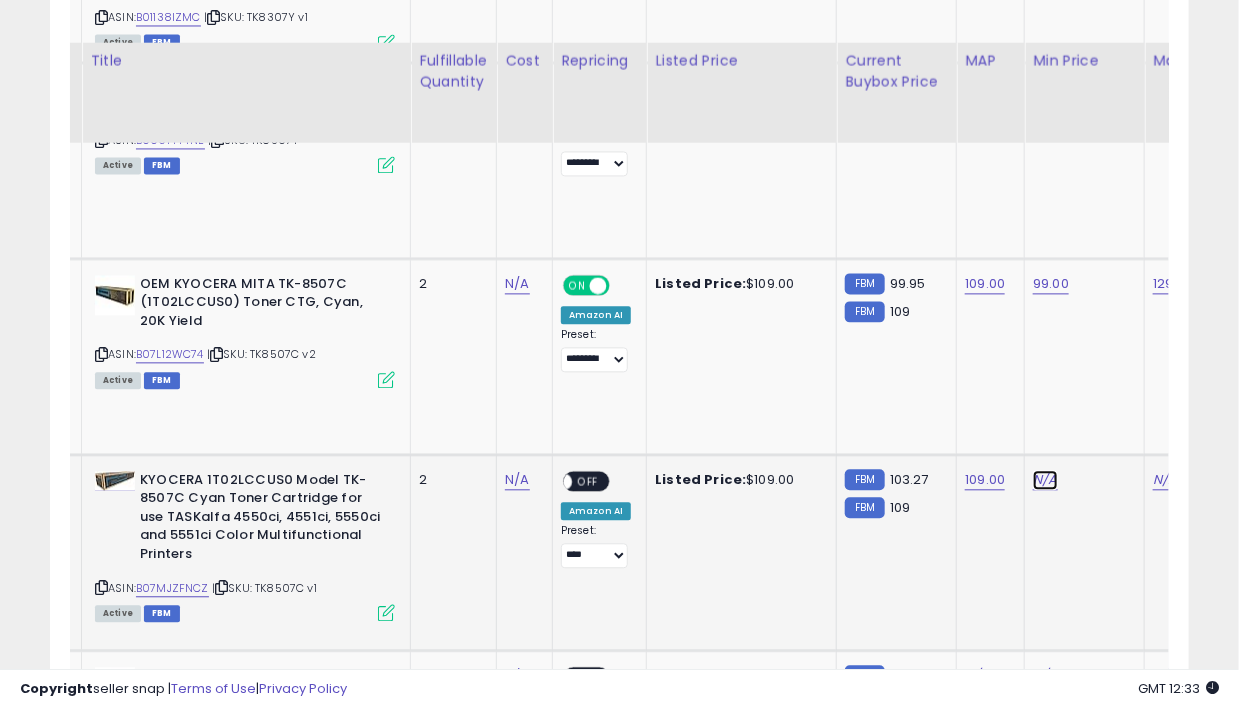click on "N/A" at bounding box center [1045, -109] 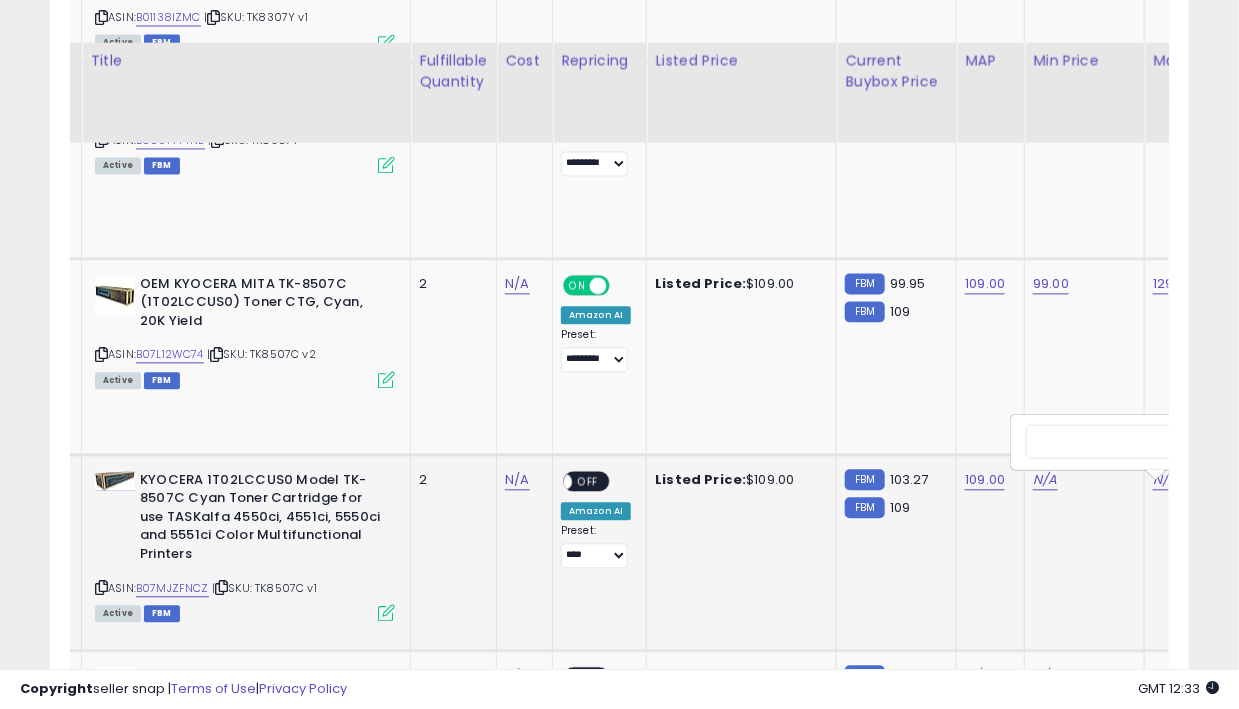 scroll, scrollTop: 0, scrollLeft: 100, axis: horizontal 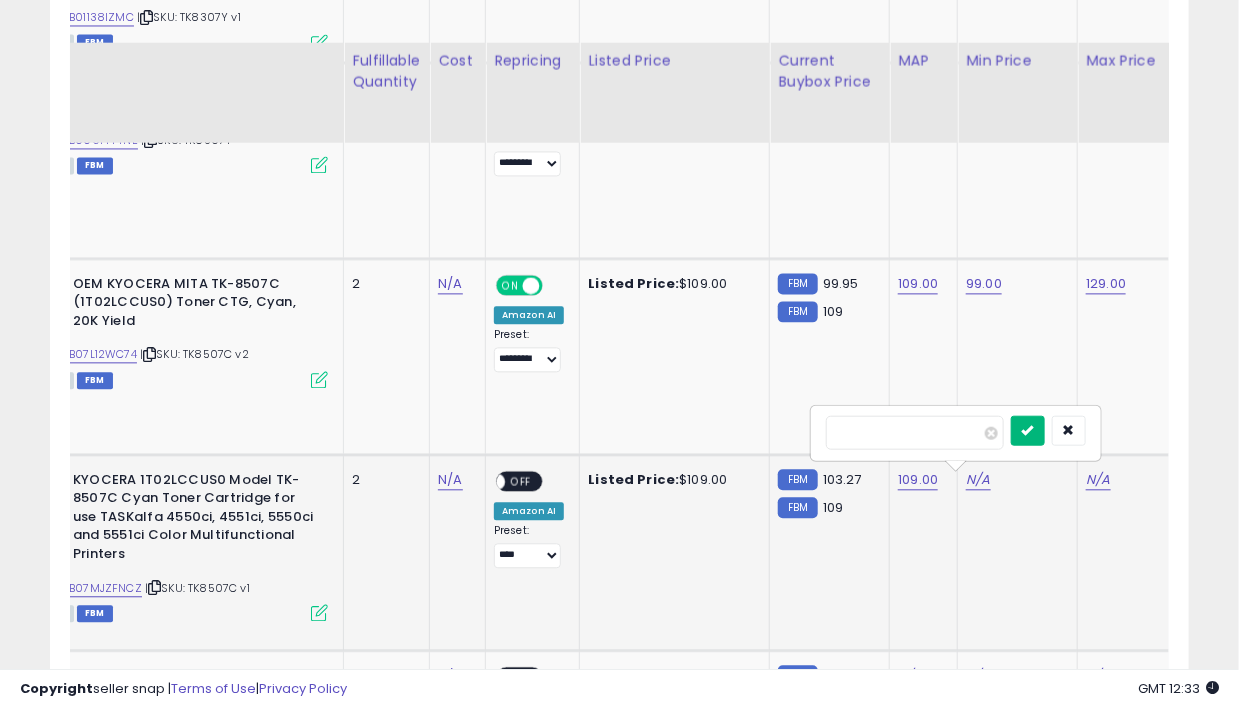 type on "**" 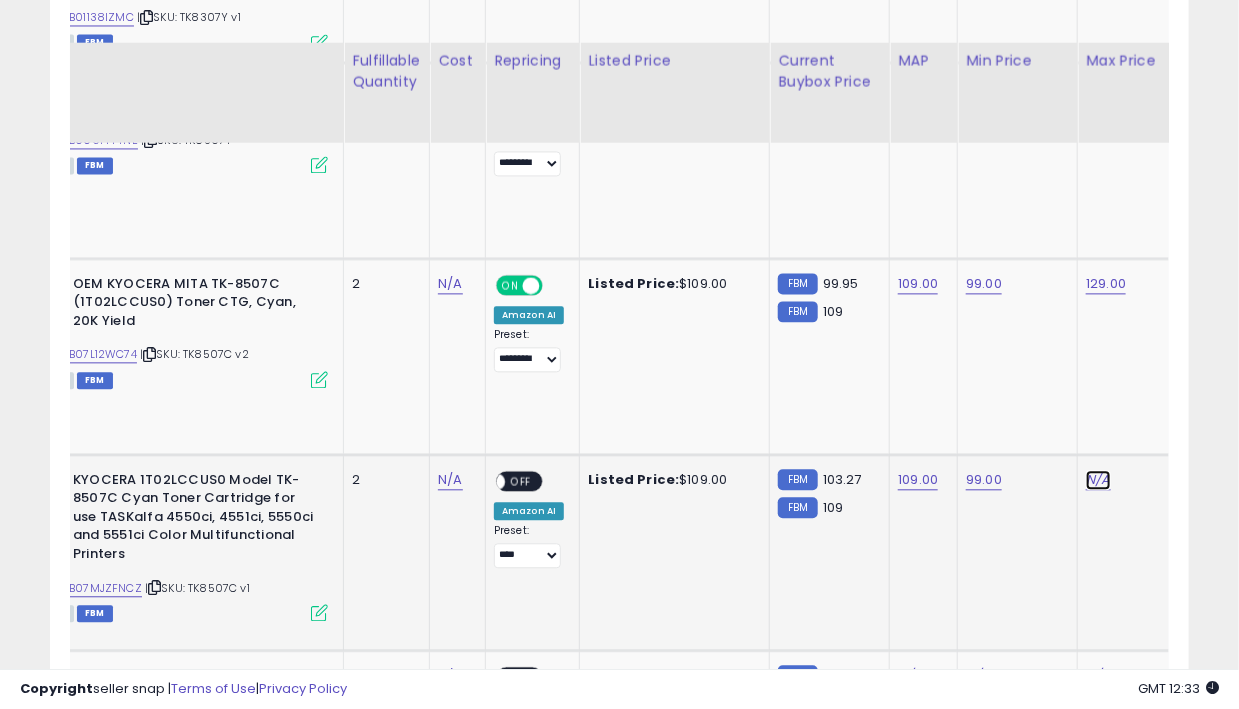 click on "N/A" at bounding box center (1098, -109) 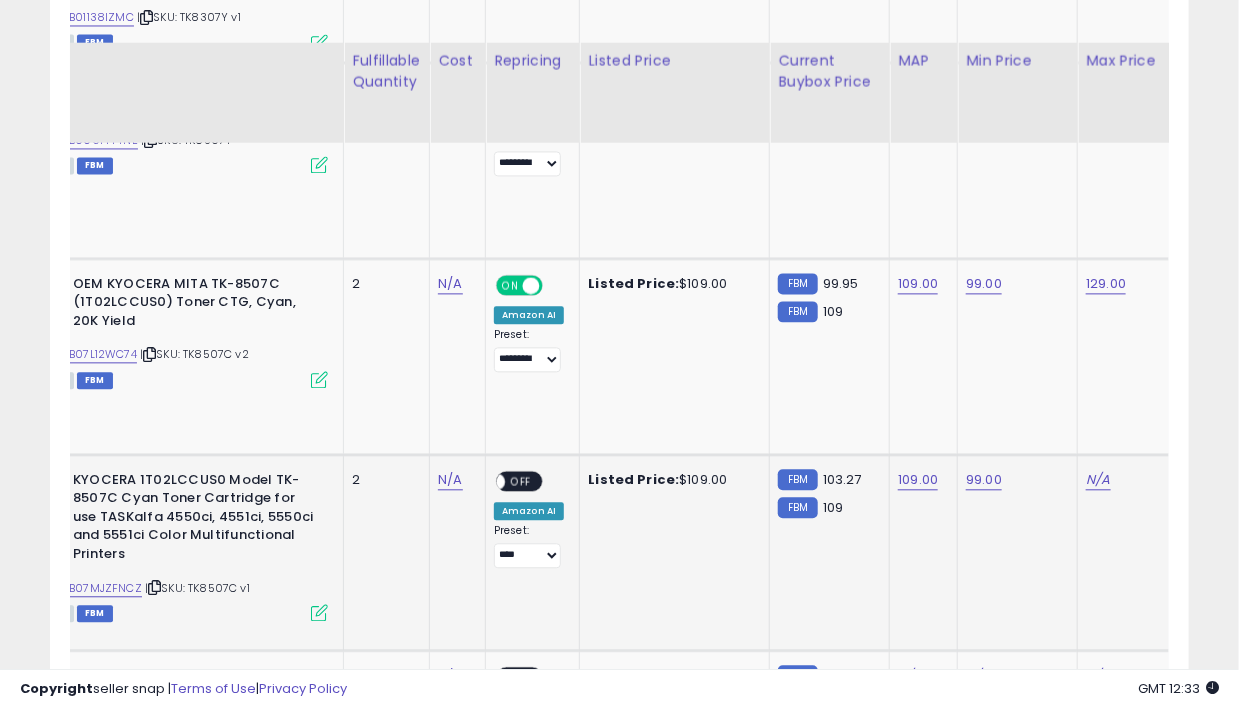 scroll, scrollTop: 0, scrollLeft: 220, axis: horizontal 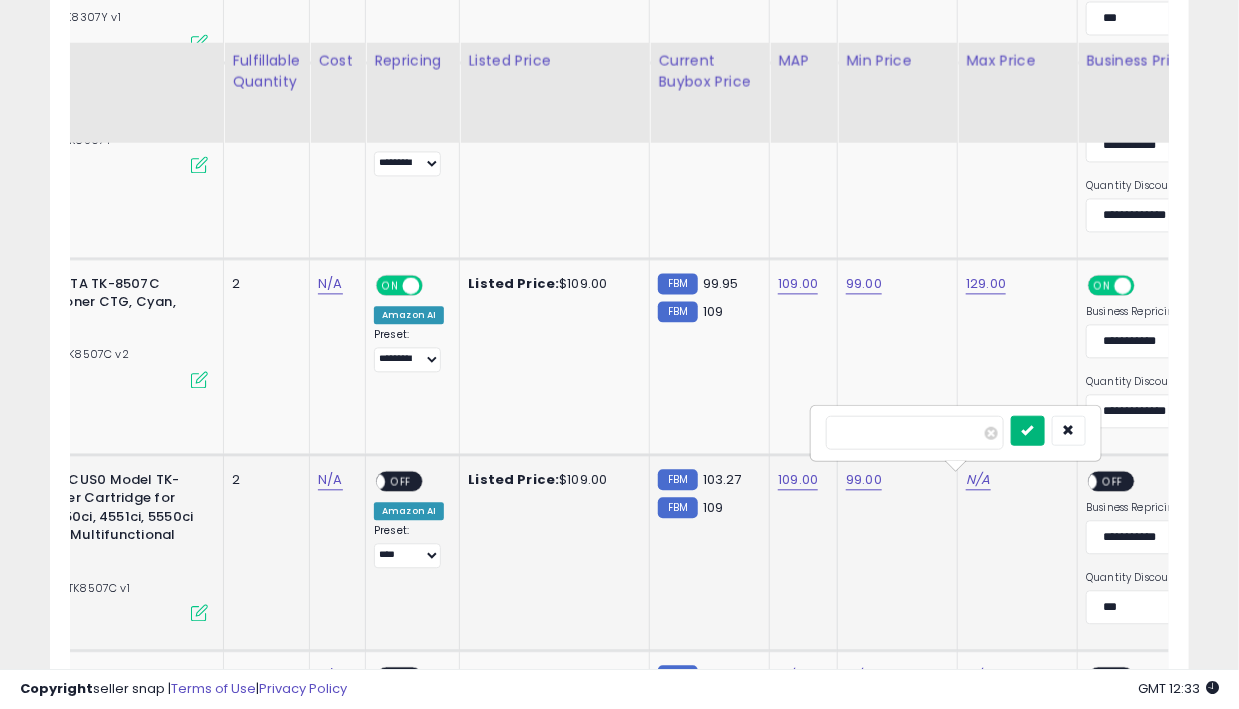 type on "***" 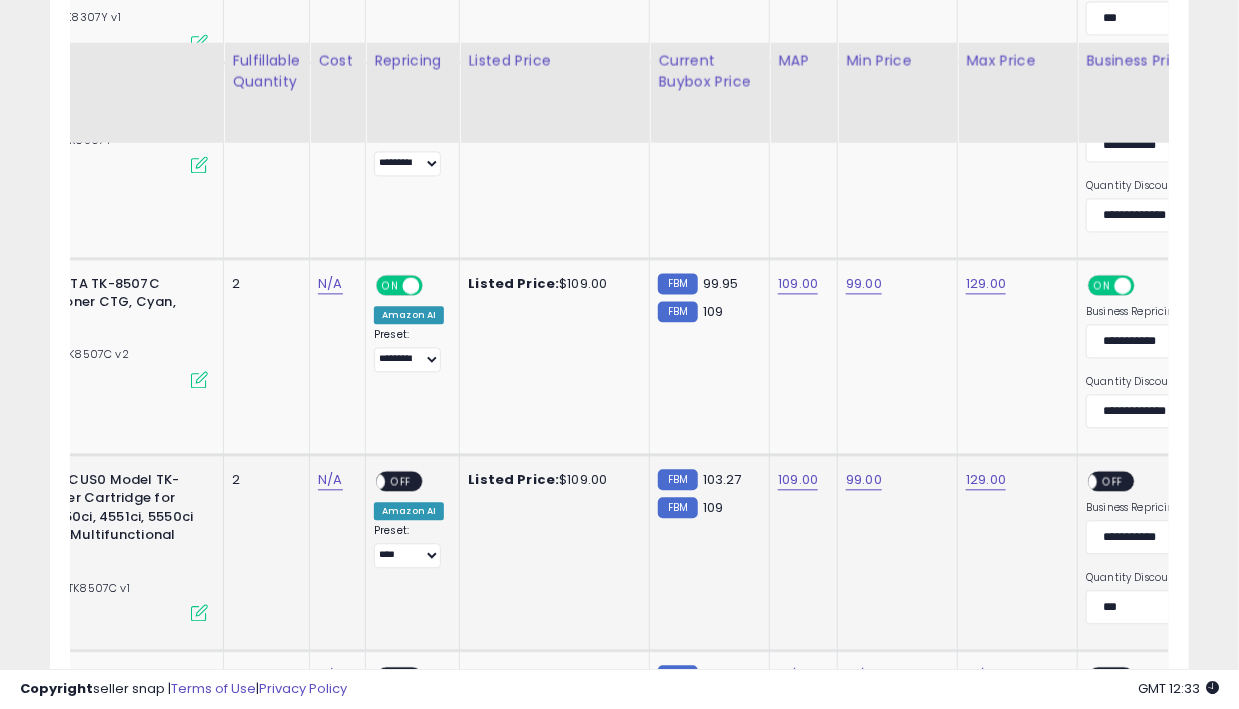 click on "OFF" at bounding box center (1114, 480) 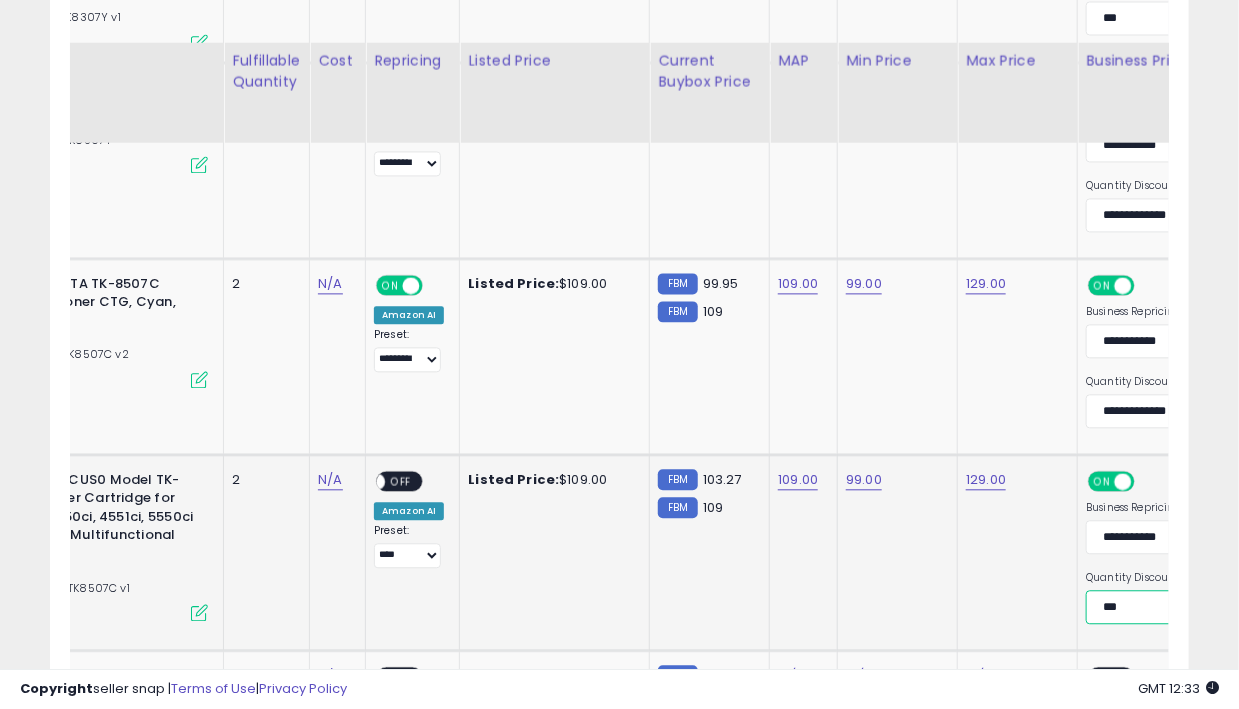 click on "**********" at bounding box center [1158, 607] 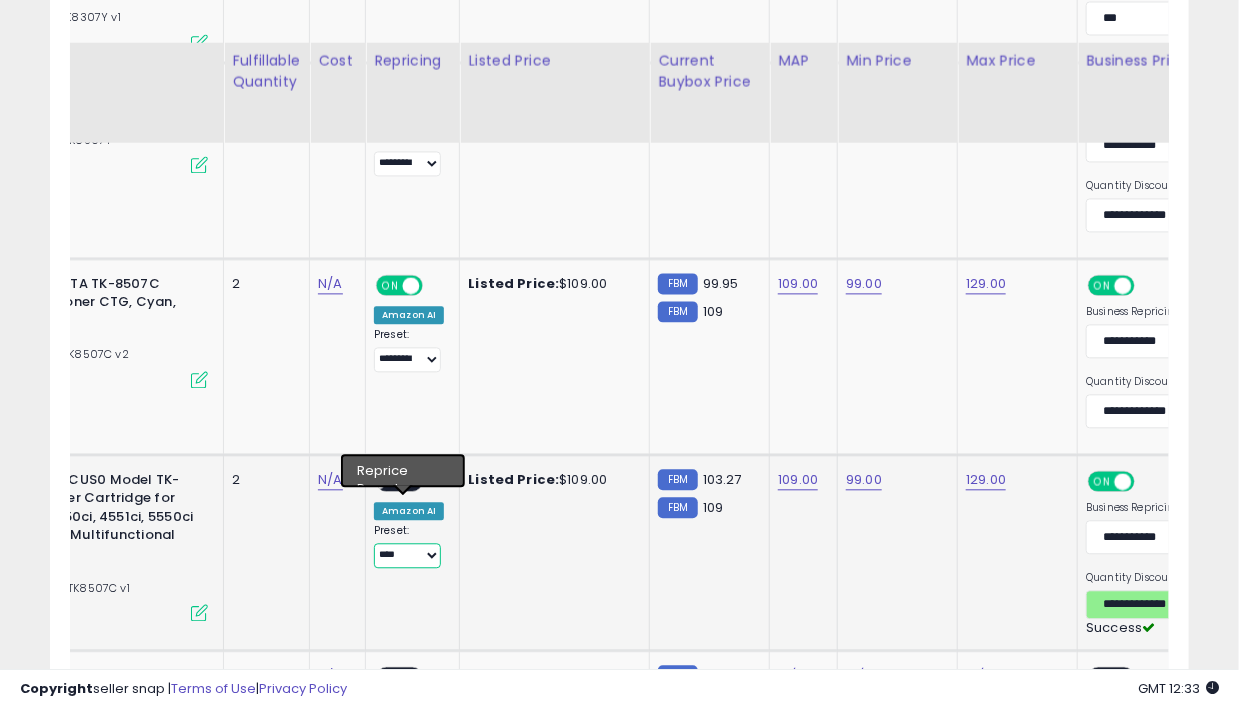 click on "**********" at bounding box center [407, 555] 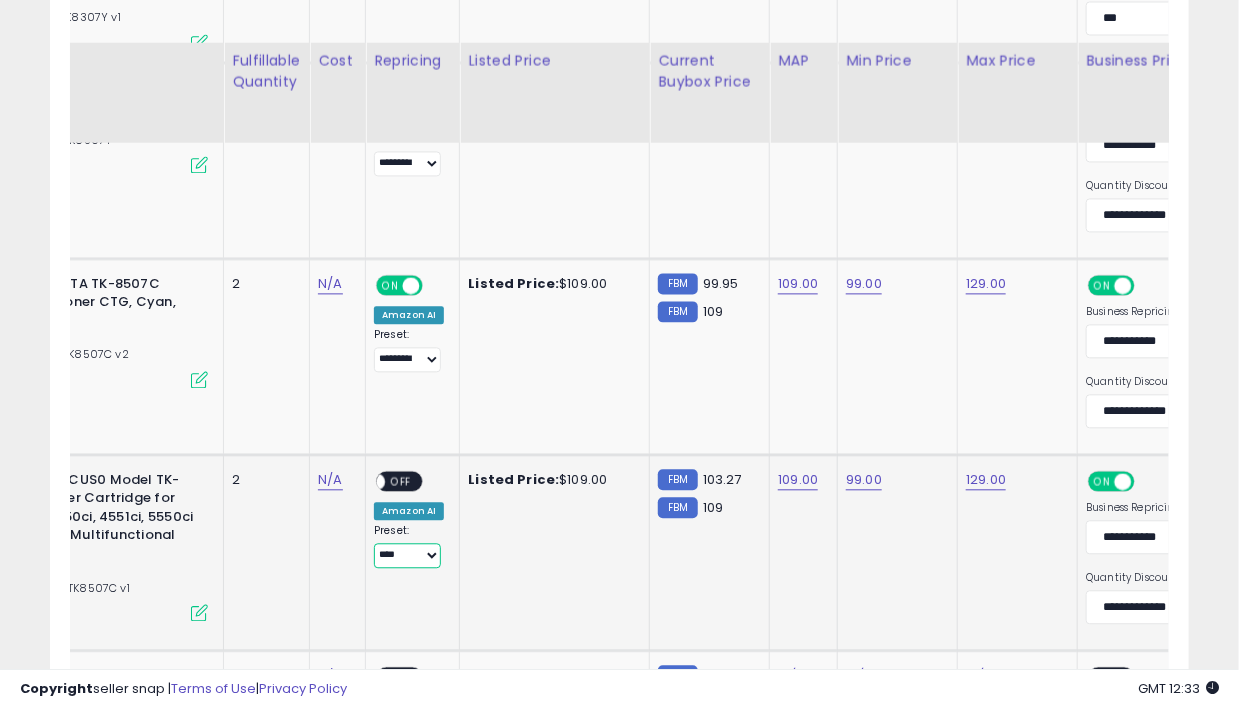 select on "*********" 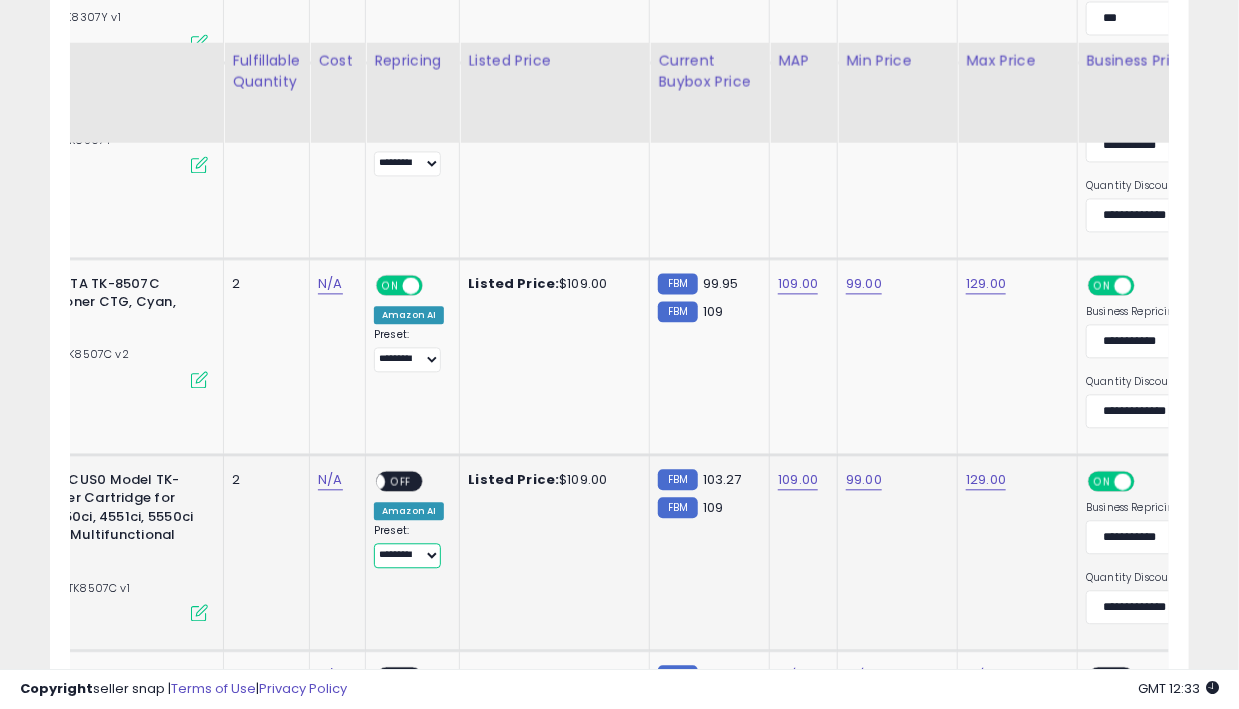 click on "**********" at bounding box center [407, 555] 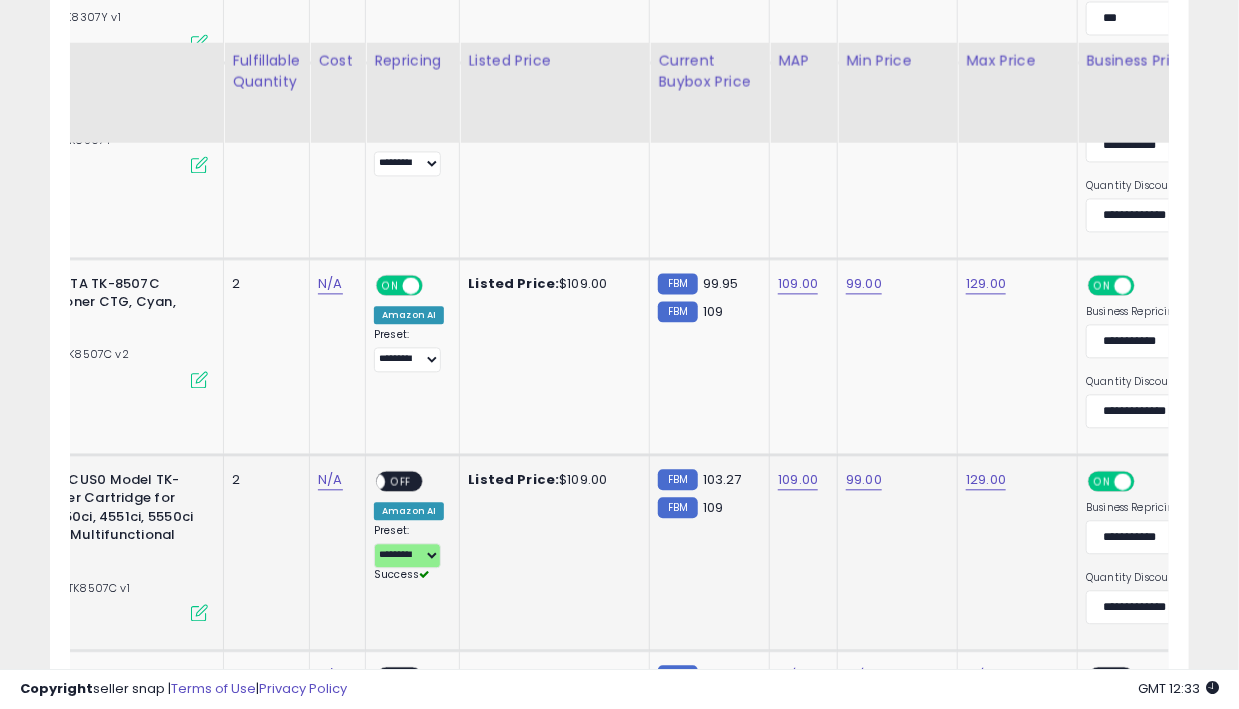 click on "OFF" at bounding box center [401, 480] 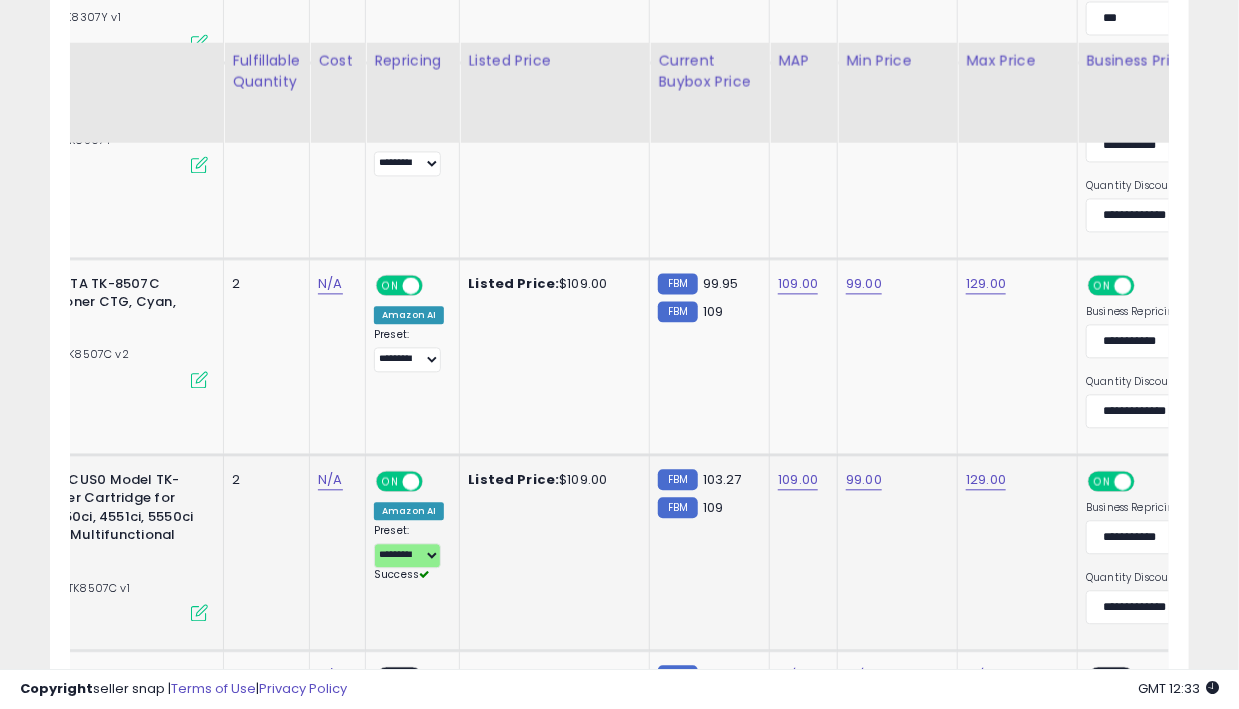 click on "N/A" 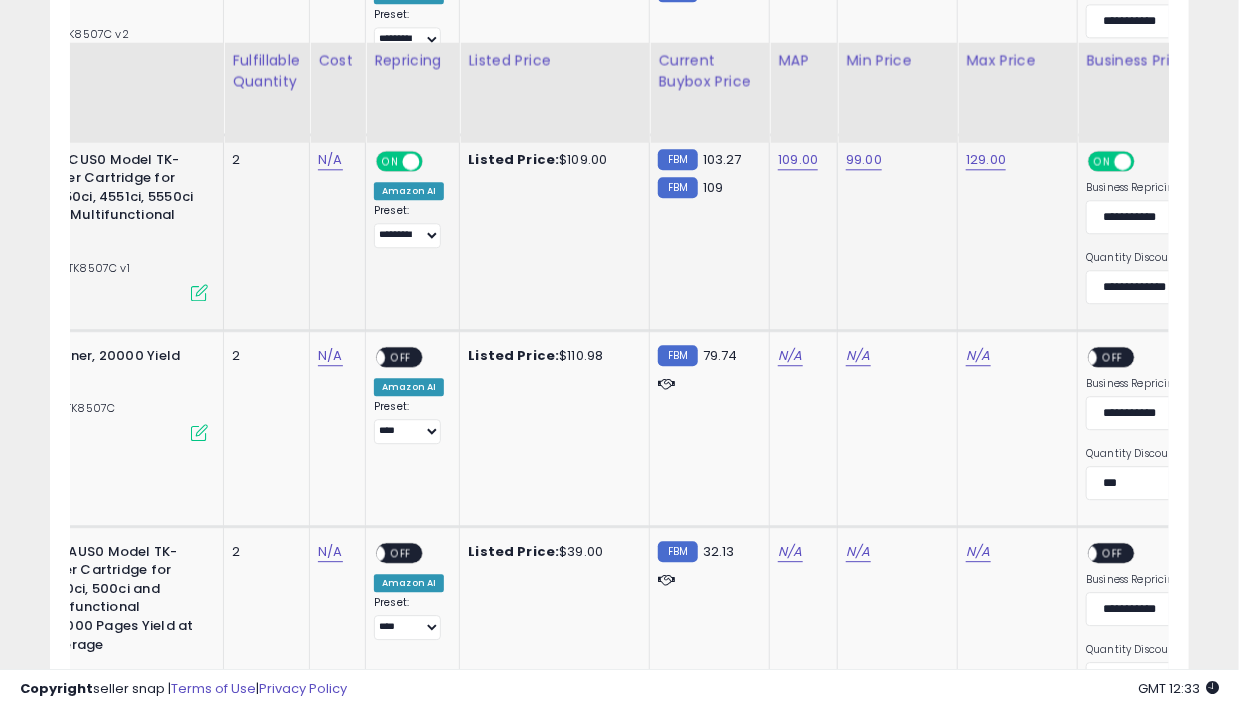 scroll, scrollTop: 1761, scrollLeft: 0, axis: vertical 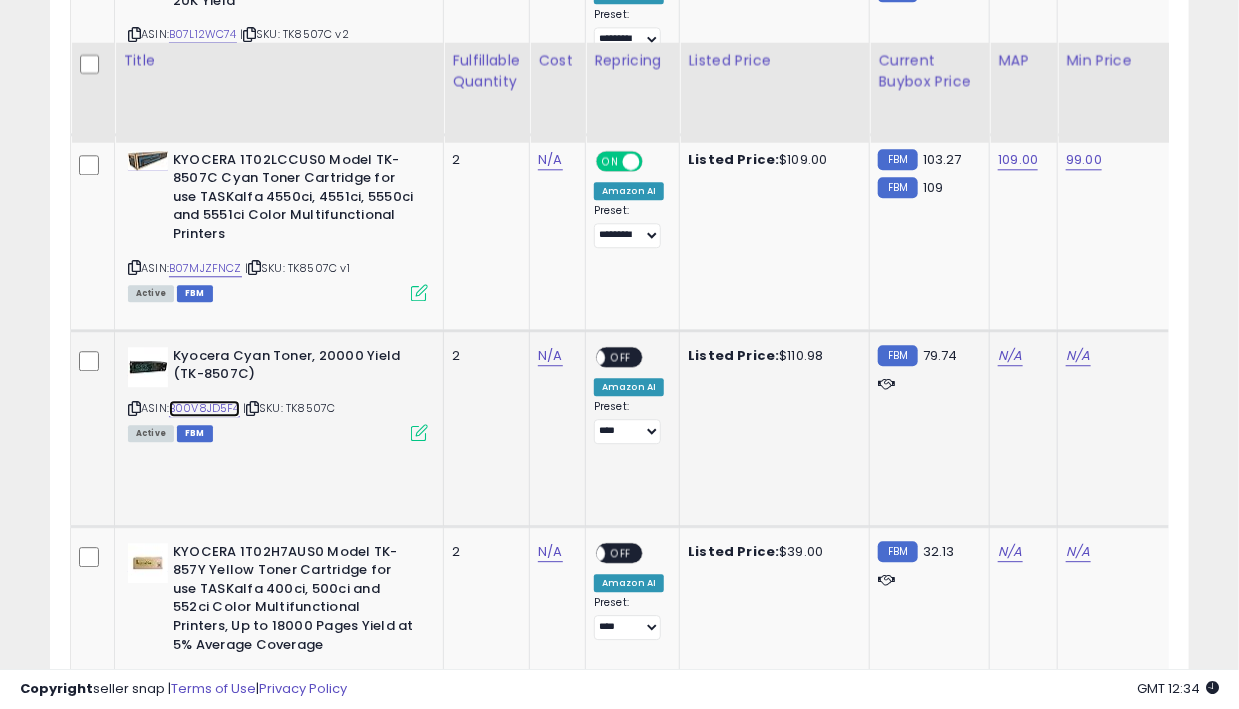 click on "B00V8JD5F4" at bounding box center (204, 408) 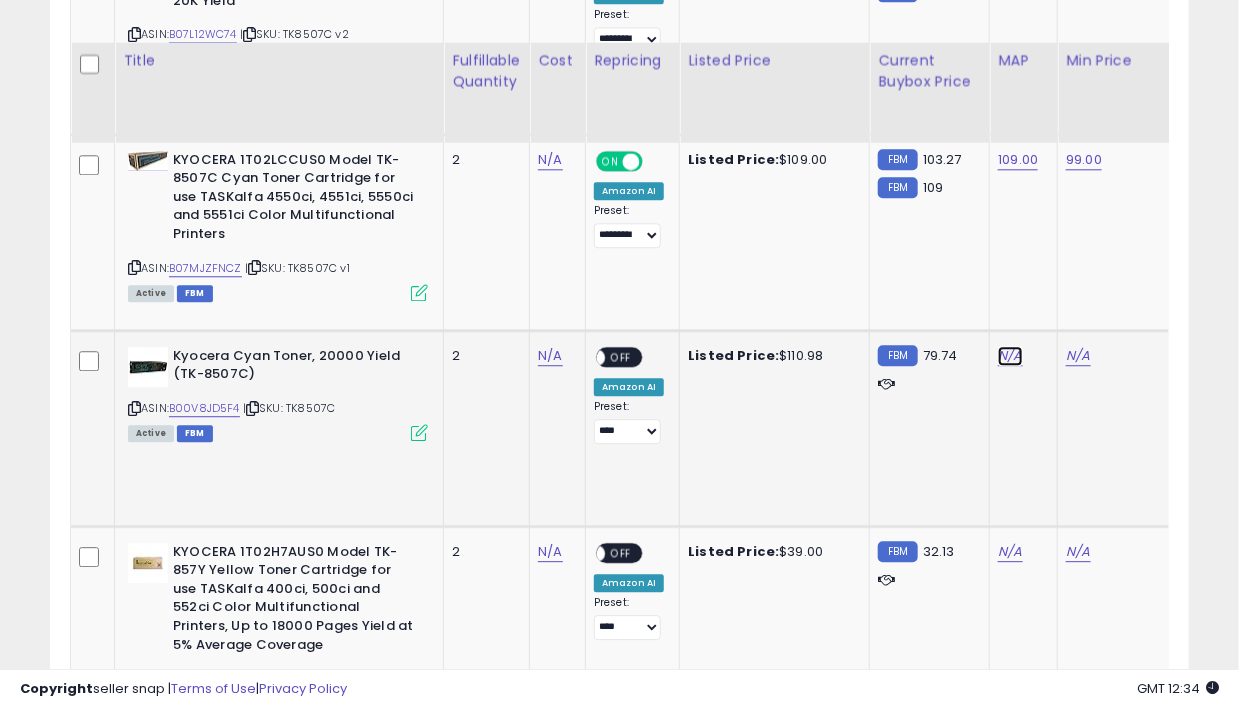 click on "N/A" at bounding box center (1010, -429) 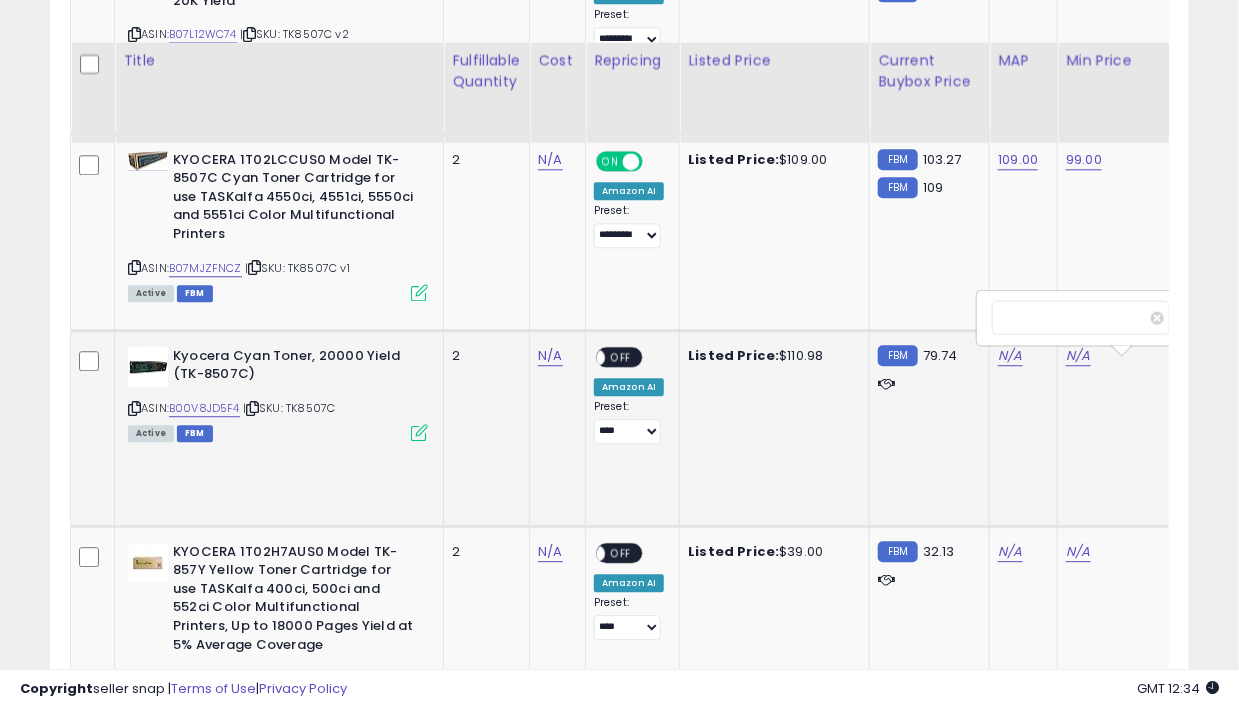 scroll, scrollTop: 0, scrollLeft: 33, axis: horizontal 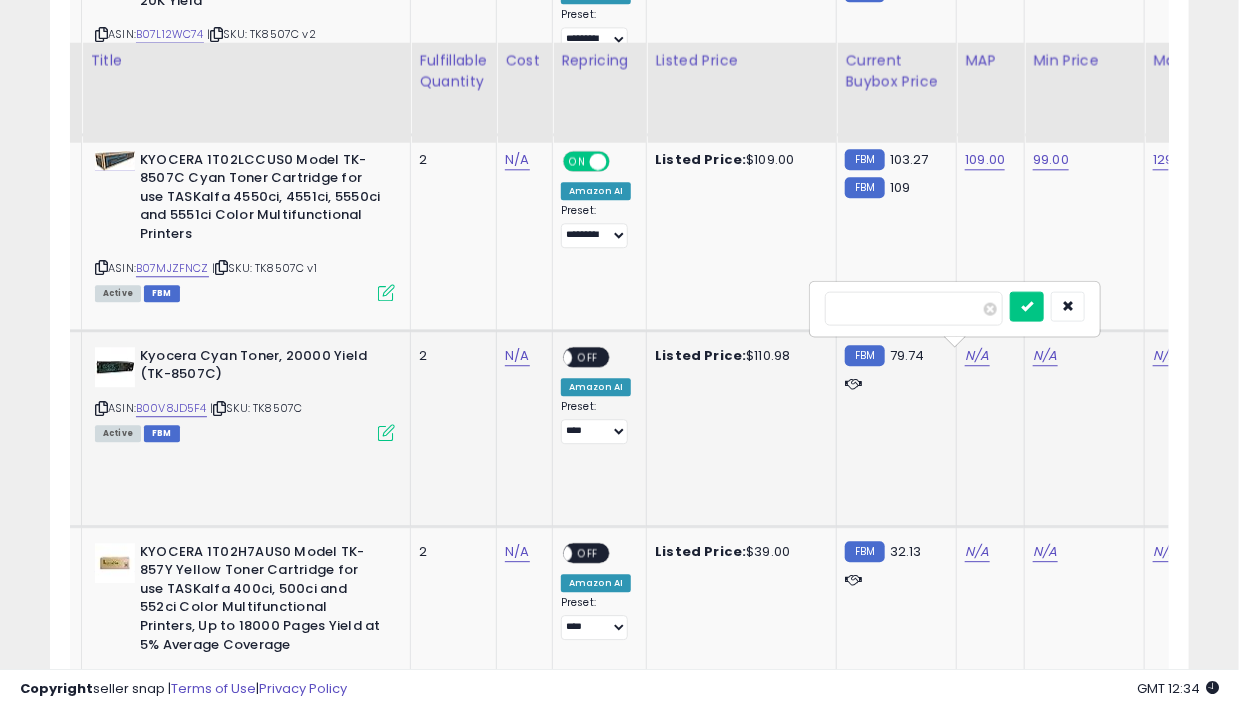 type on "***" 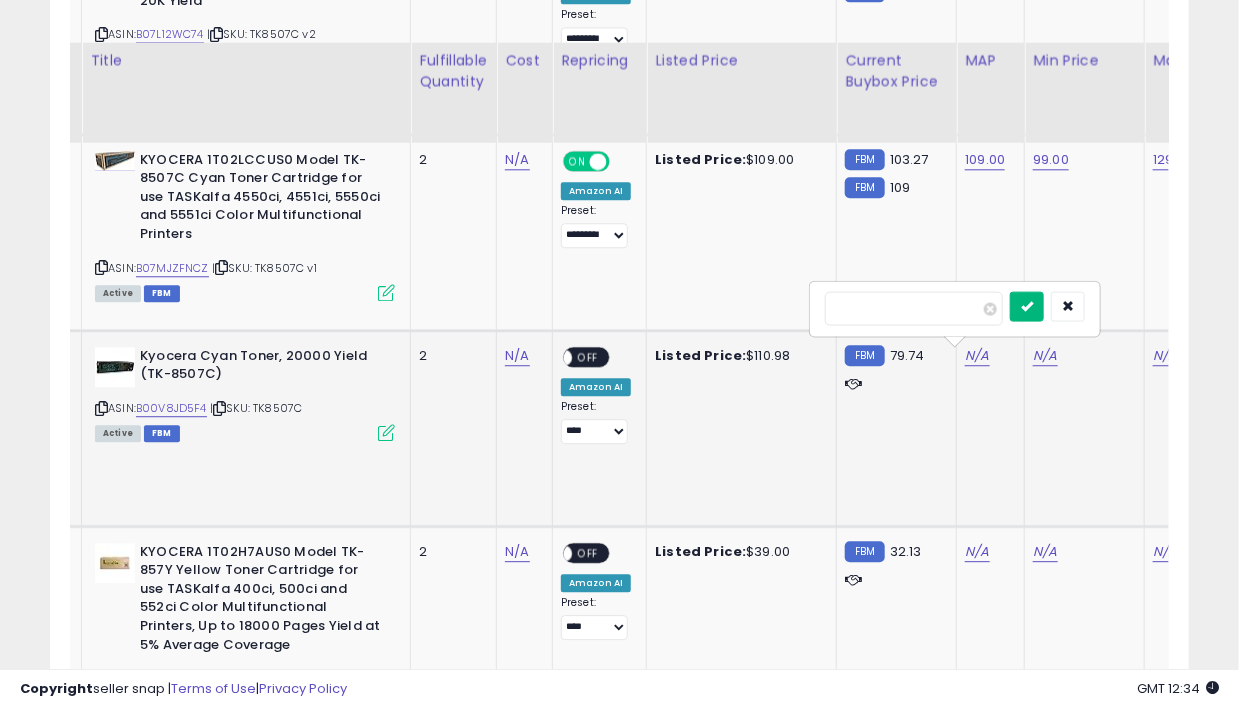 click at bounding box center (1027, 305) 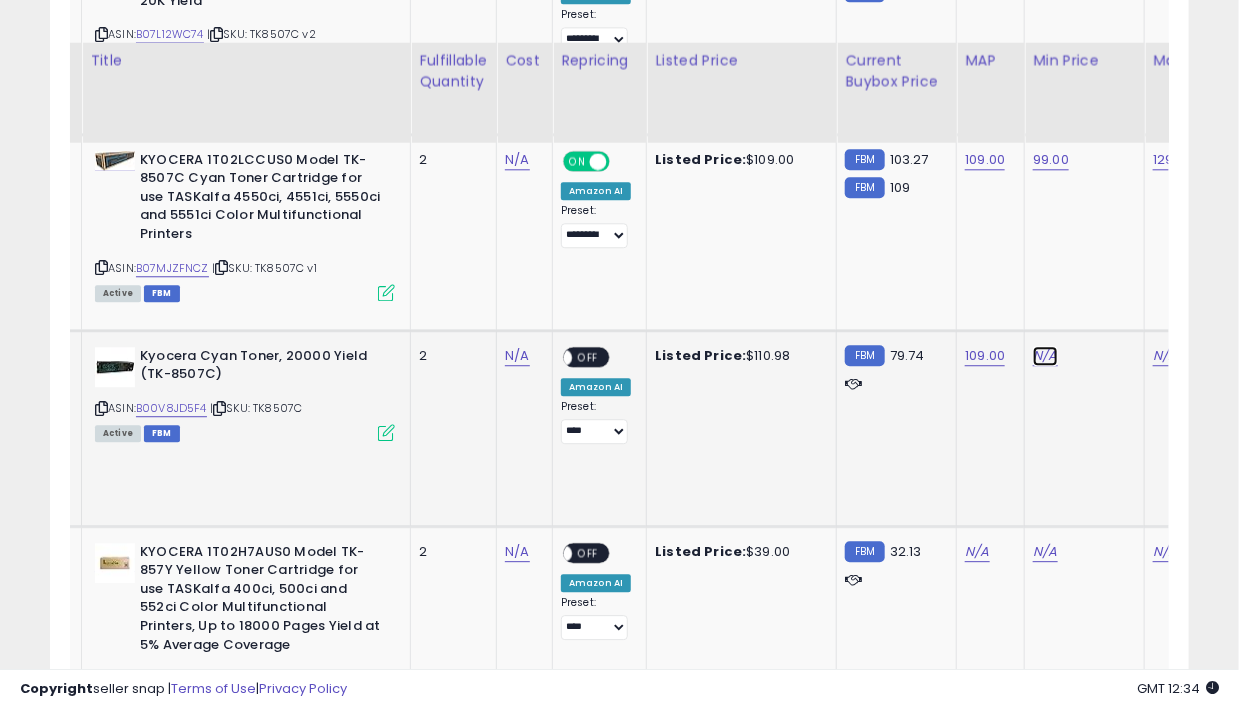 click on "N/A" at bounding box center [1045, -429] 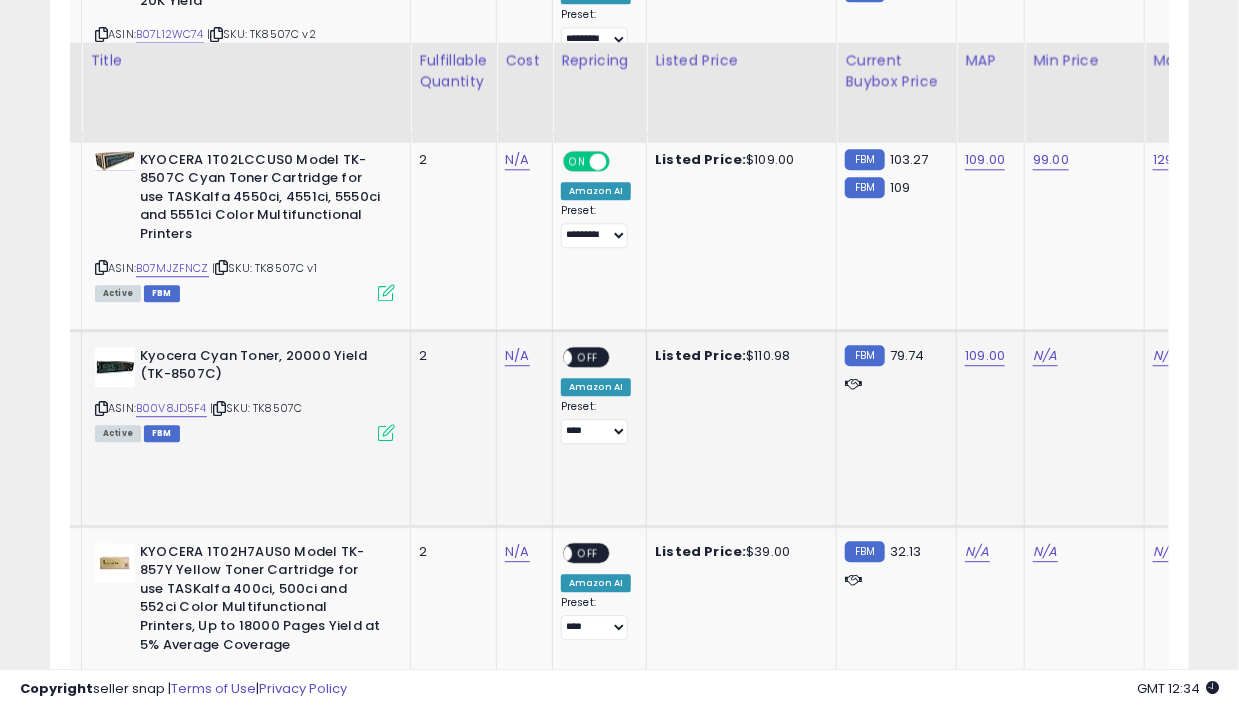 scroll, scrollTop: 0, scrollLeft: 100, axis: horizontal 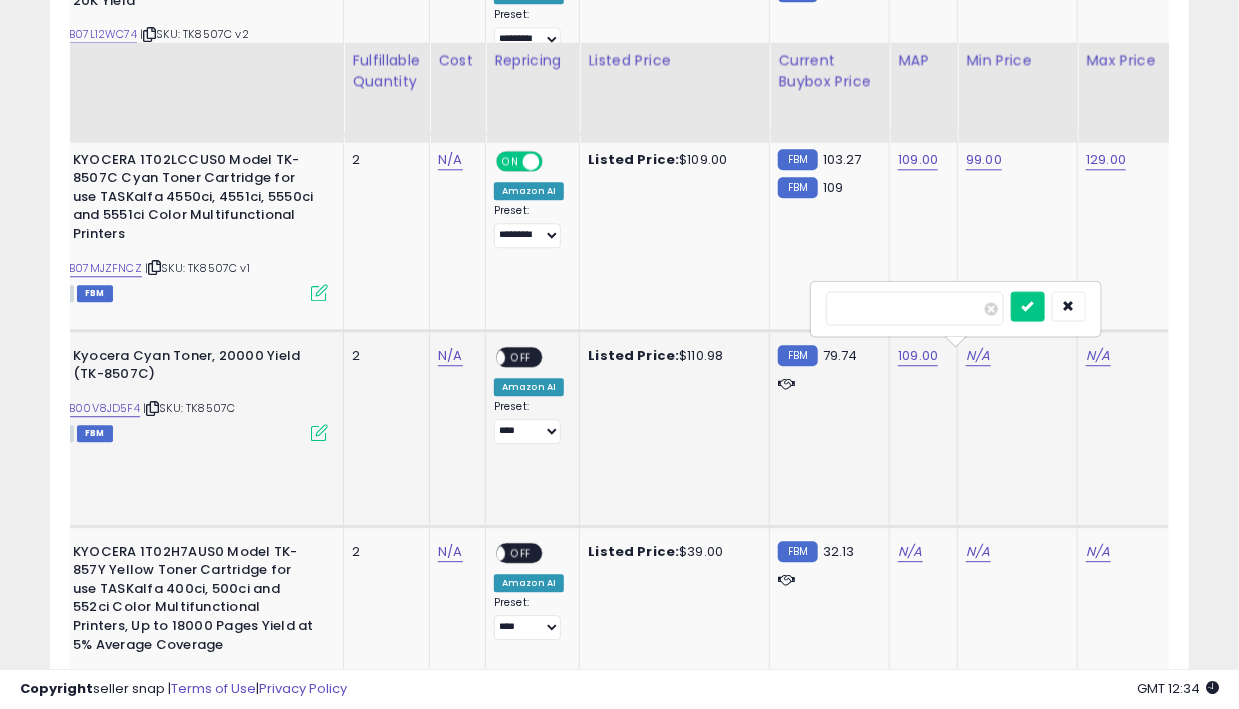 type on "**" 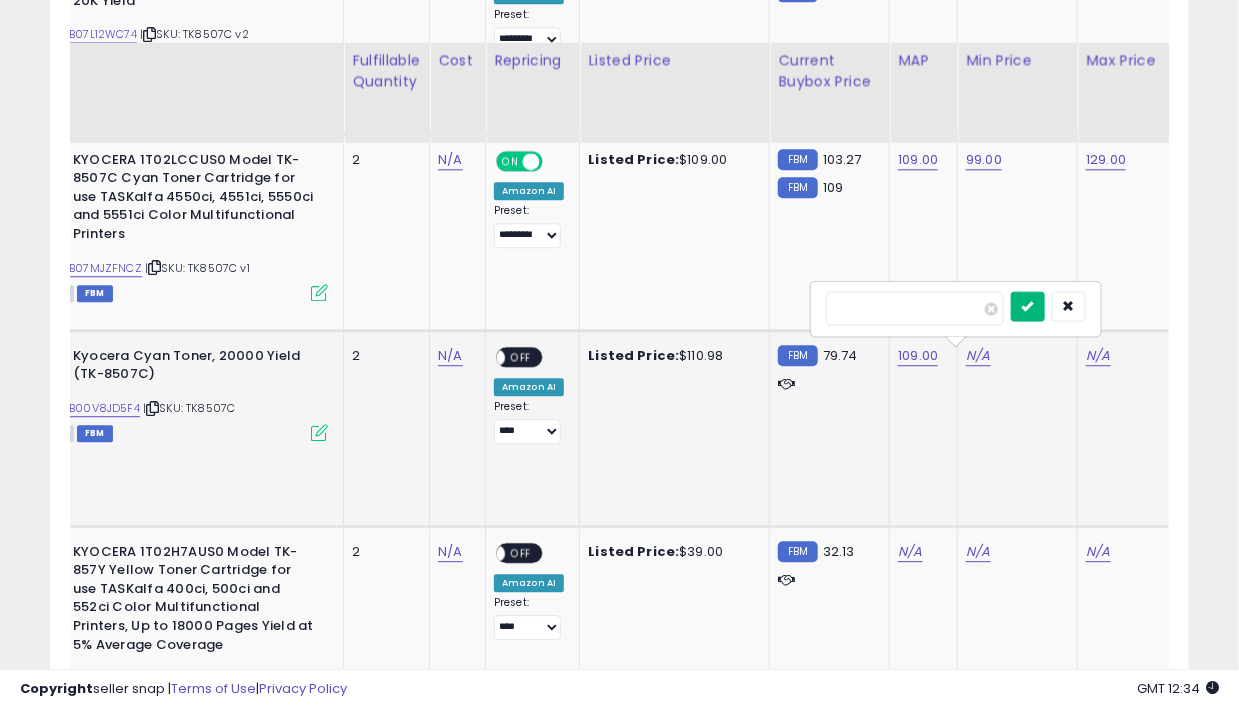 click at bounding box center (1028, 306) 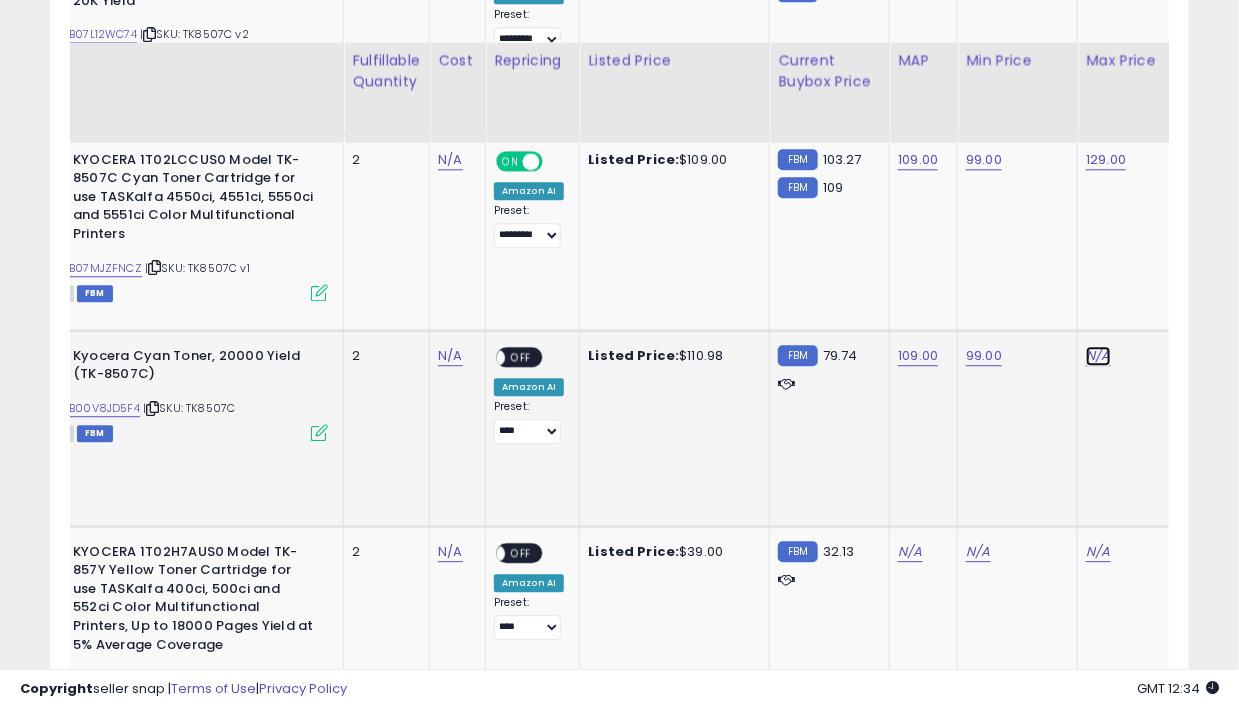 click on "N/A" at bounding box center [1098, -429] 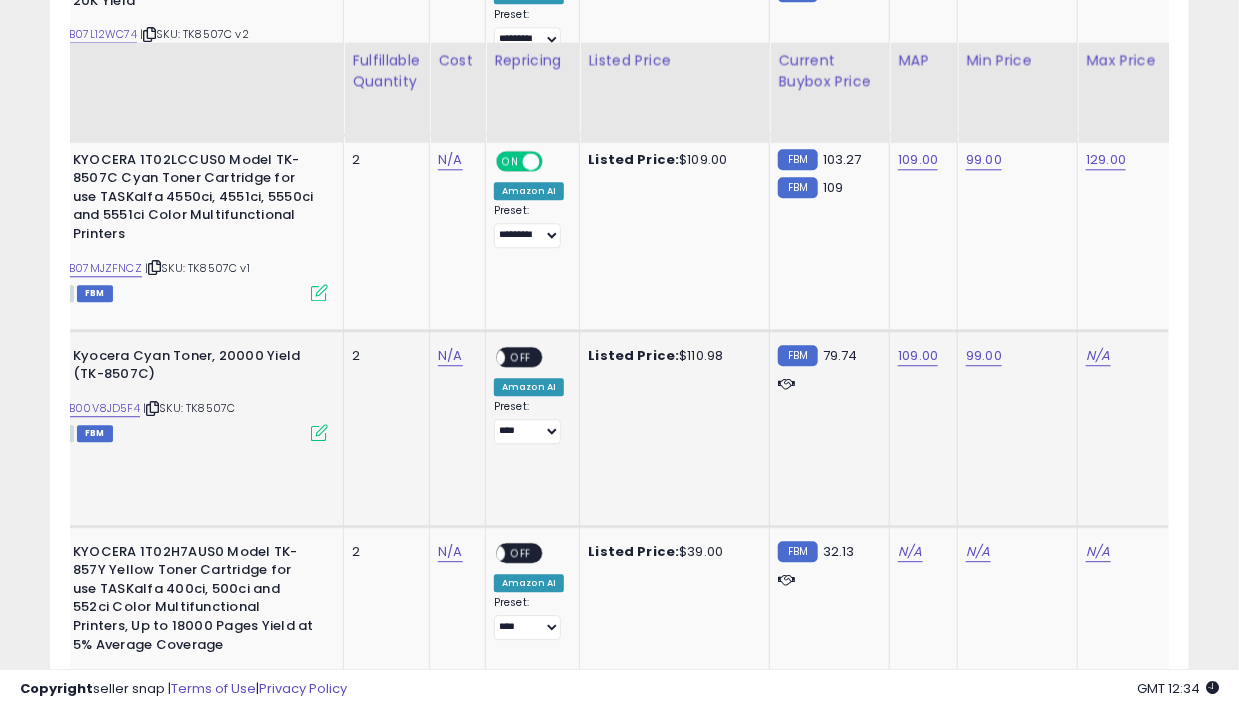scroll, scrollTop: 0, scrollLeft: 220, axis: horizontal 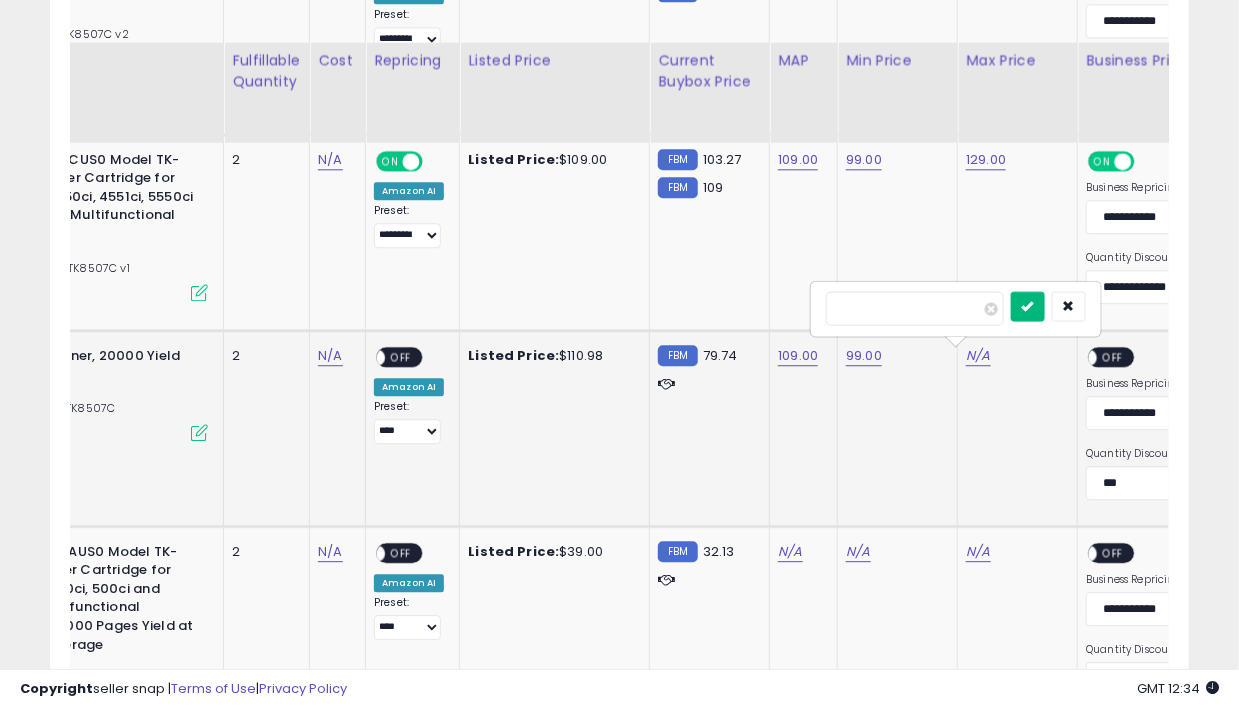 type on "***" 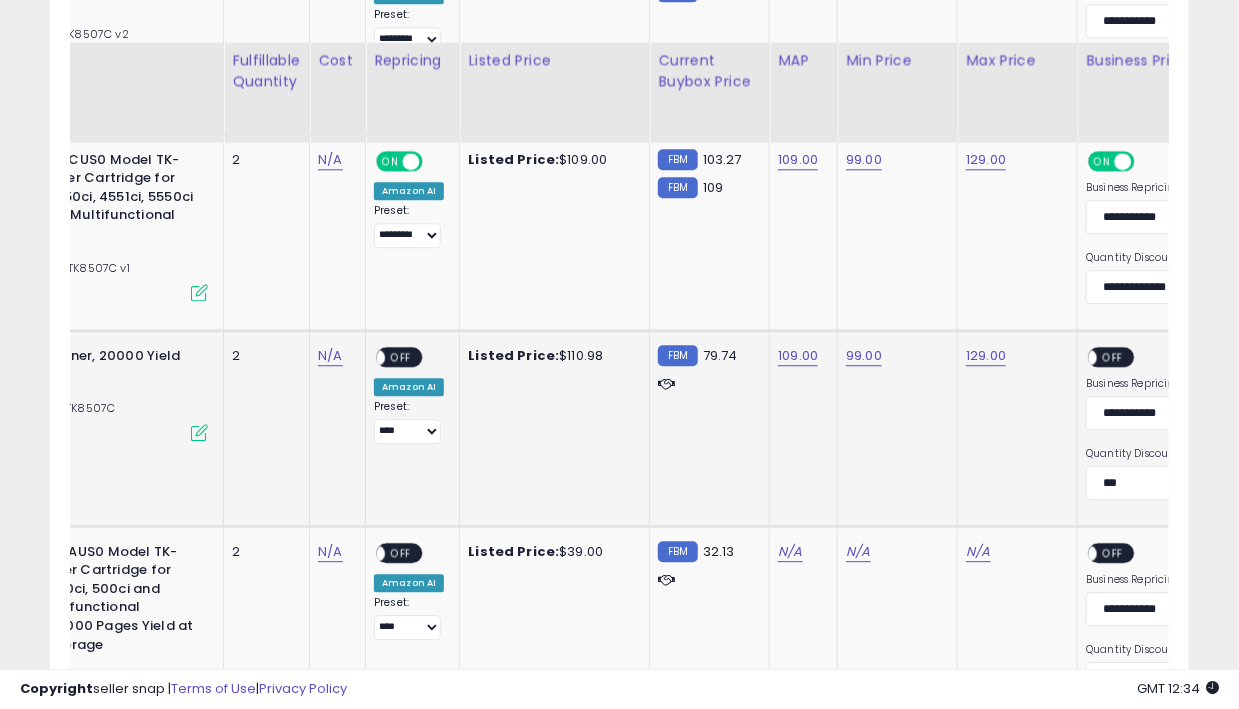 click on "OFF" at bounding box center [1114, 356] 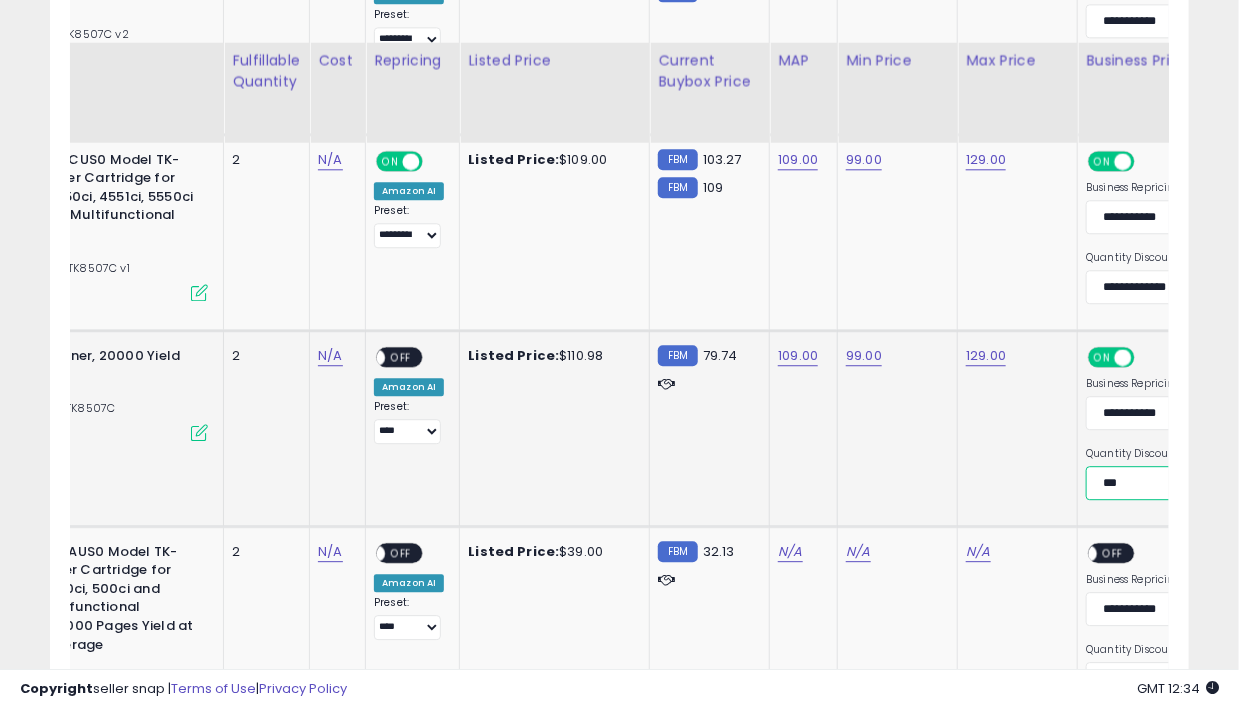 click on "**********" at bounding box center [1158, 483] 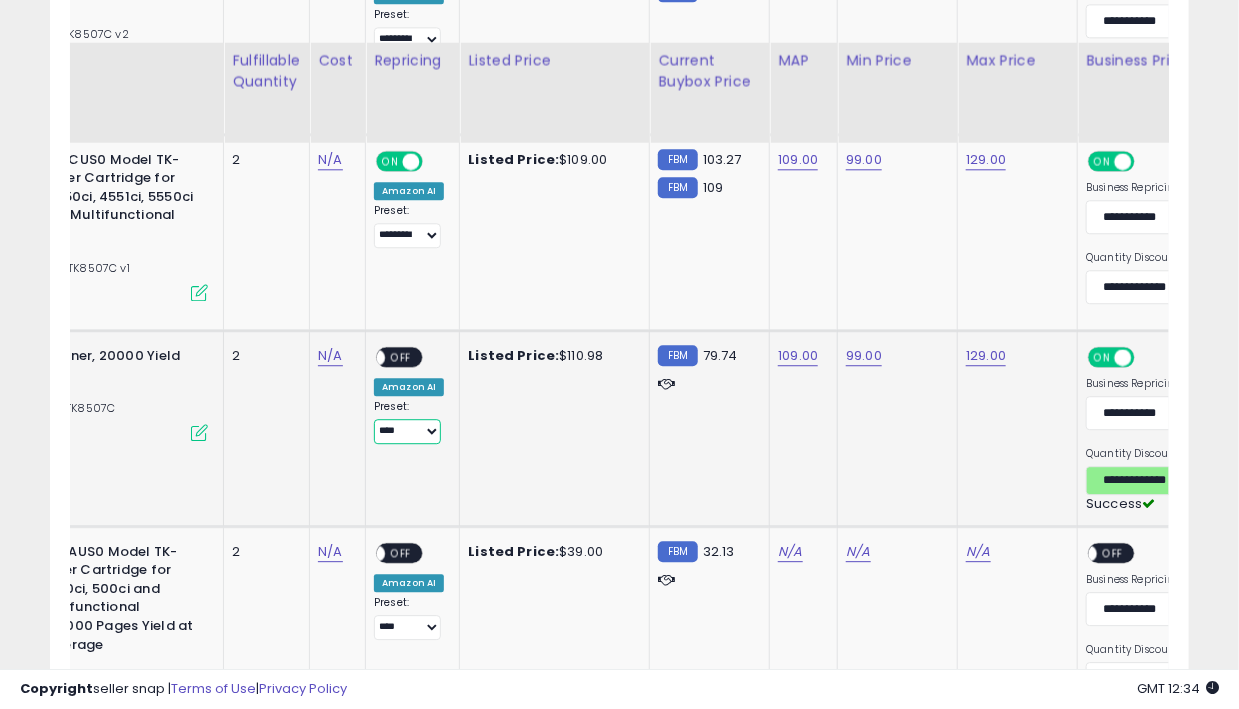 click on "**********" at bounding box center (407, 431) 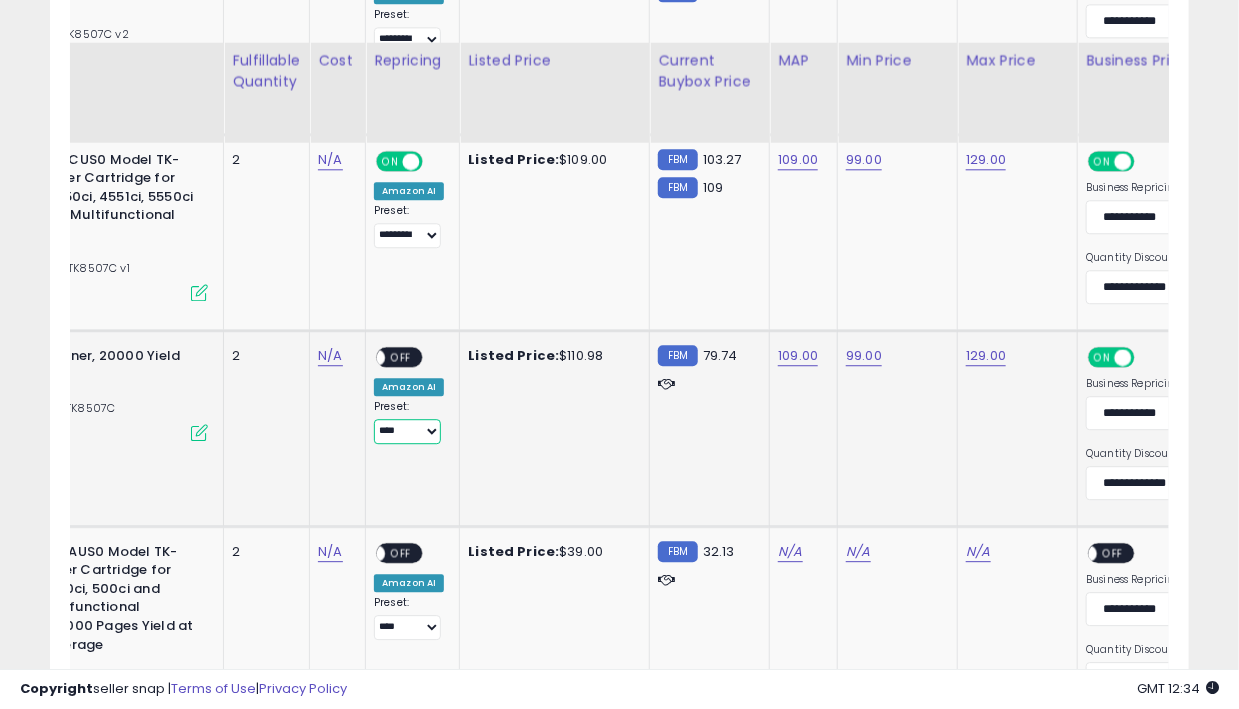 select on "*********" 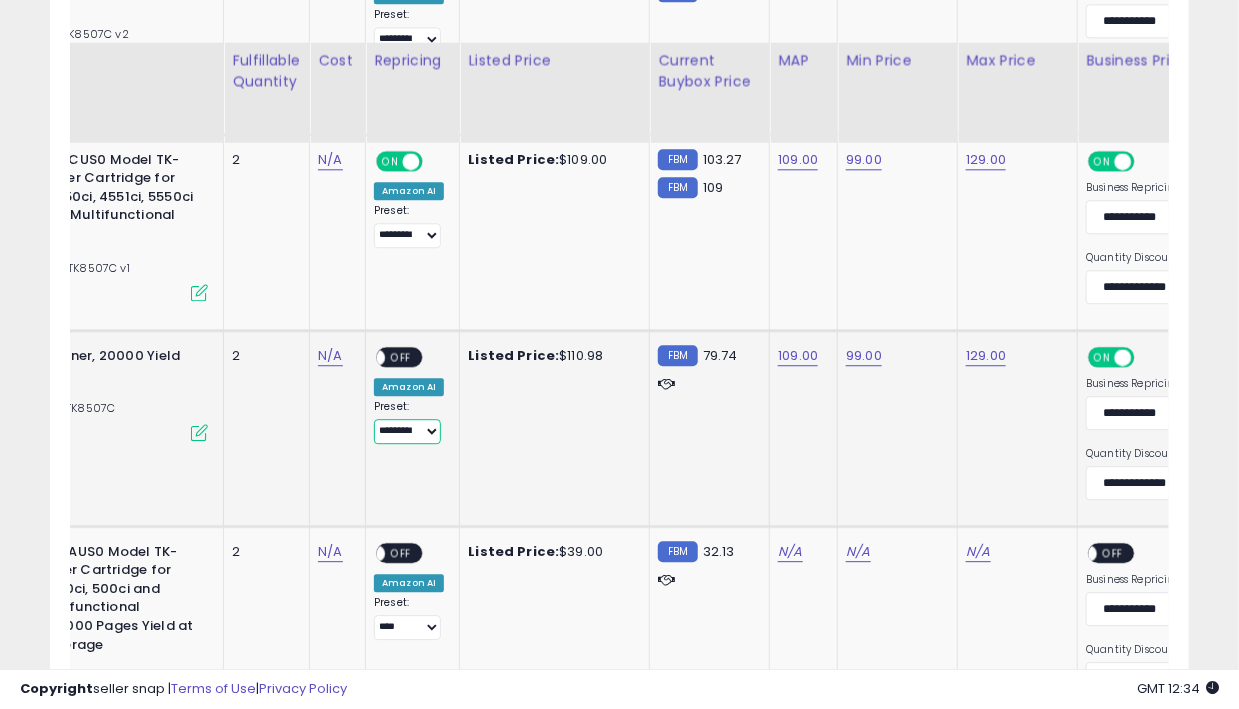 click on "**********" at bounding box center (407, 431) 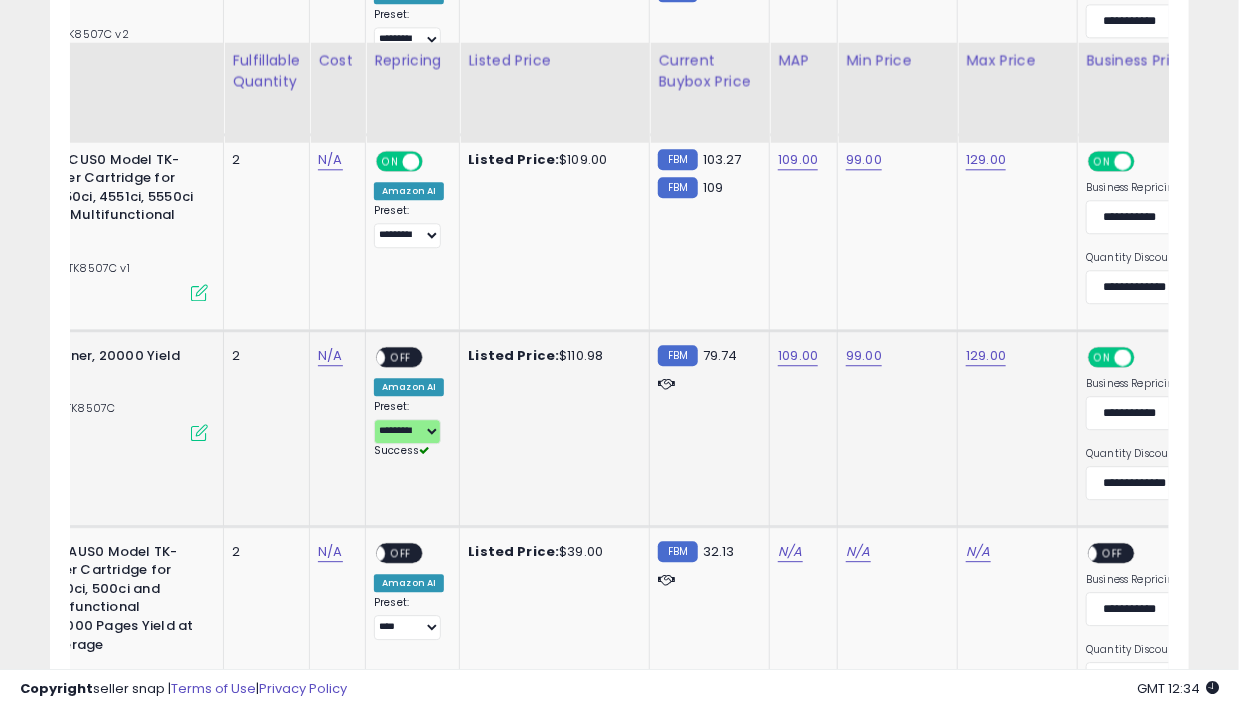 click on "OFF" at bounding box center (401, 356) 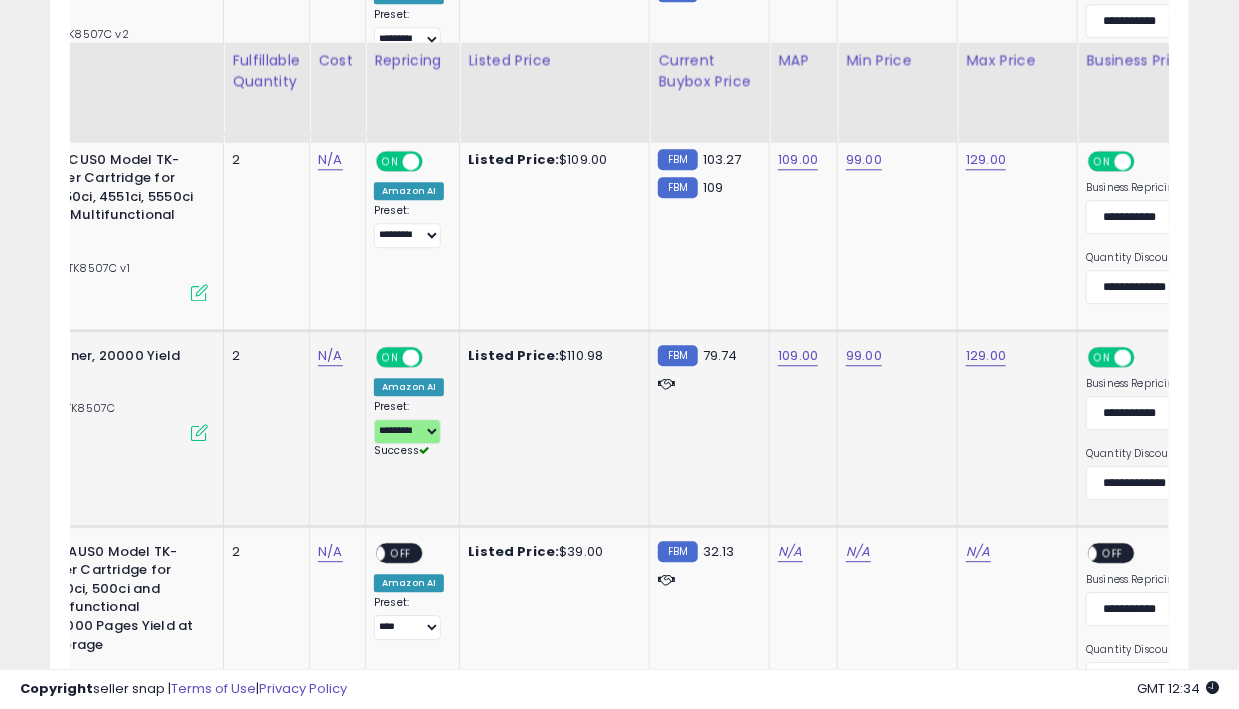 click on "2" 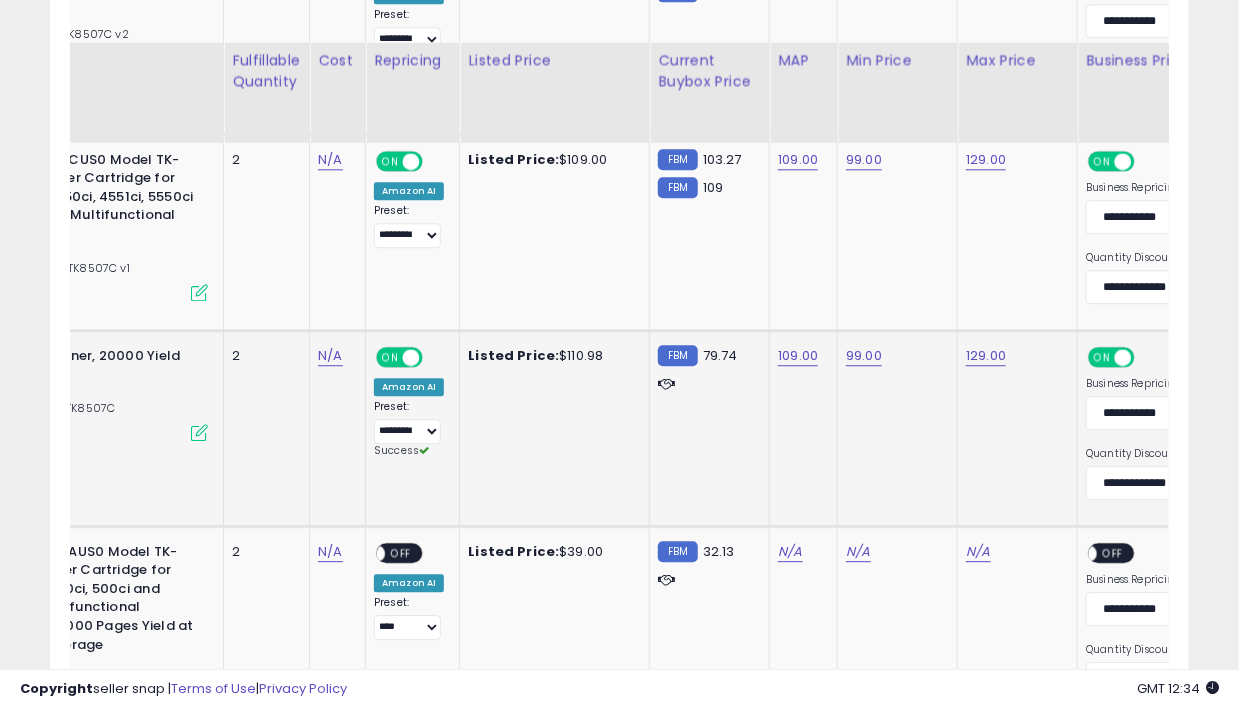 scroll, scrollTop: 1801, scrollLeft: 0, axis: vertical 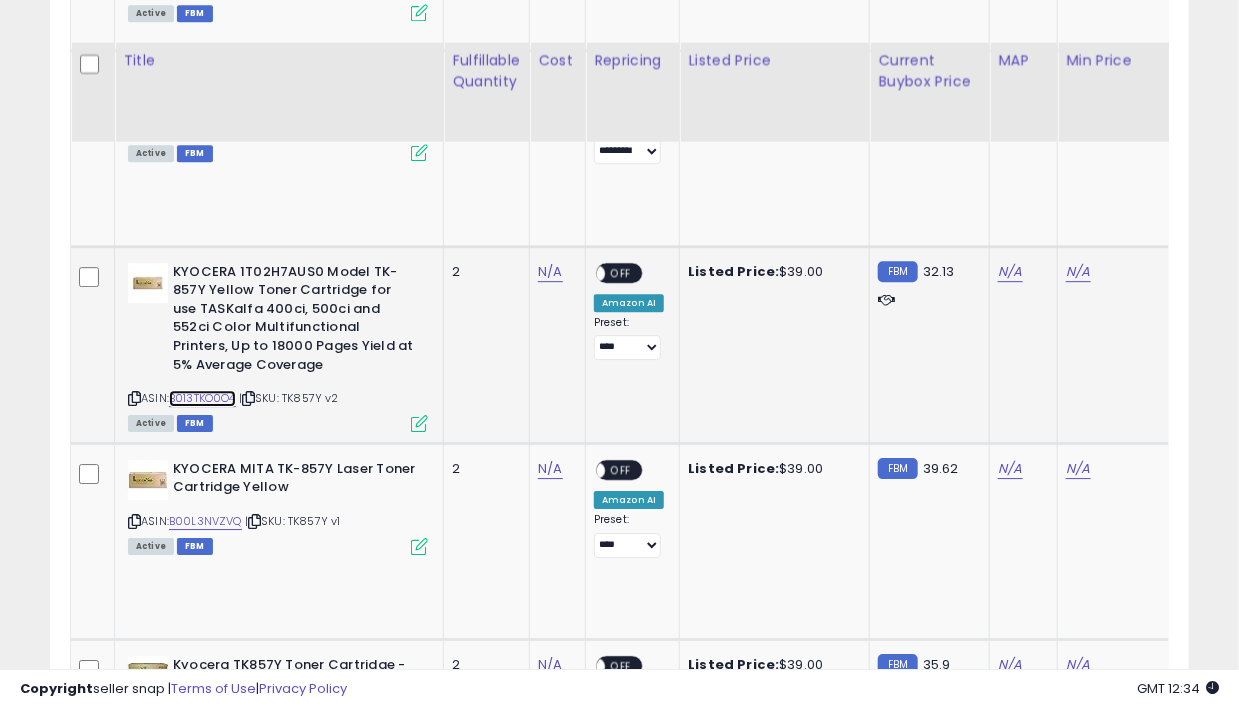click on "B013TKO0O4" at bounding box center (202, 398) 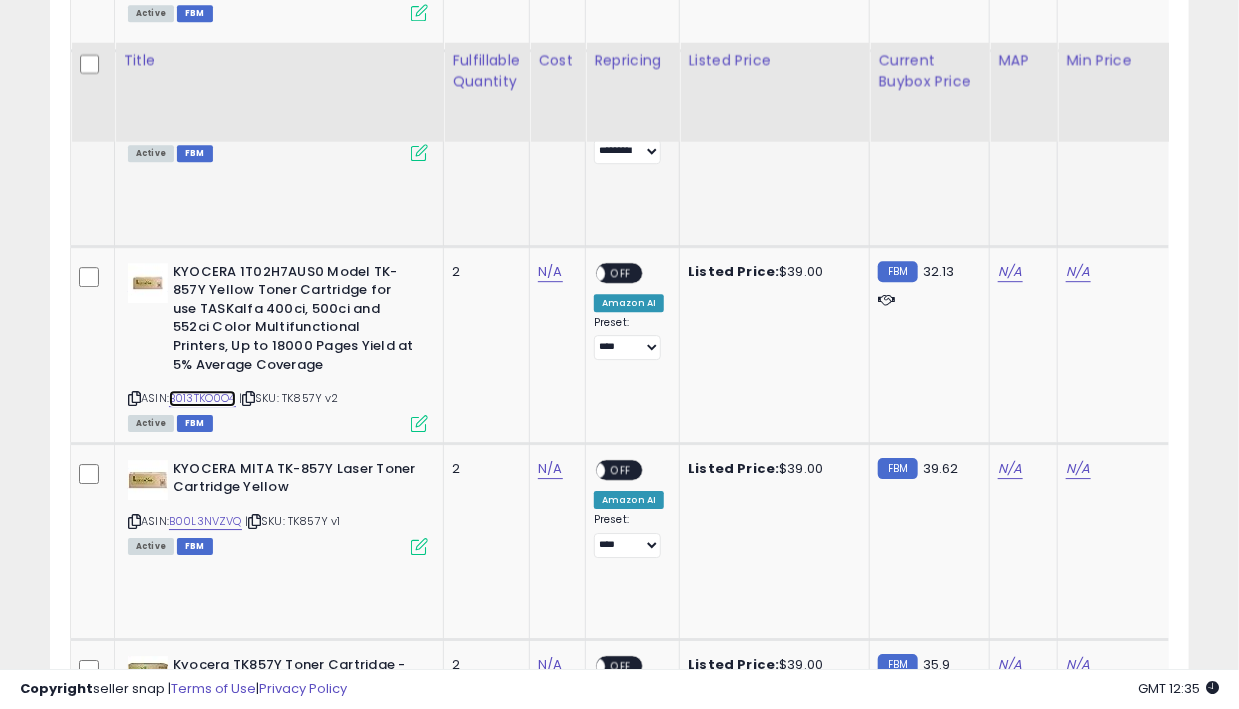 scroll, scrollTop: 0, scrollLeft: 40, axis: horizontal 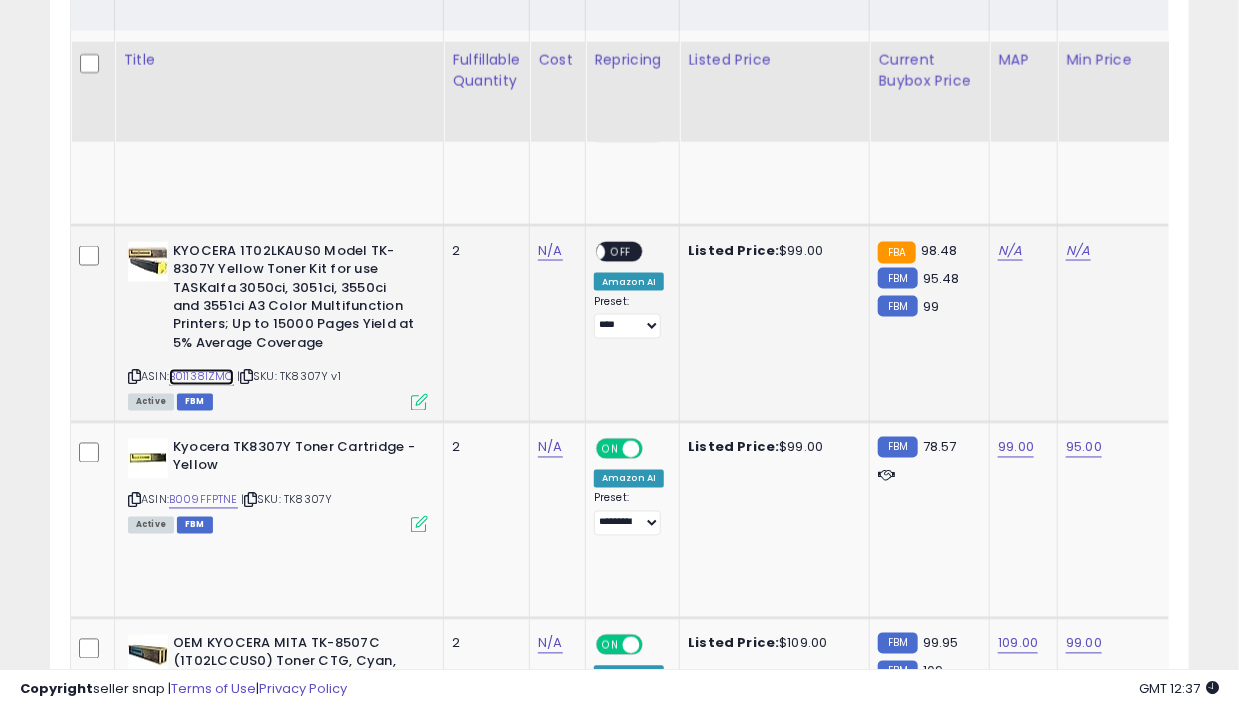 click on "B01138IZMC" at bounding box center (201, 377) 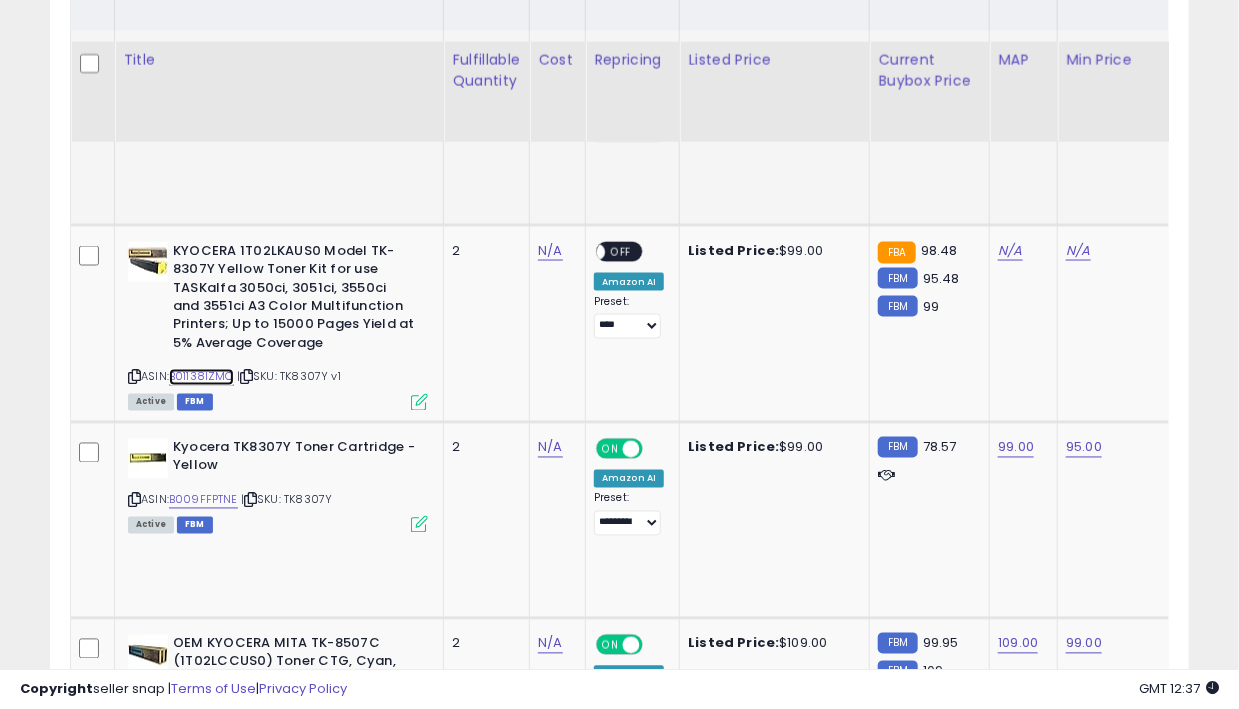 scroll, scrollTop: 0, scrollLeft: 40, axis: horizontal 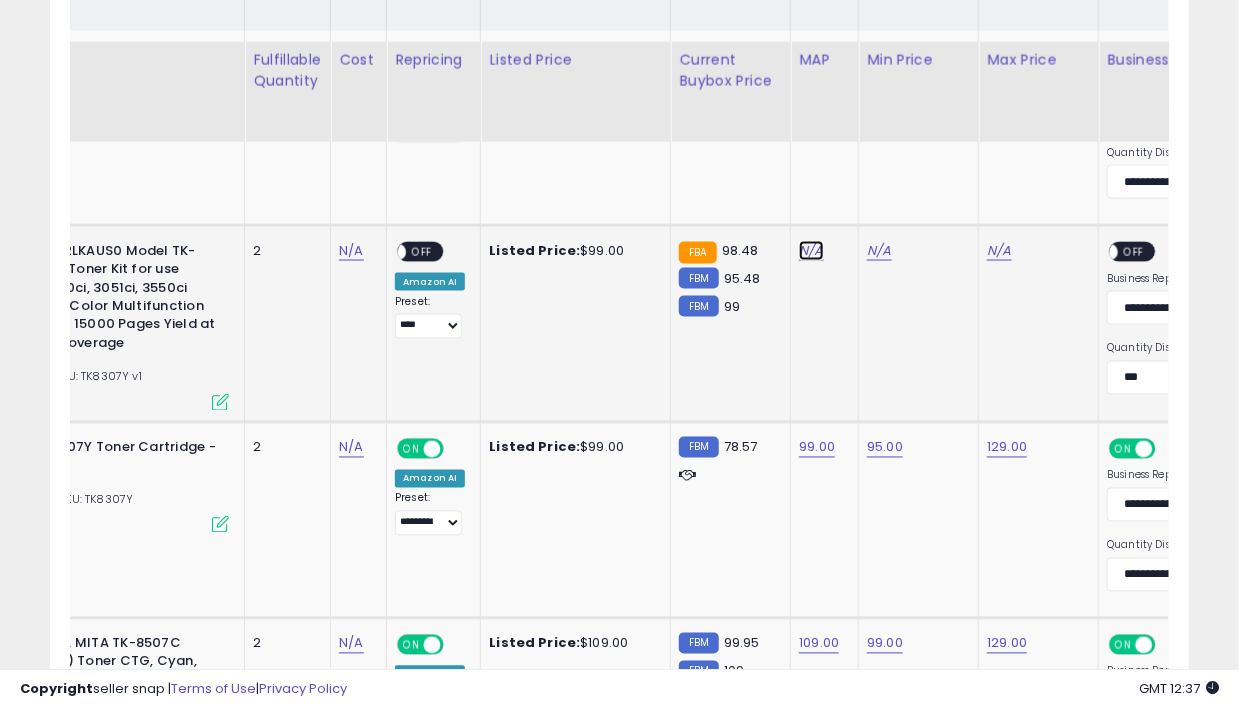 click on "N/A" at bounding box center [811, 251] 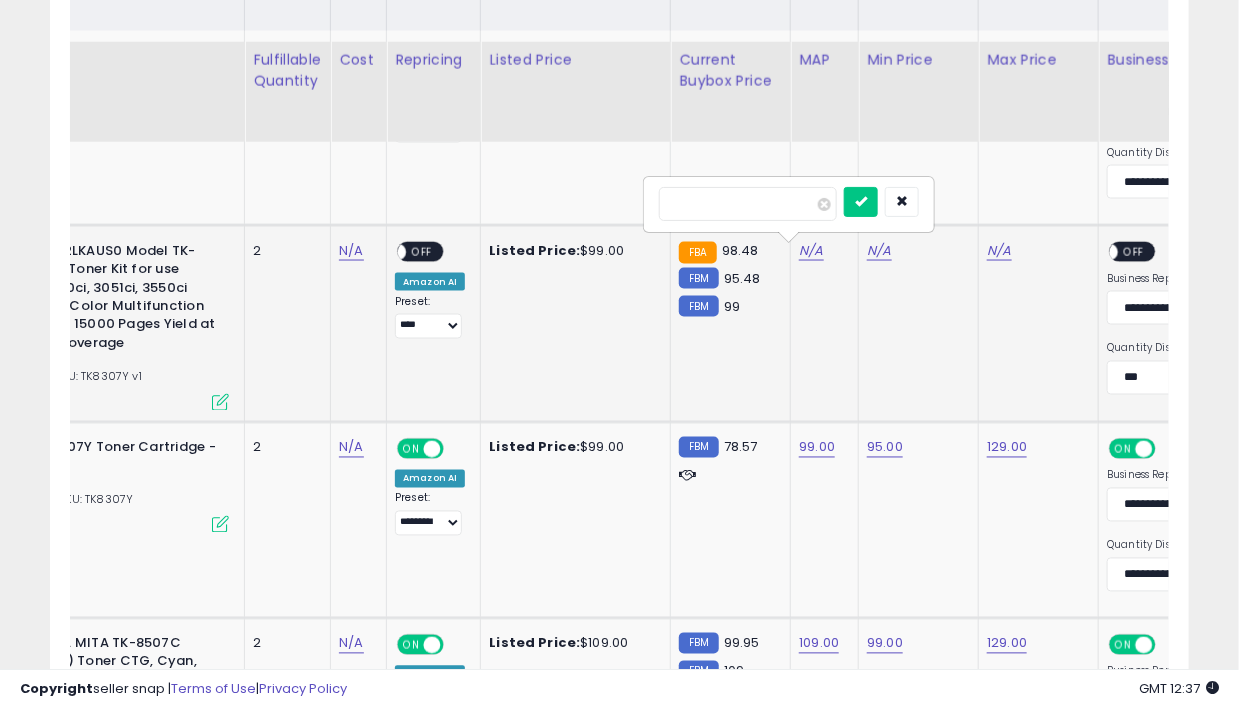 type on "**" 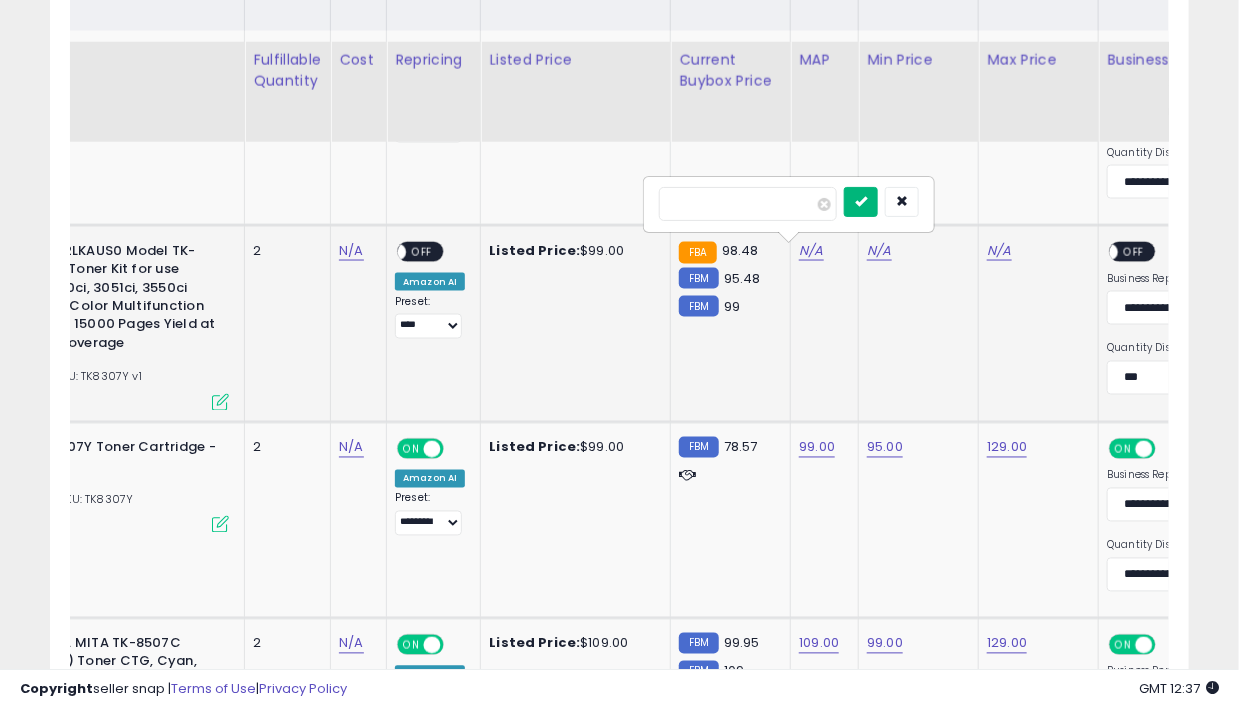 click at bounding box center [861, 201] 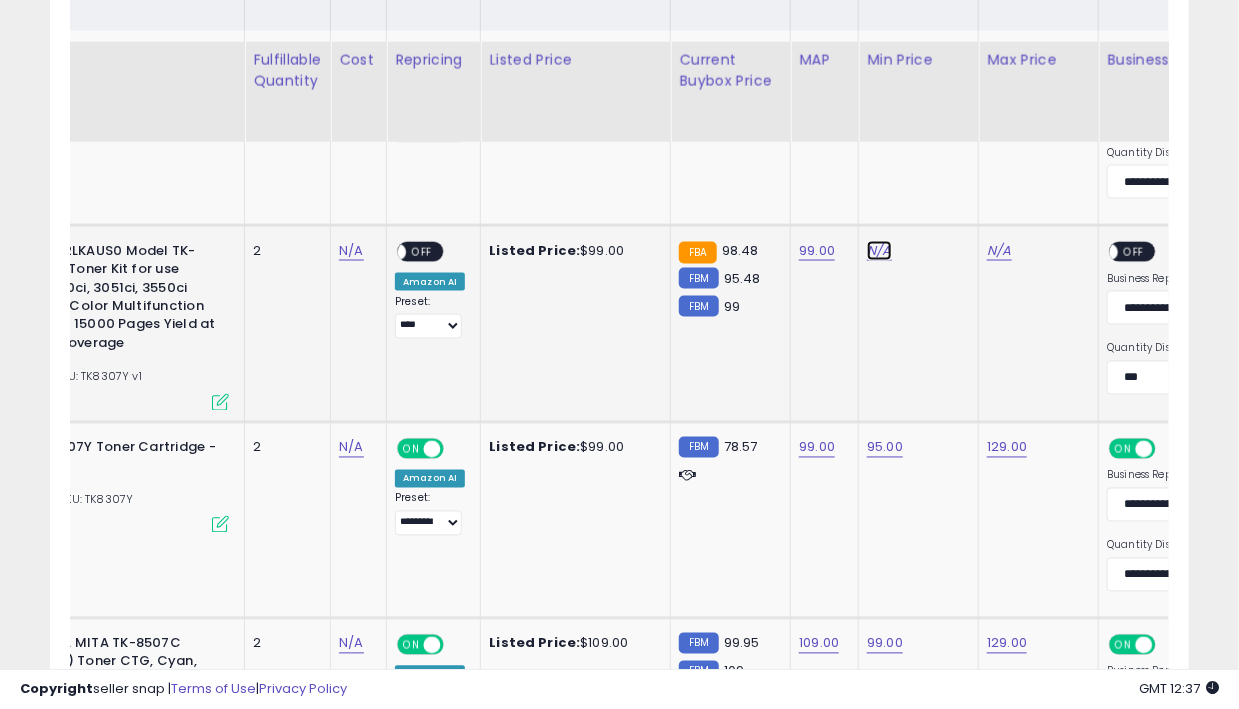 click on "N/A" at bounding box center (879, 251) 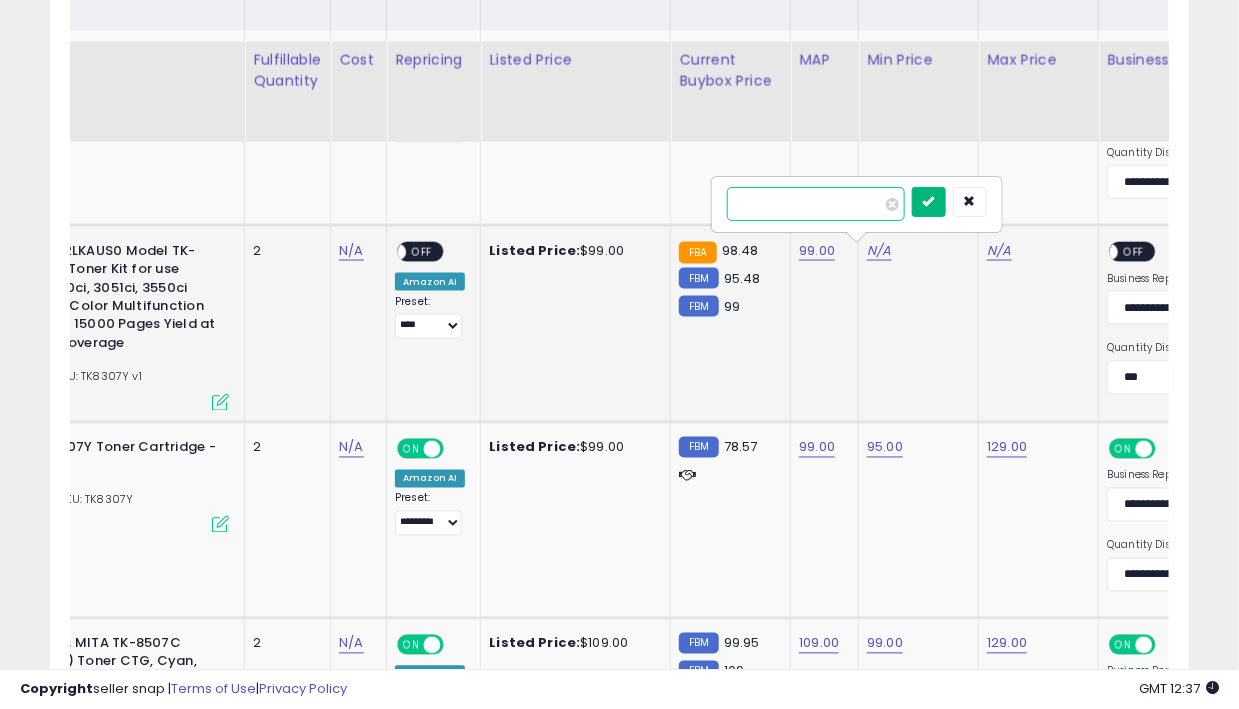 type on "**" 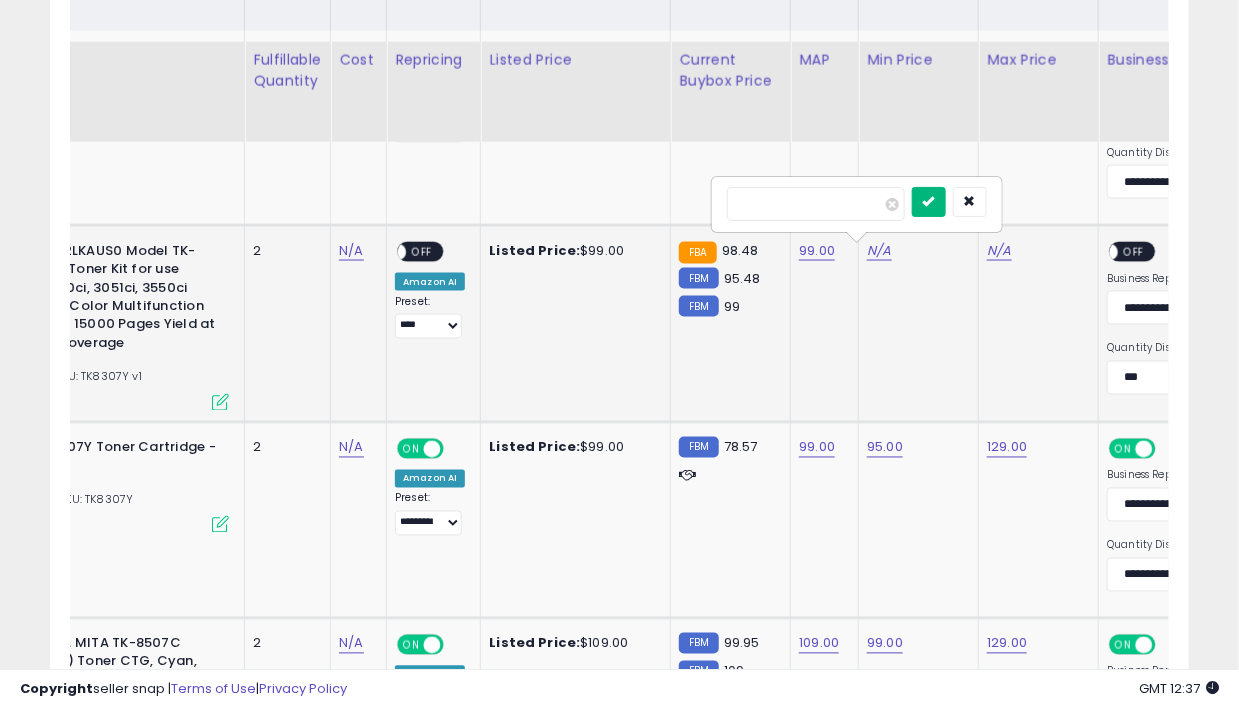 click at bounding box center (929, 201) 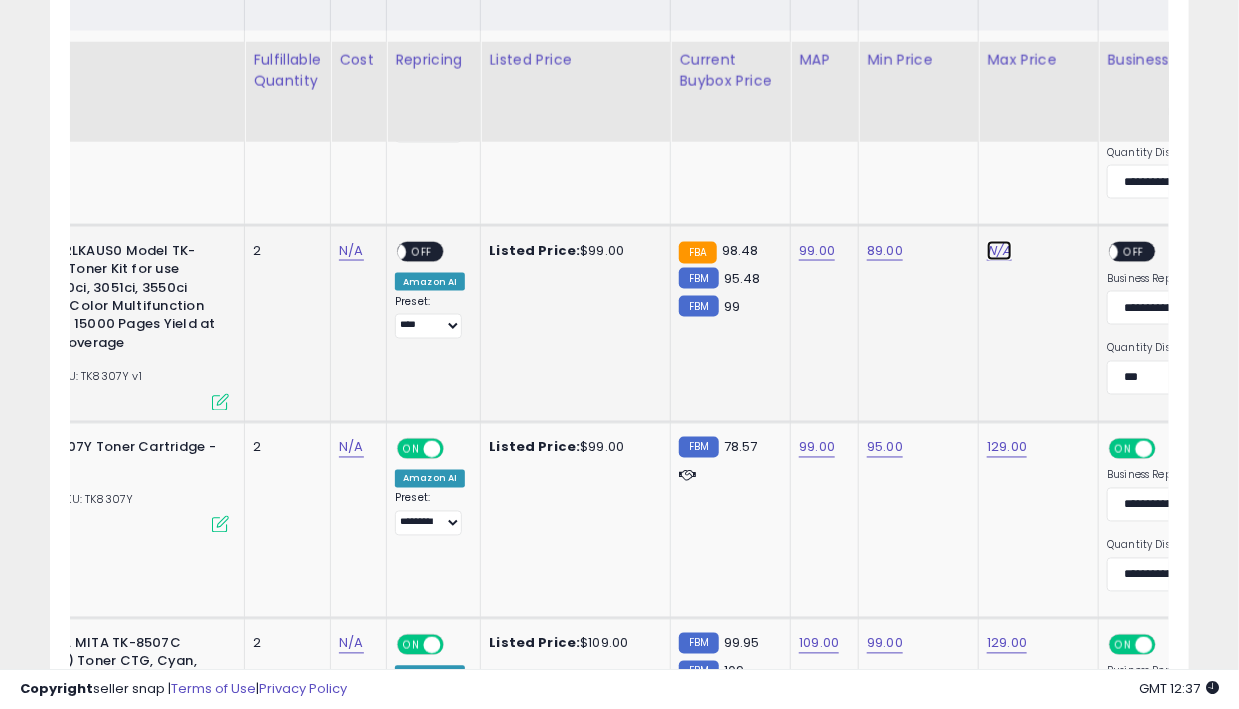 click on "N/A" at bounding box center (999, 251) 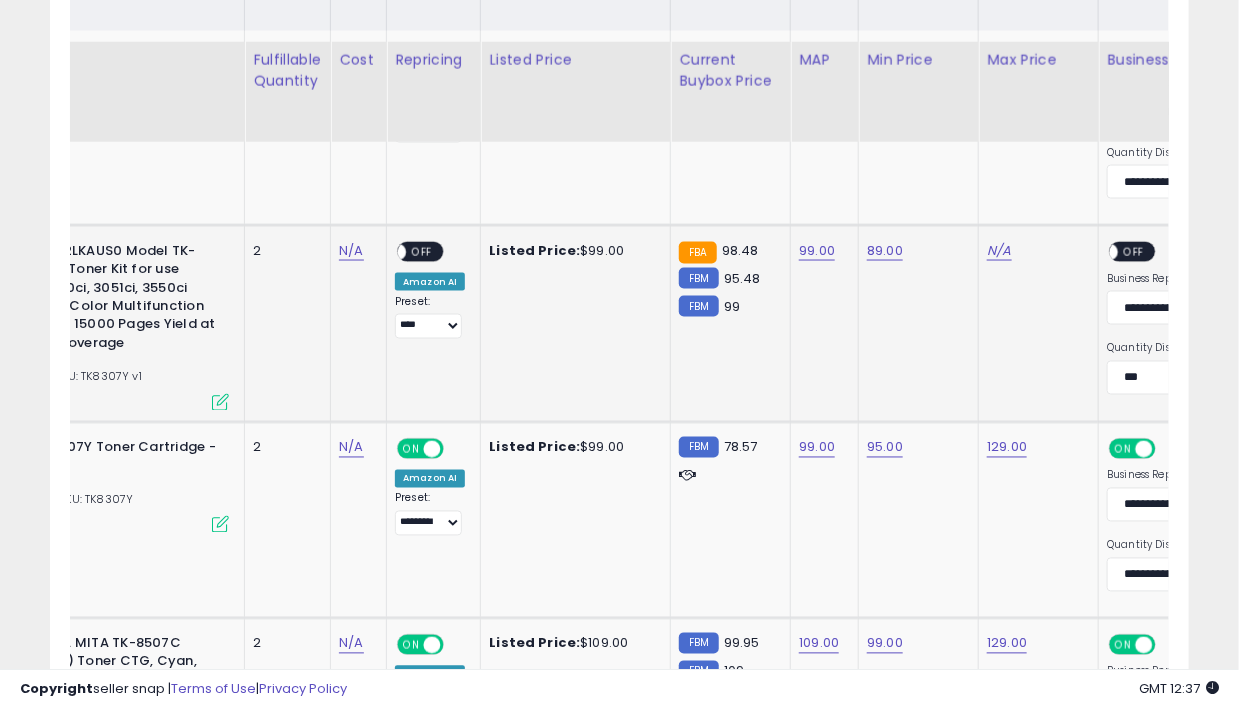 scroll, scrollTop: 0, scrollLeft: 220, axis: horizontal 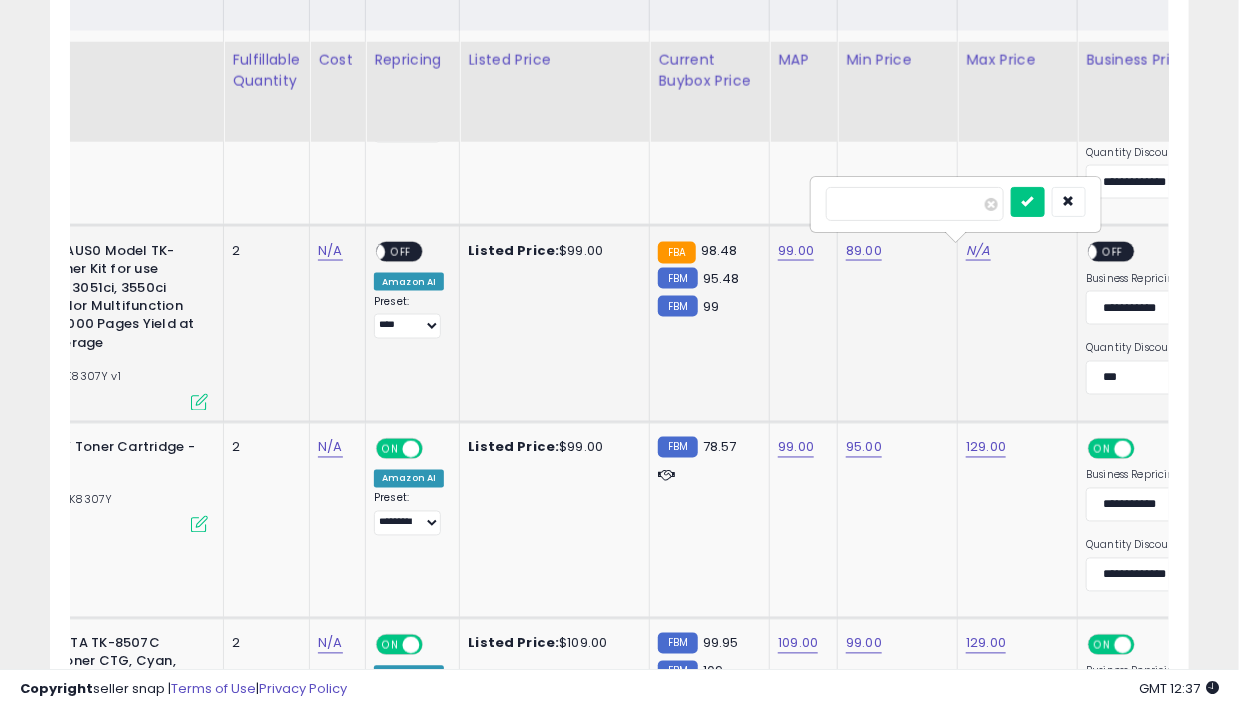 type on "***" 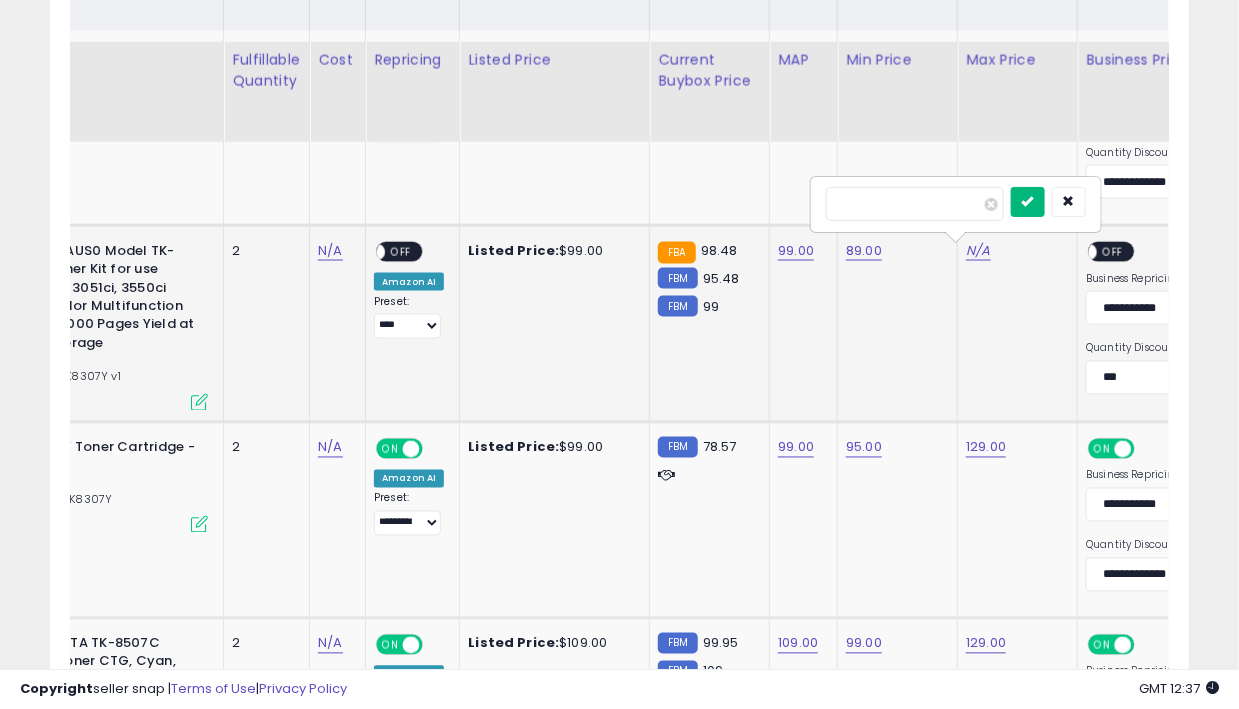click at bounding box center [1028, 201] 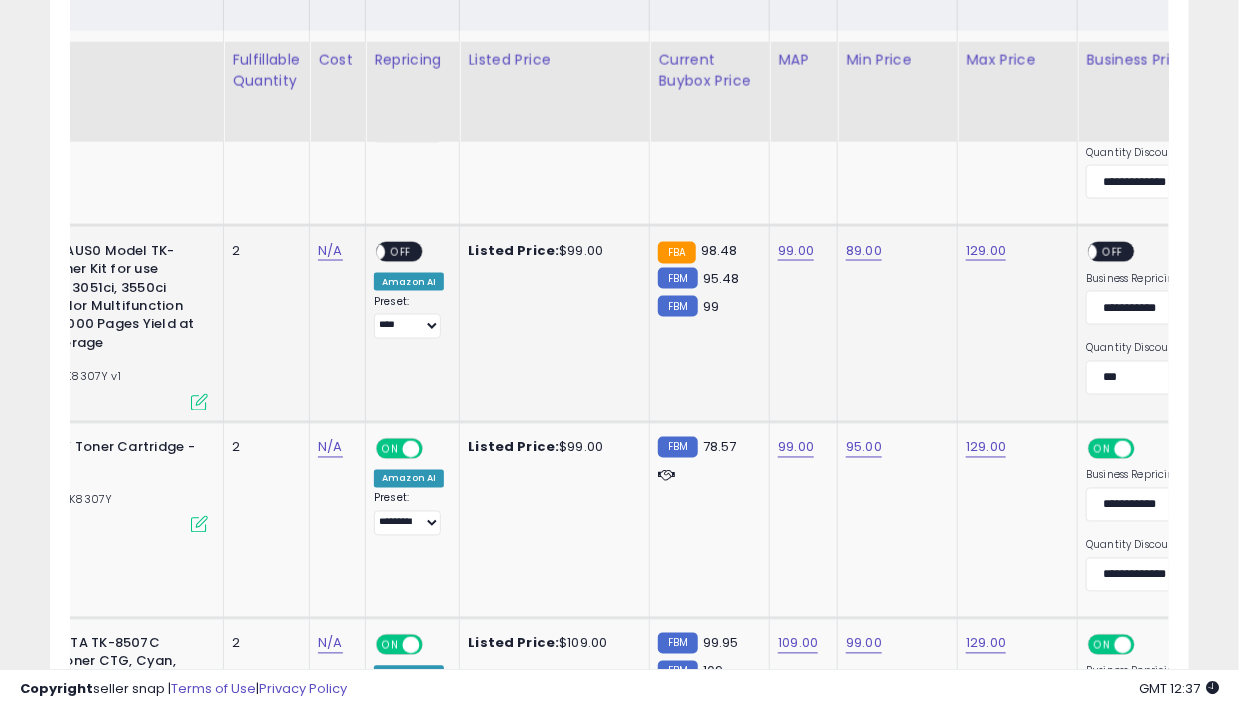 click on "OFF" at bounding box center [1114, 251] 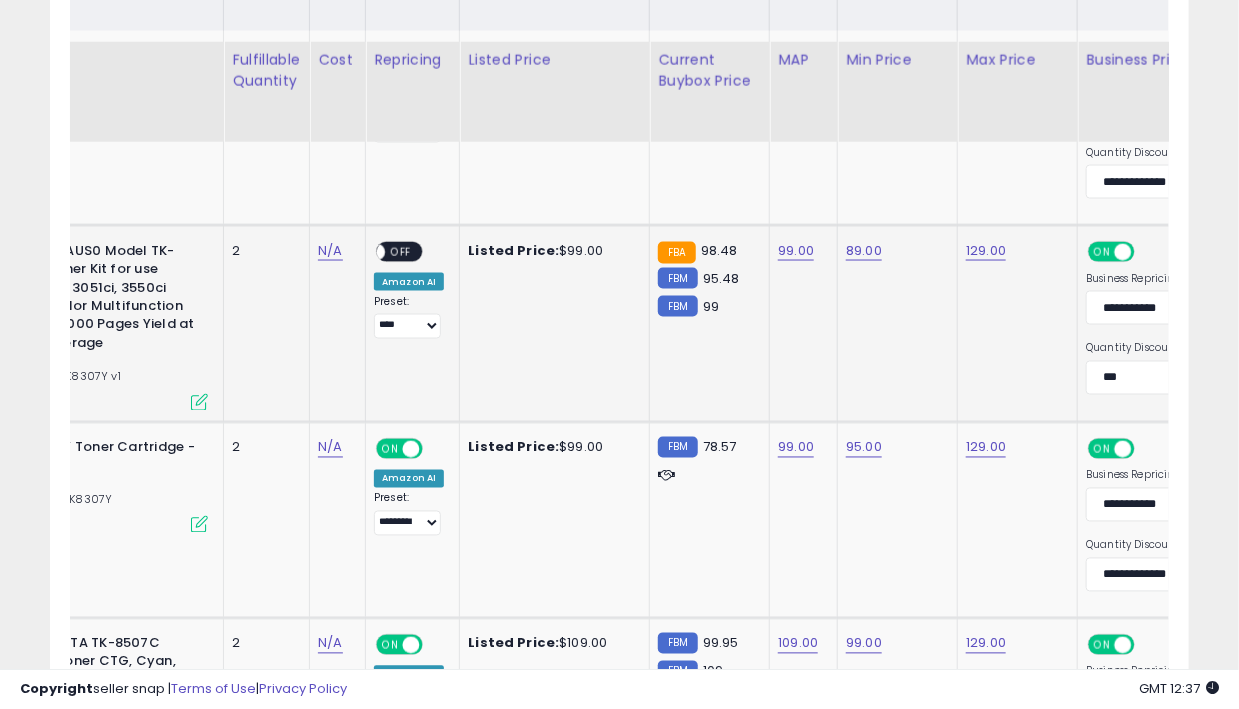 click on "**********" at bounding box center [1158, 372] 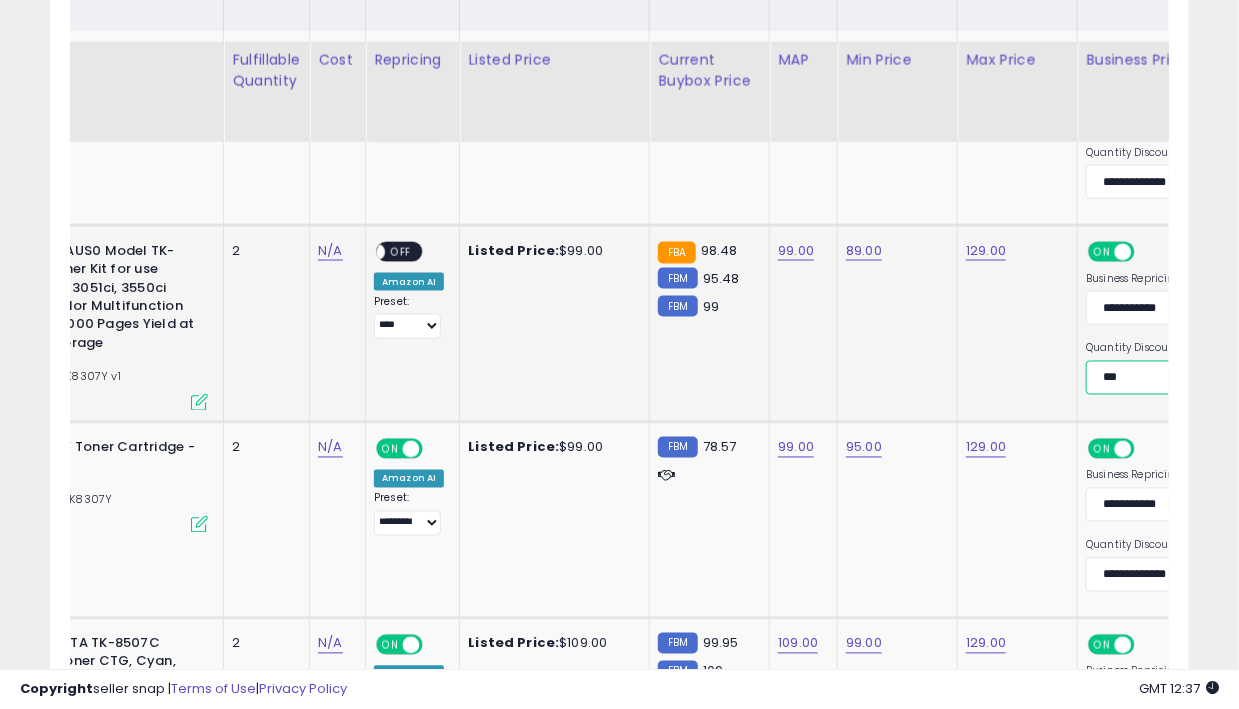 click on "**********" at bounding box center (1158, 378) 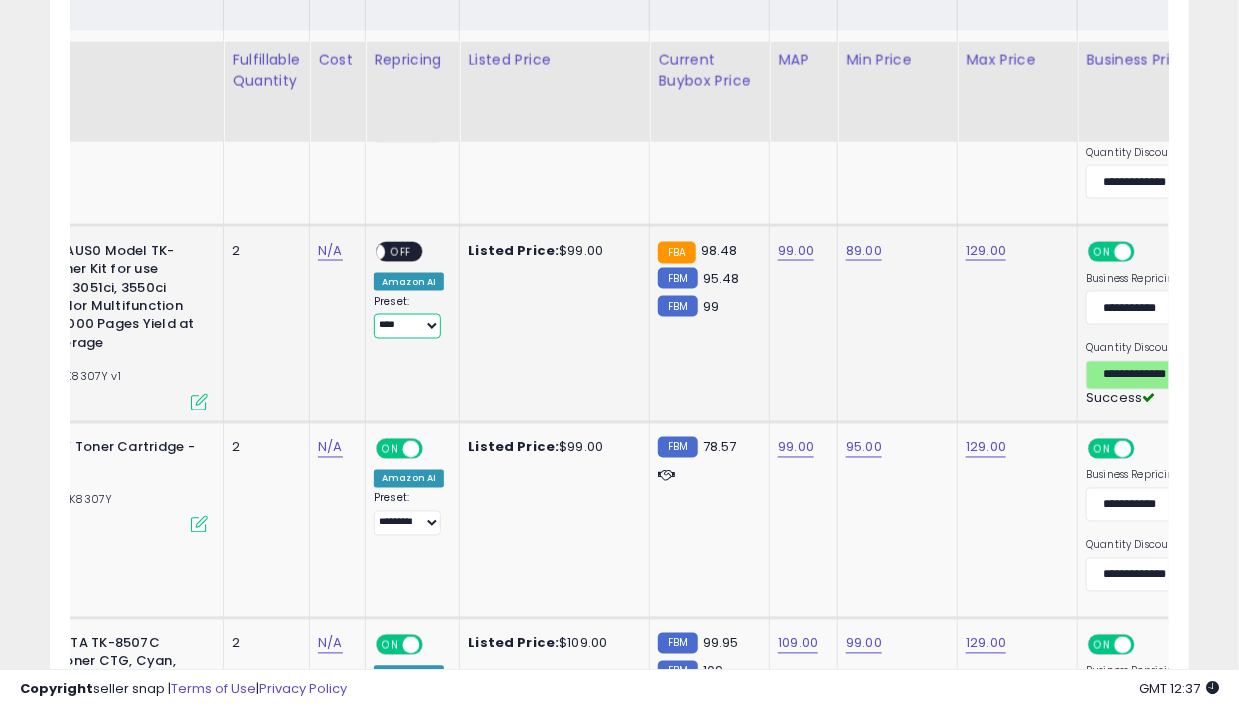 click on "**********" at bounding box center [407, 326] 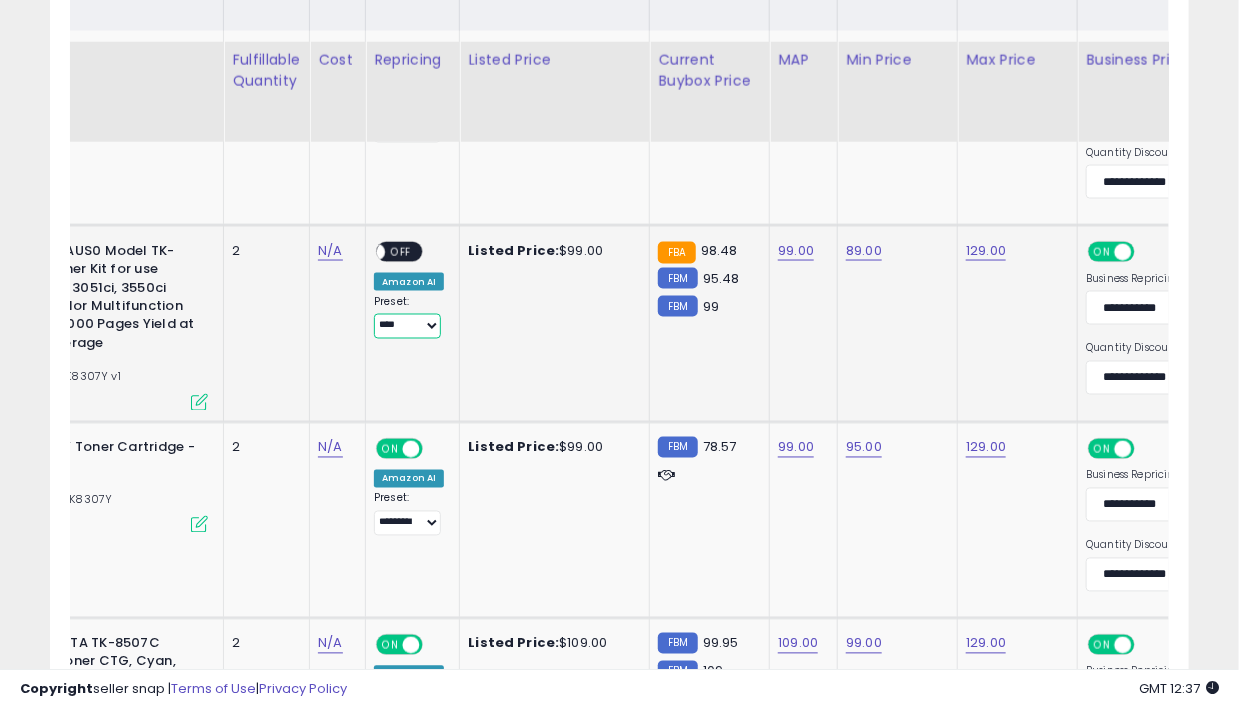 select on "*********" 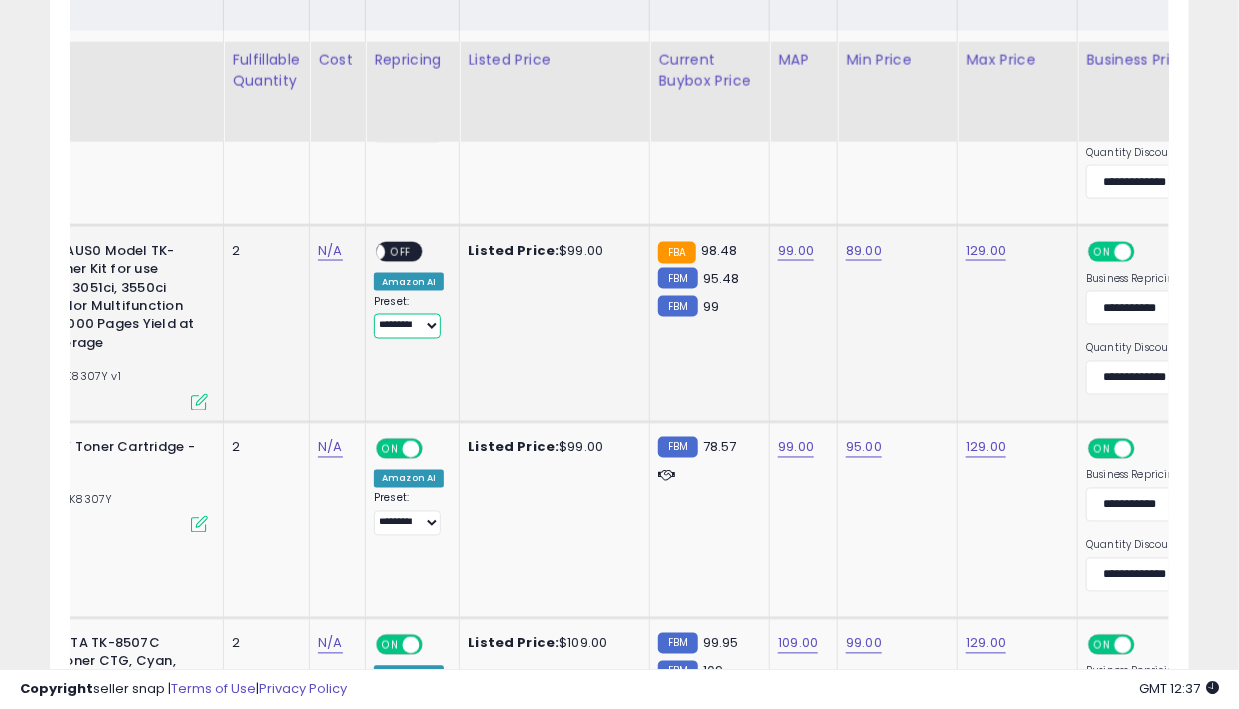 click on "**********" at bounding box center (407, 326) 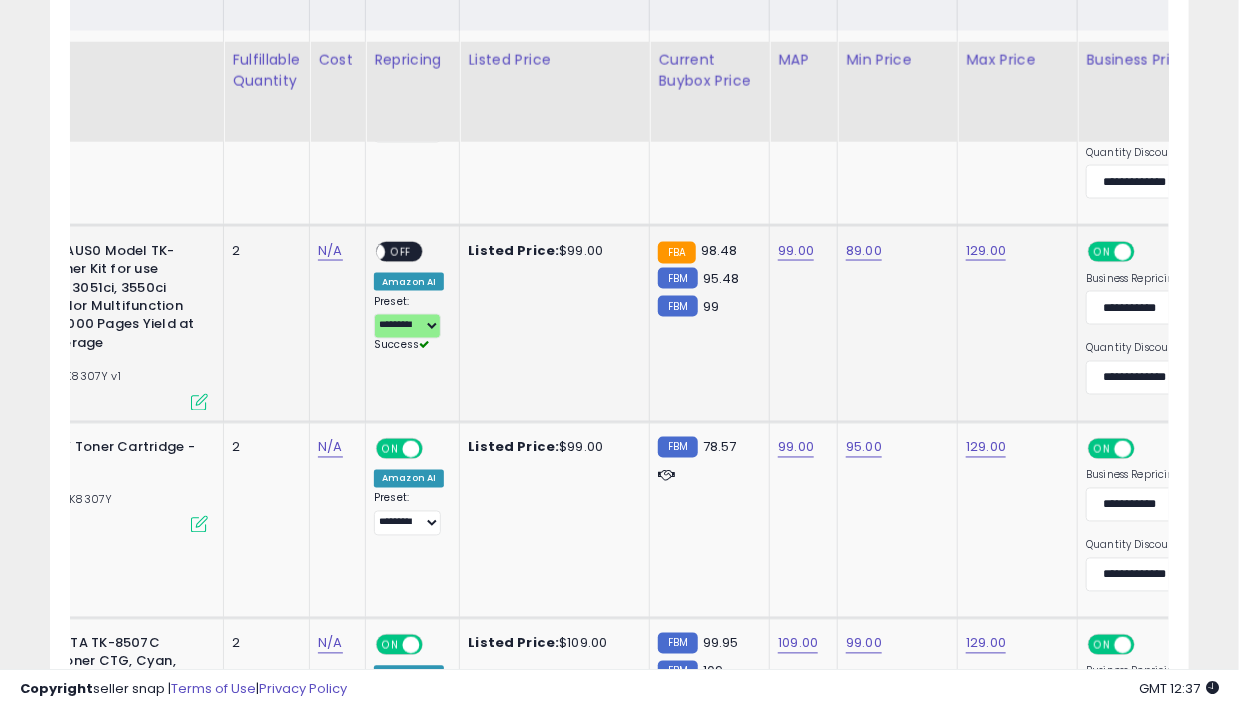 click on "ON   OFF" at bounding box center (399, 251) 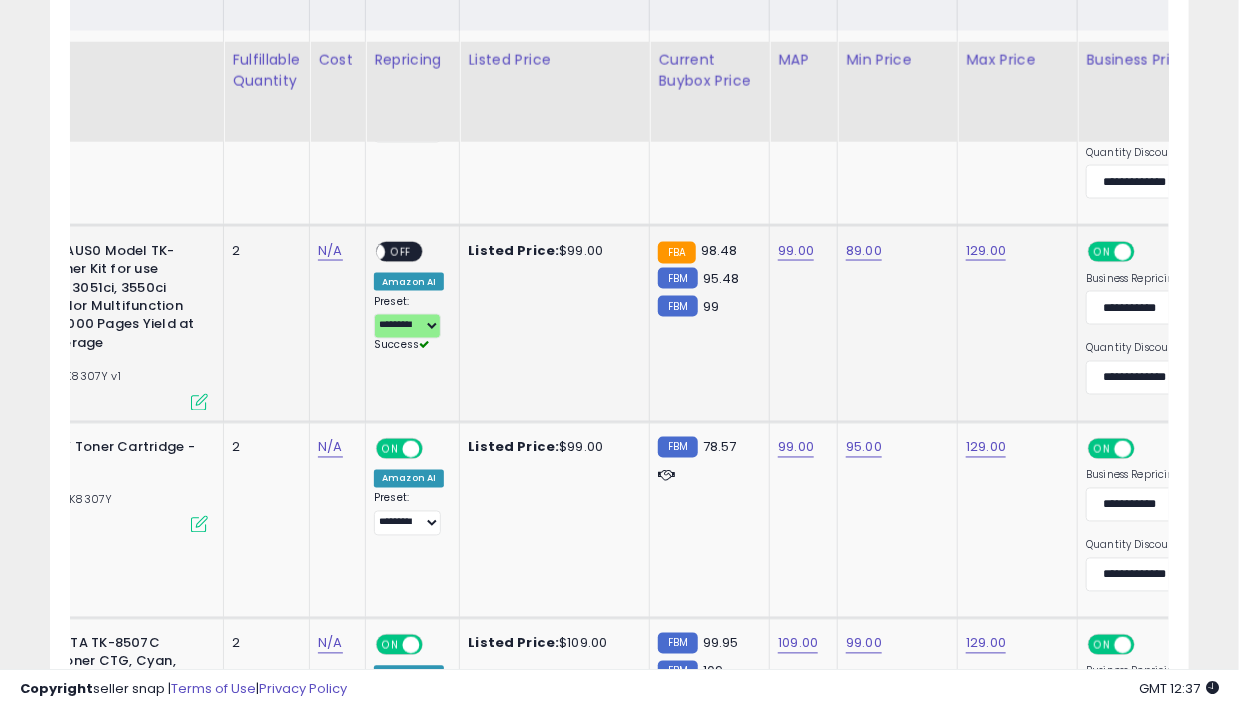 click on "ON   OFF" at bounding box center [367, 251] 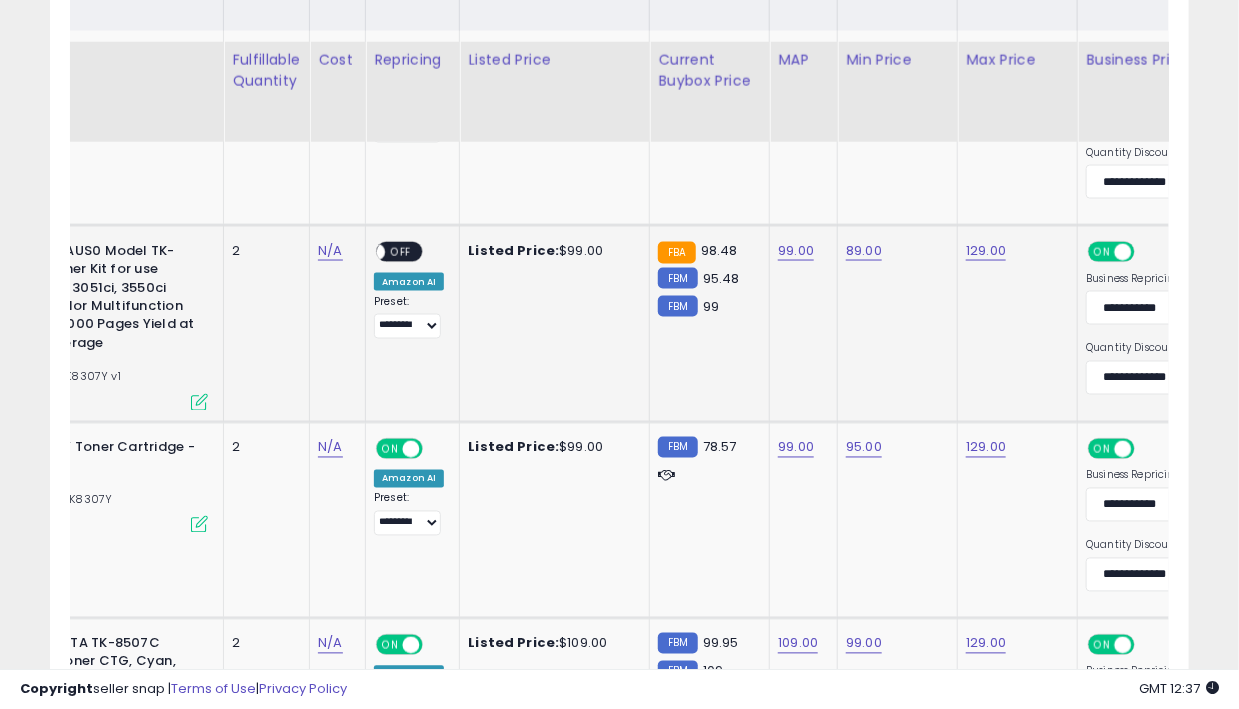 click on "ON   OFF" at bounding box center [367, 251] 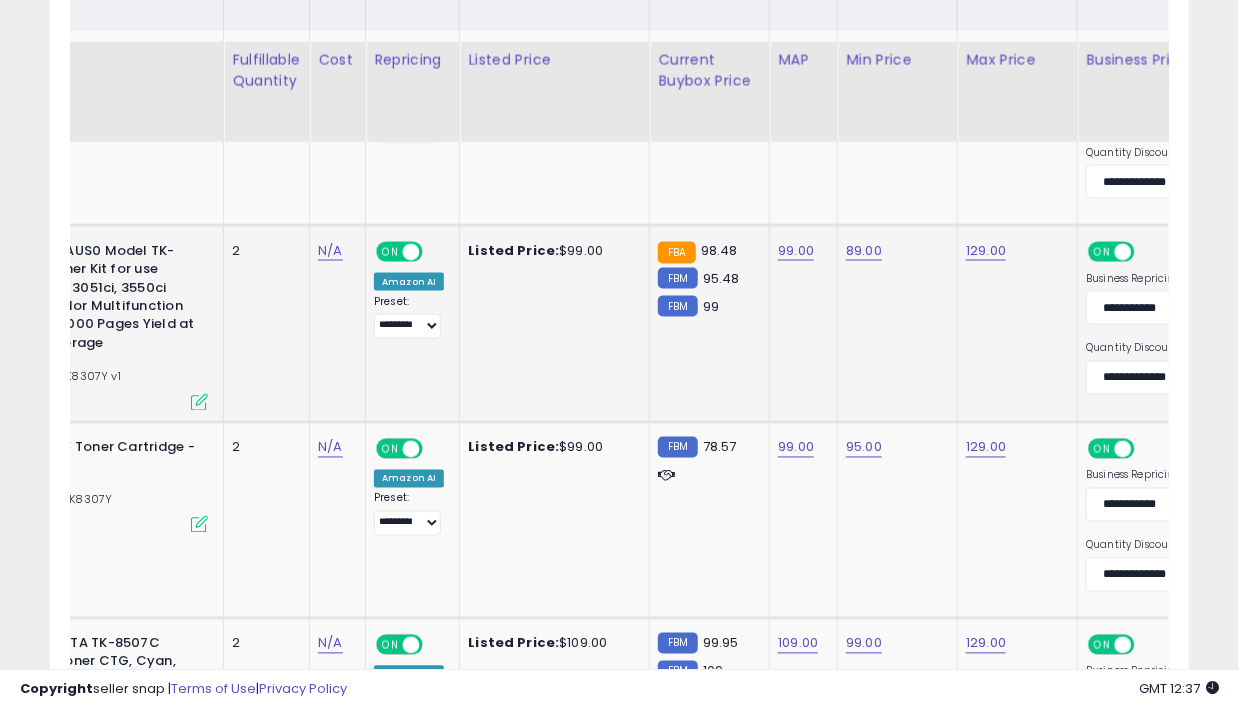 click on "N/A" 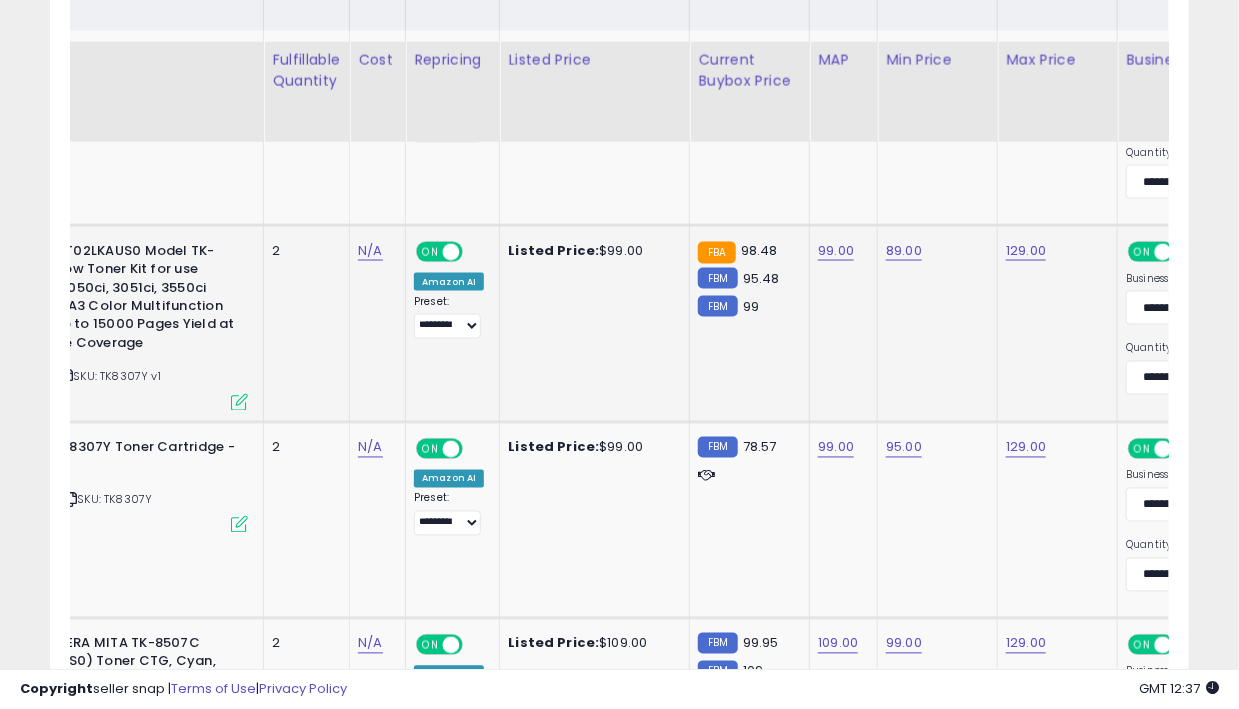scroll, scrollTop: 0, scrollLeft: 15, axis: horizontal 